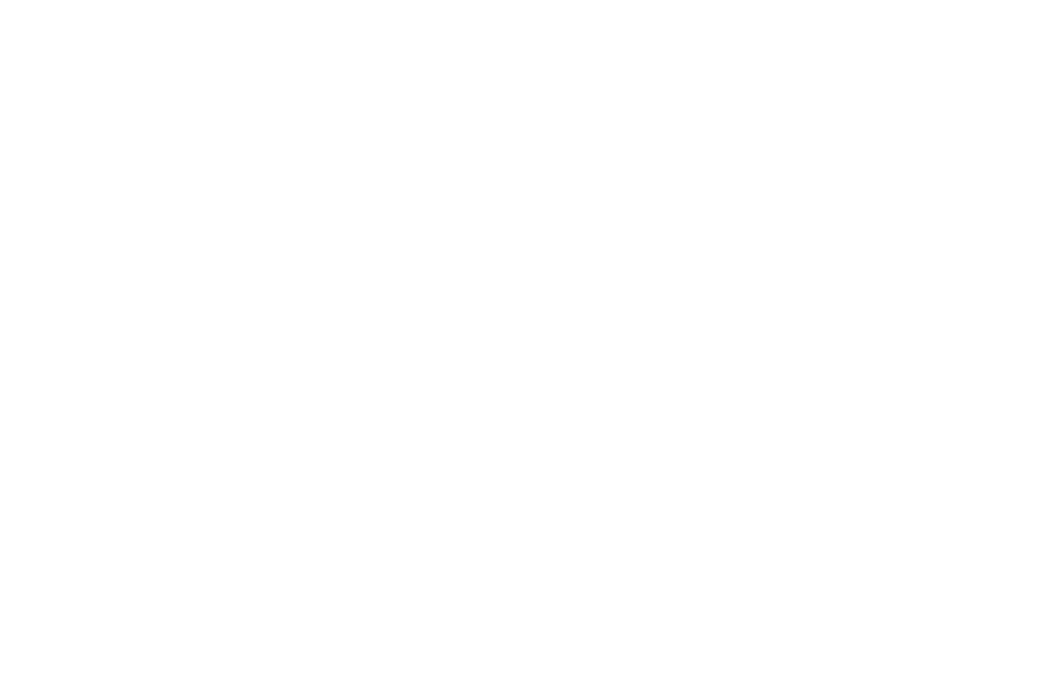 scroll, scrollTop: 0, scrollLeft: 0, axis: both 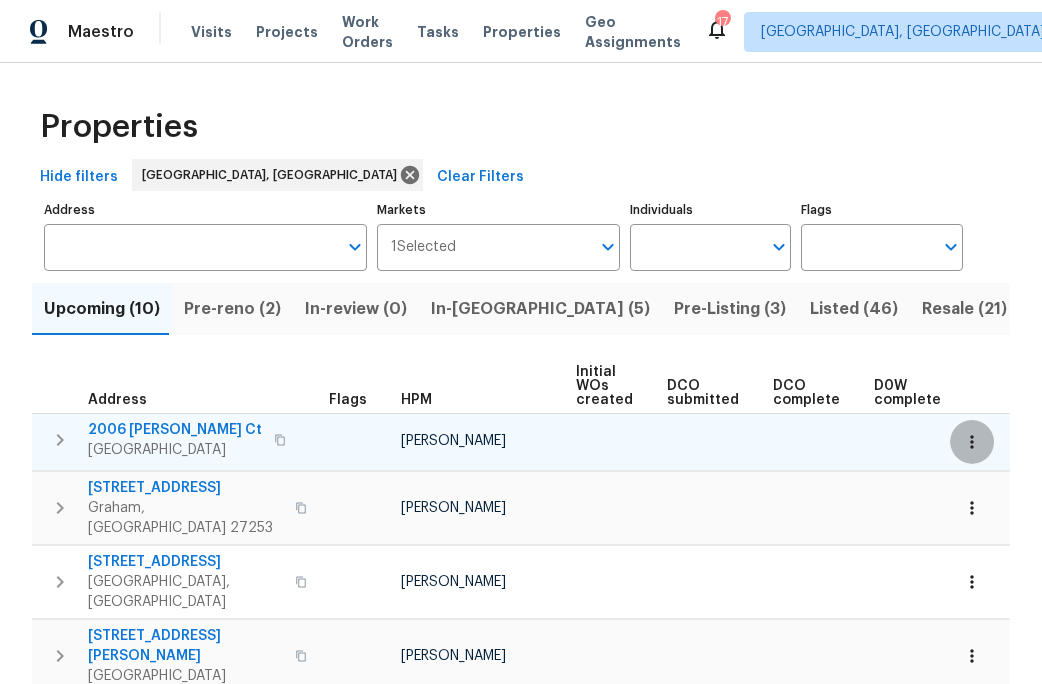 click 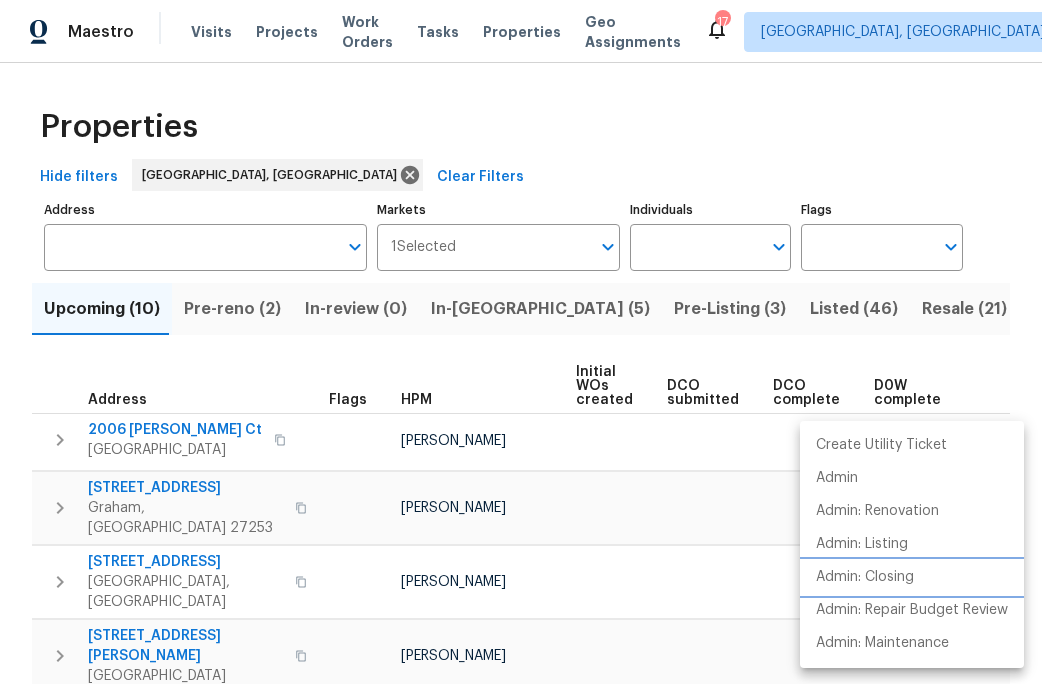 click on "Admin: Closing" at bounding box center (865, 577) 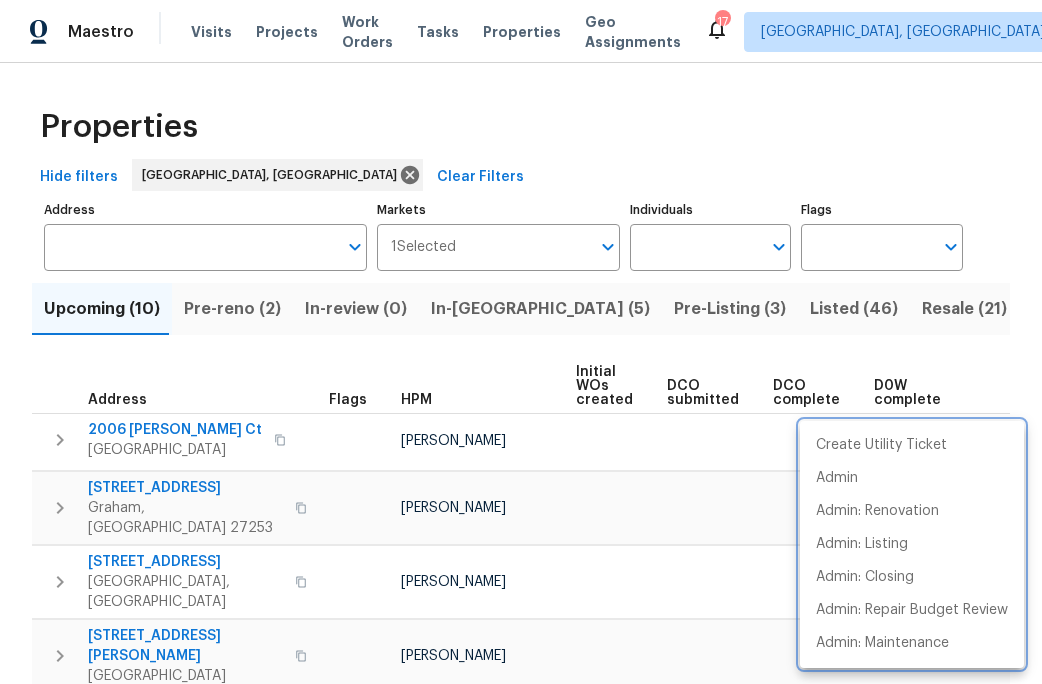 click at bounding box center (521, 342) 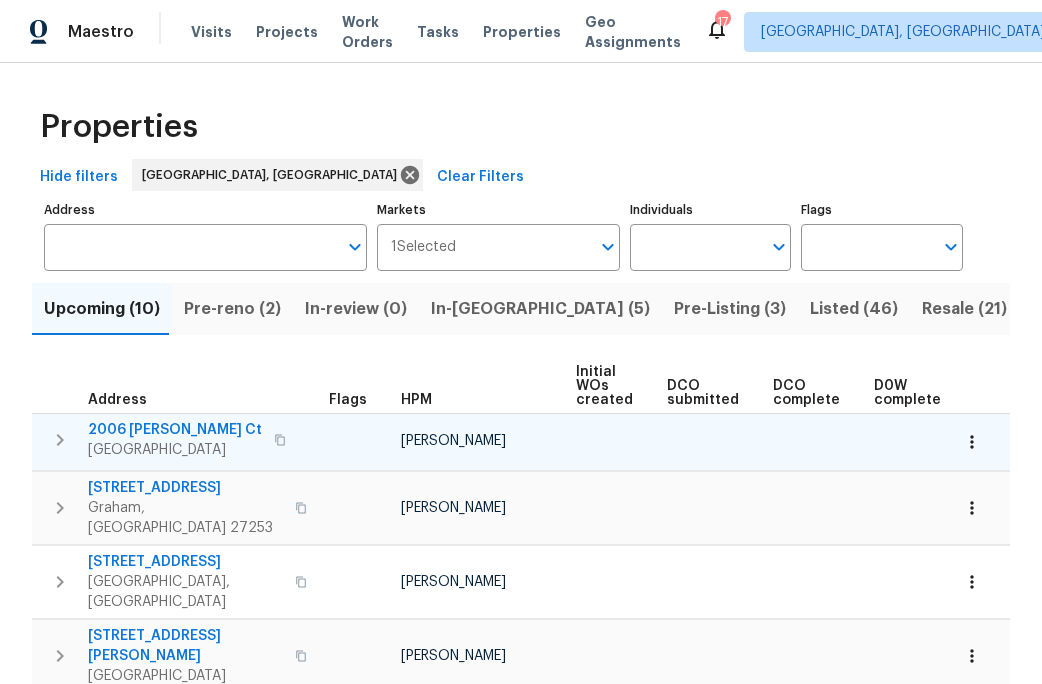 click on "2006 Landon Ct" at bounding box center [175, 430] 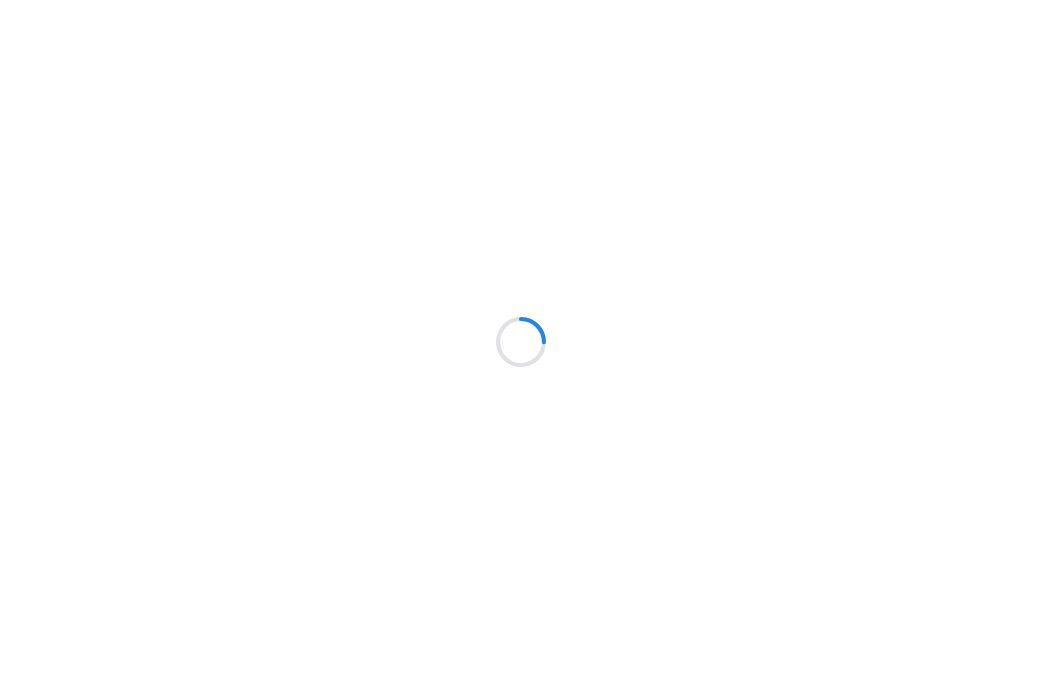 scroll, scrollTop: 0, scrollLeft: 0, axis: both 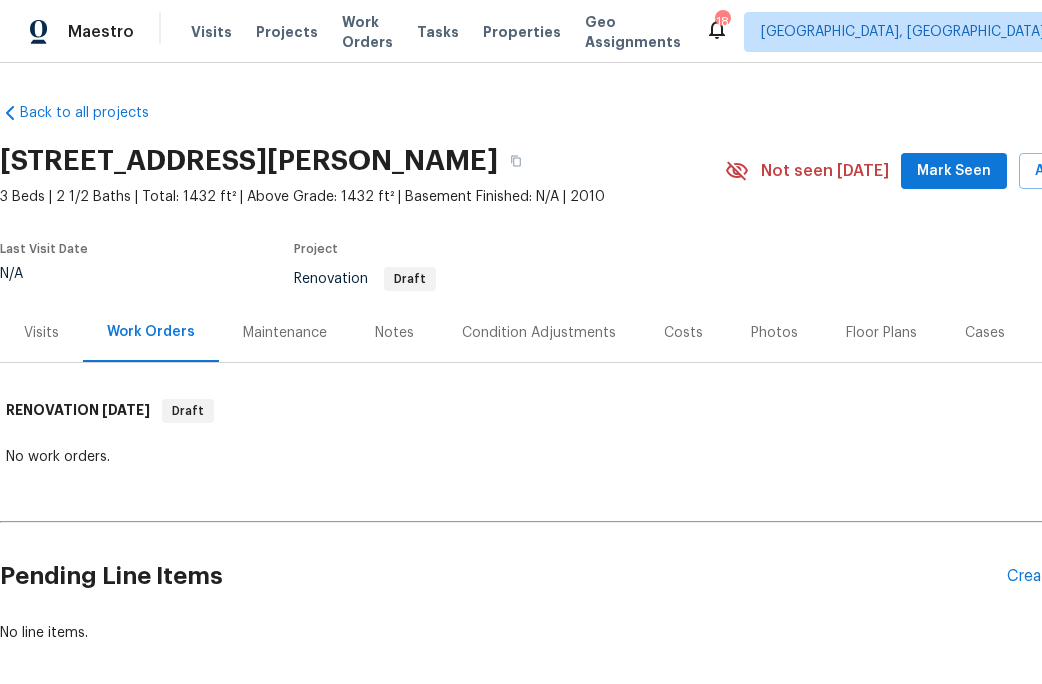click on "Condition Adjustments" at bounding box center [539, 333] 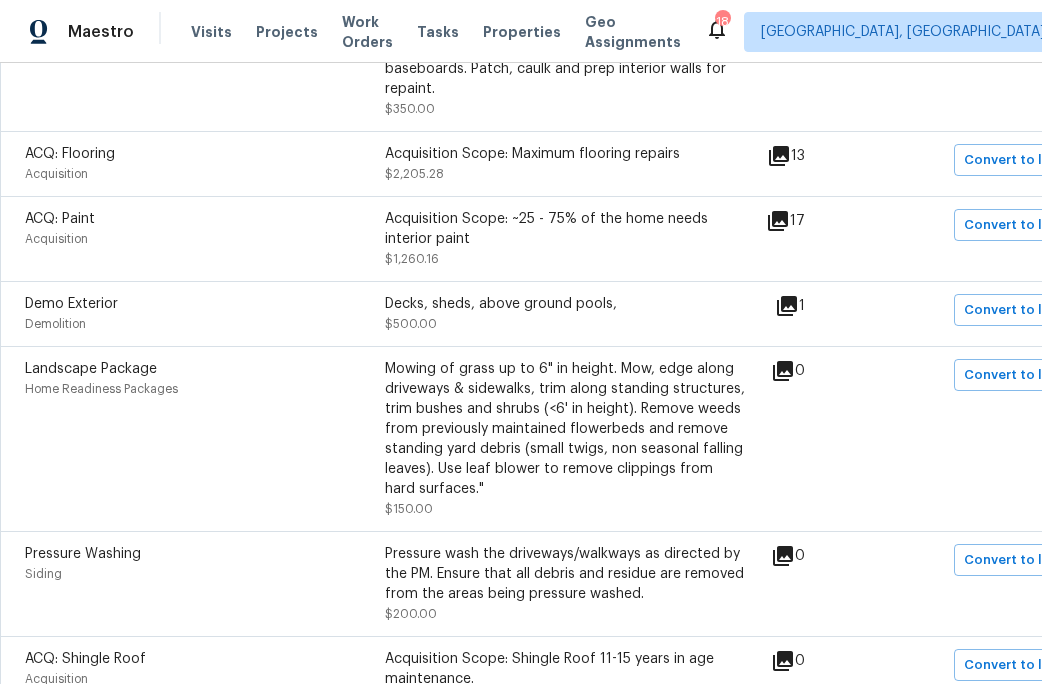 scroll, scrollTop: 662, scrollLeft: 0, axis: vertical 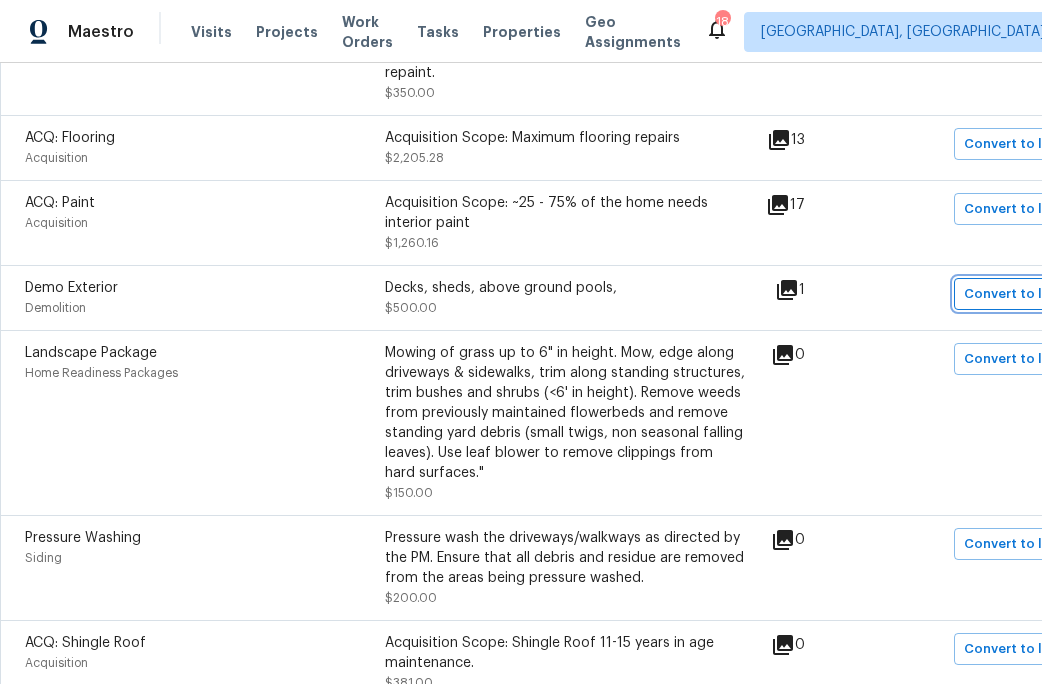 click on "Convert to line item" at bounding box center (1029, 294) 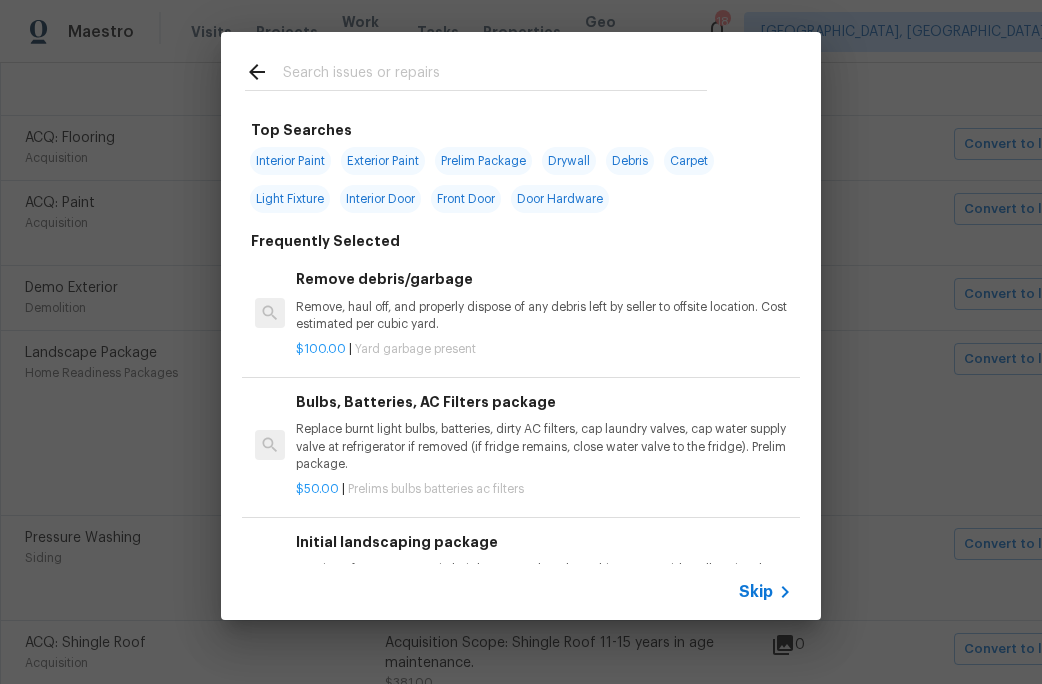 click on "Skip" at bounding box center (756, 592) 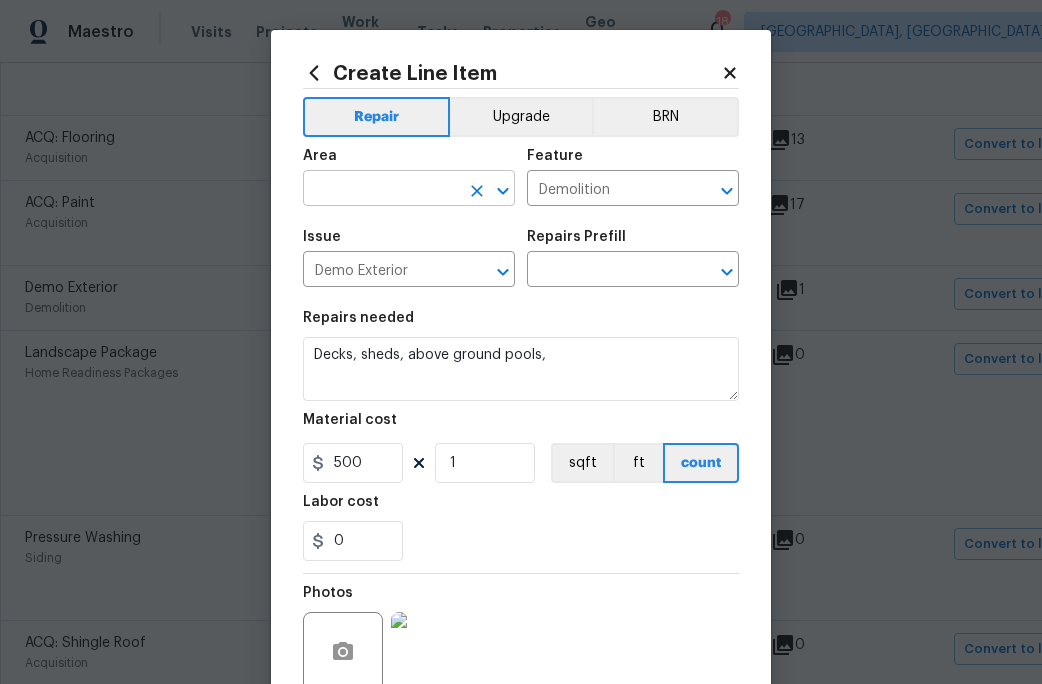 click at bounding box center (381, 190) 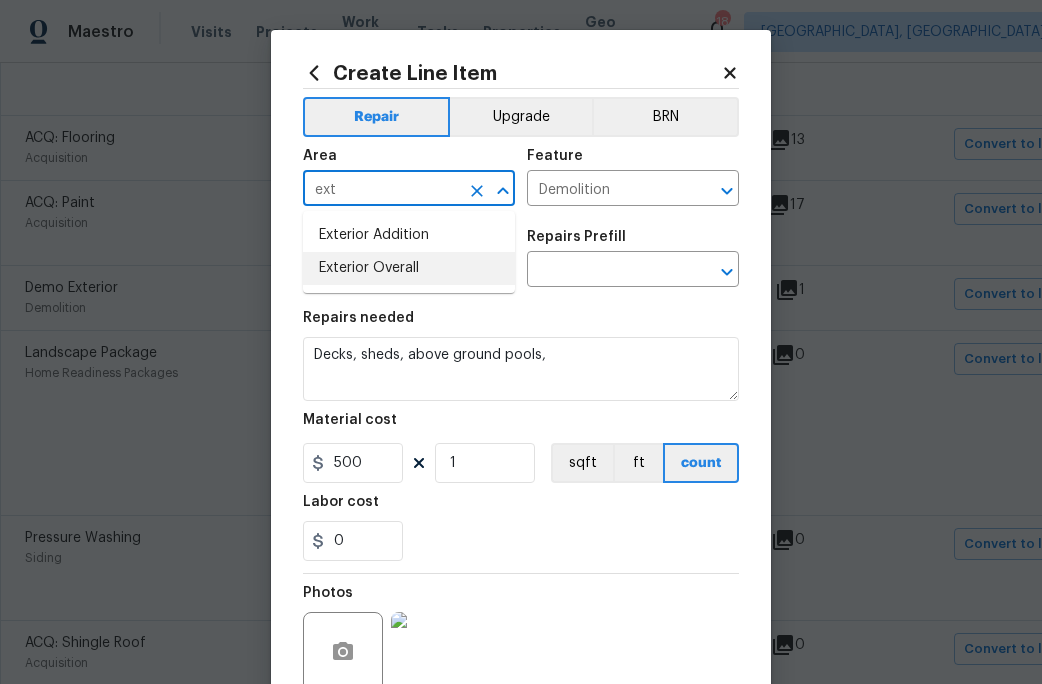 click on "Exterior Overall" at bounding box center [409, 268] 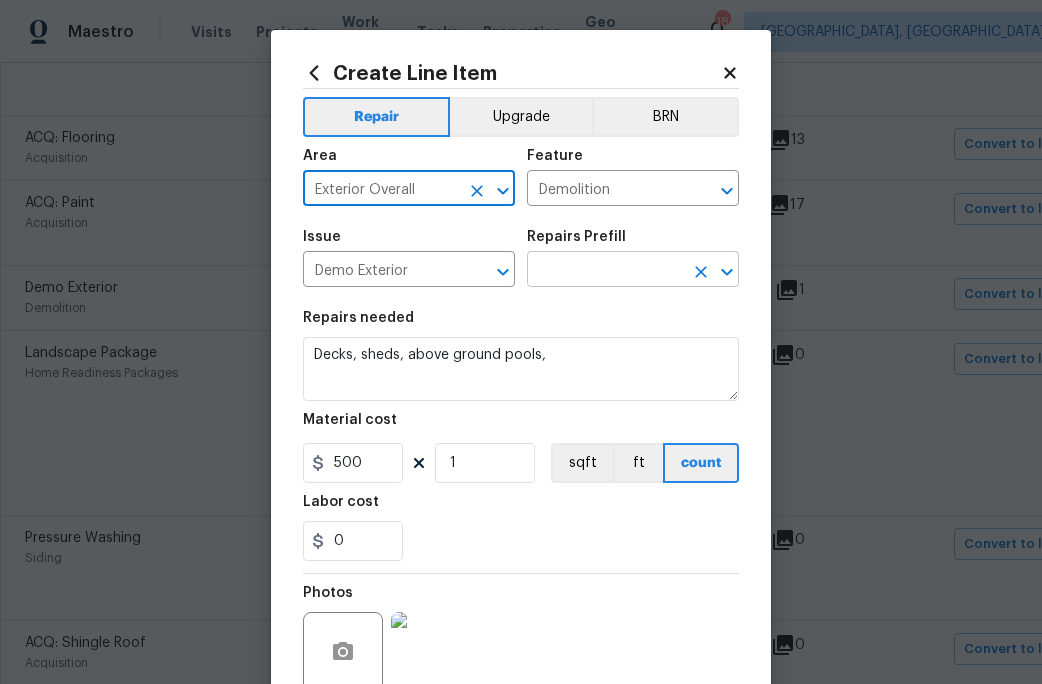 type on "Exterior Overall" 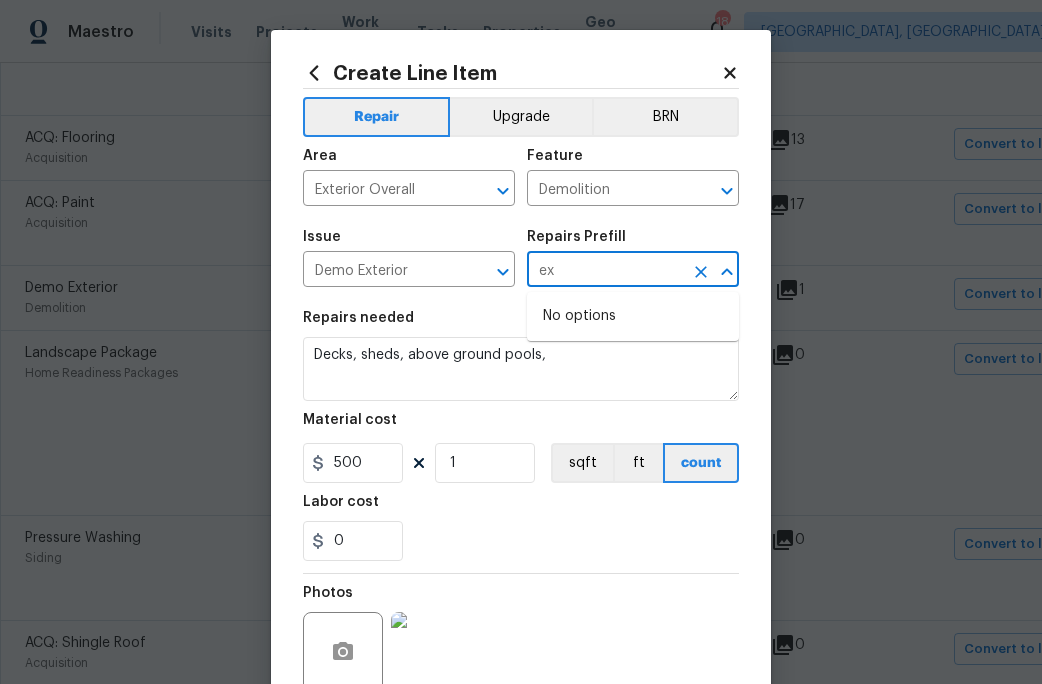 type on "e" 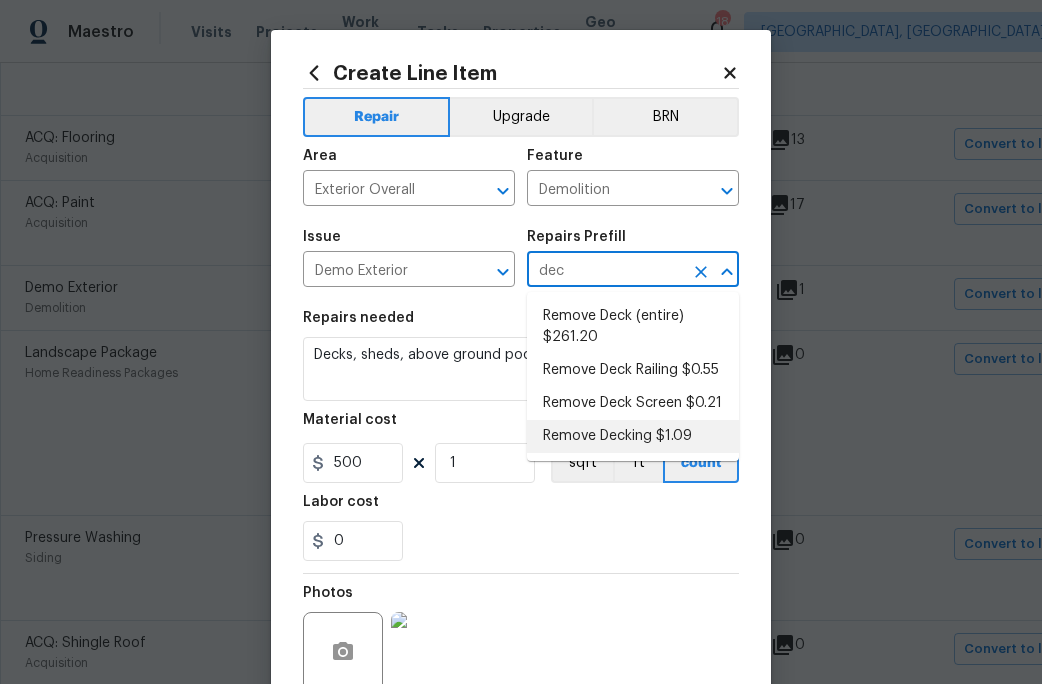 type on "dec" 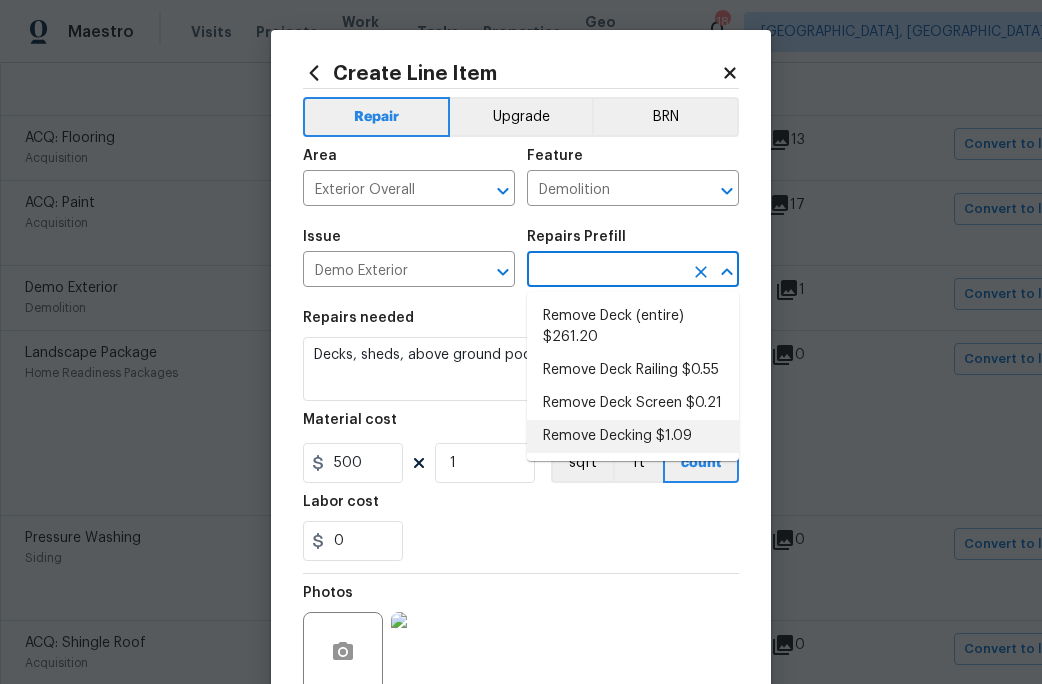 click on "Repairs needed Decks, sheds, above ground pools, Material cost 500 1 sqft ft count Labor cost 0" at bounding box center [521, 436] 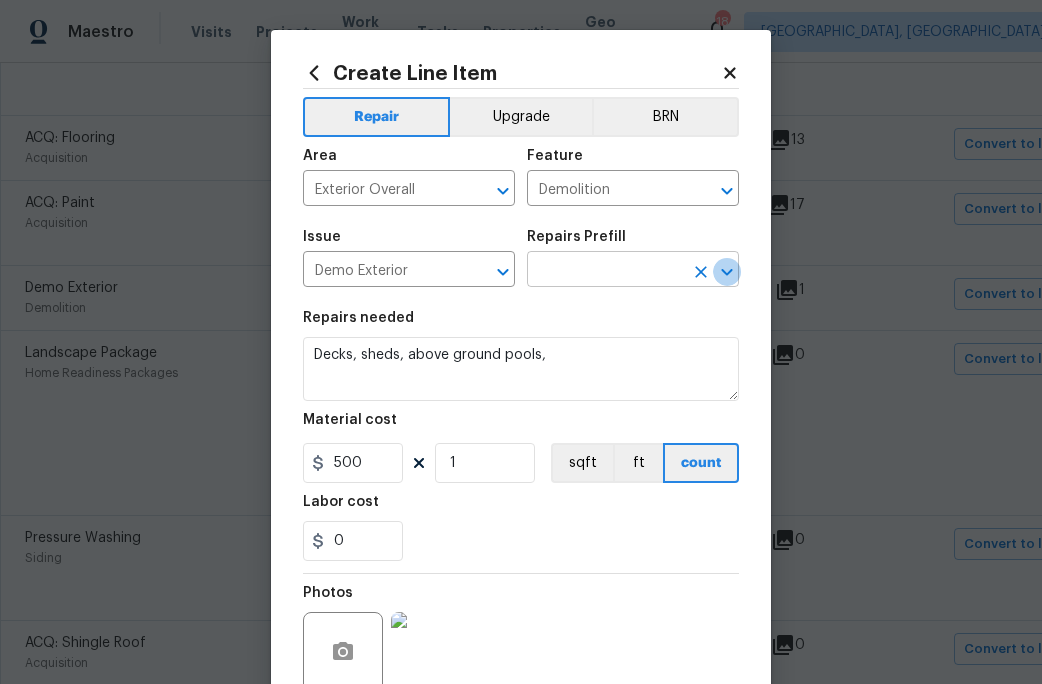 click 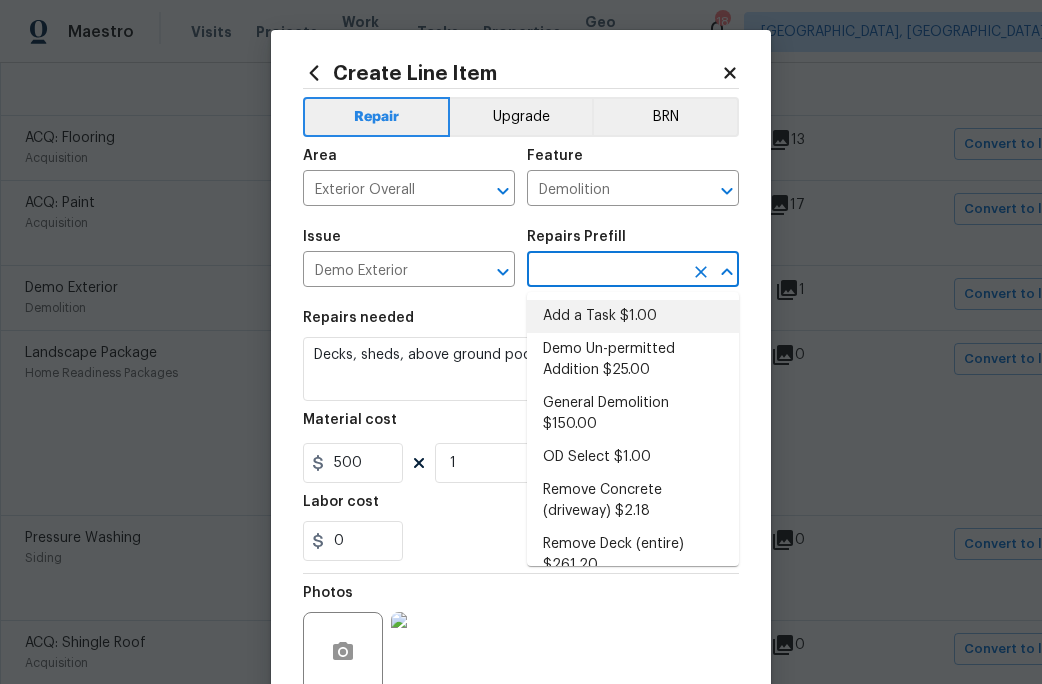 click on "Add a Task $1.00" at bounding box center [633, 316] 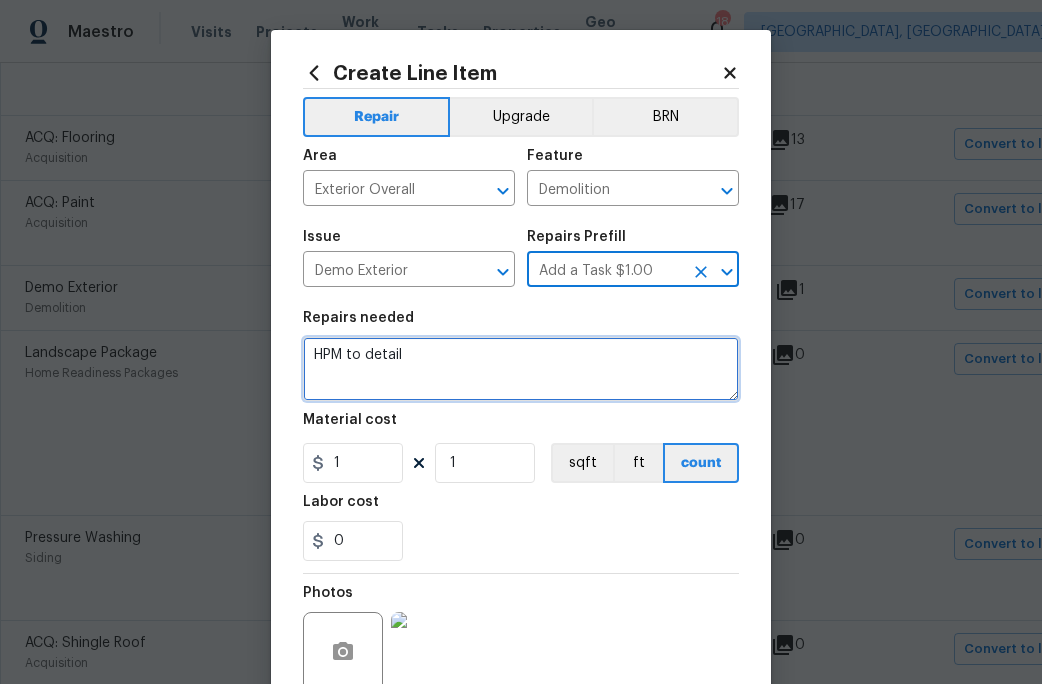 click on "HPM to detail" at bounding box center (521, 369) 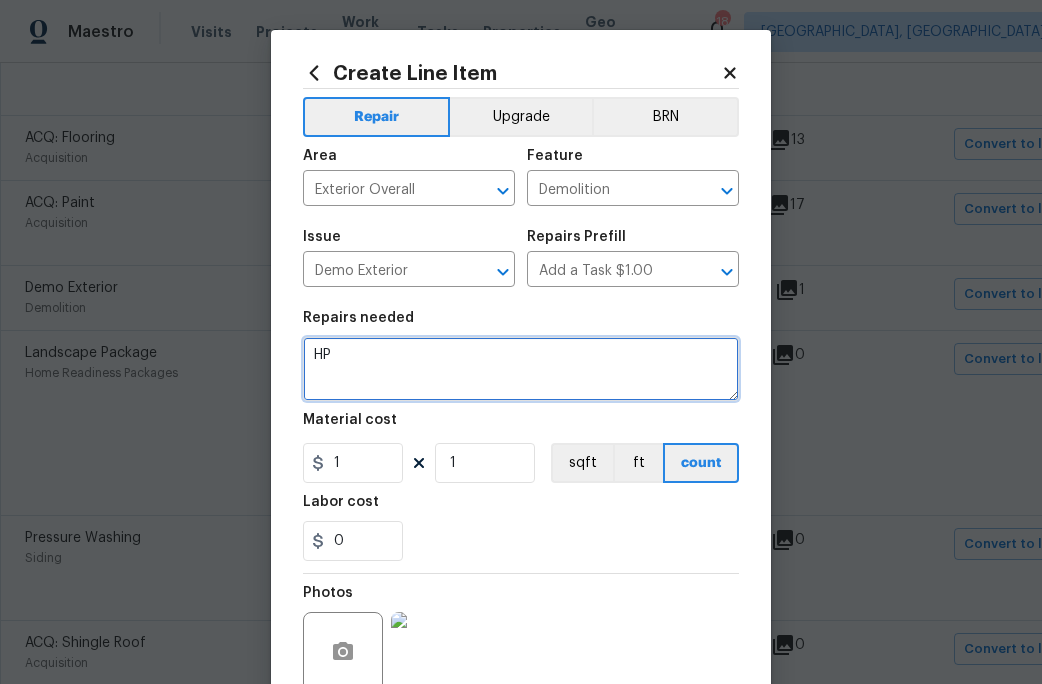 type on "H" 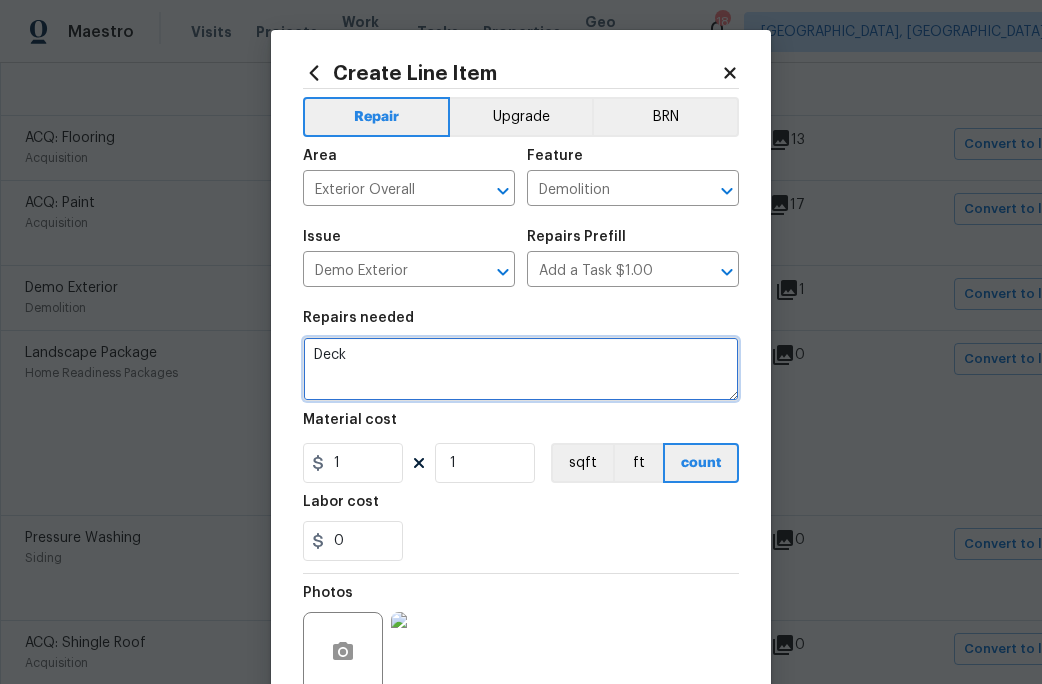 type on "Deck" 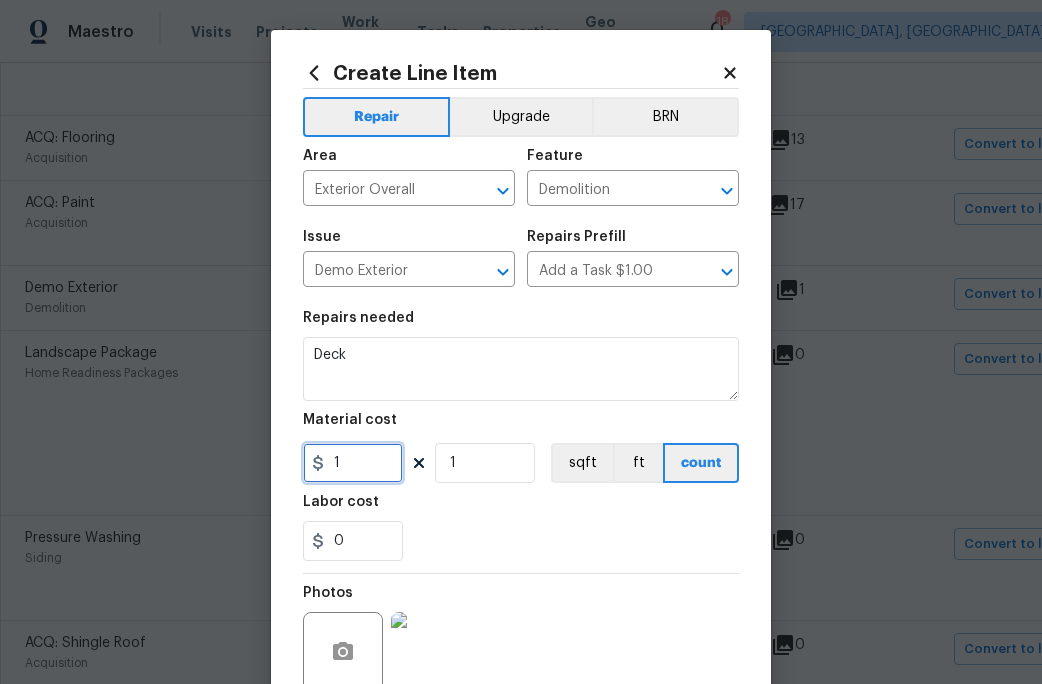 click on "1" at bounding box center [353, 463] 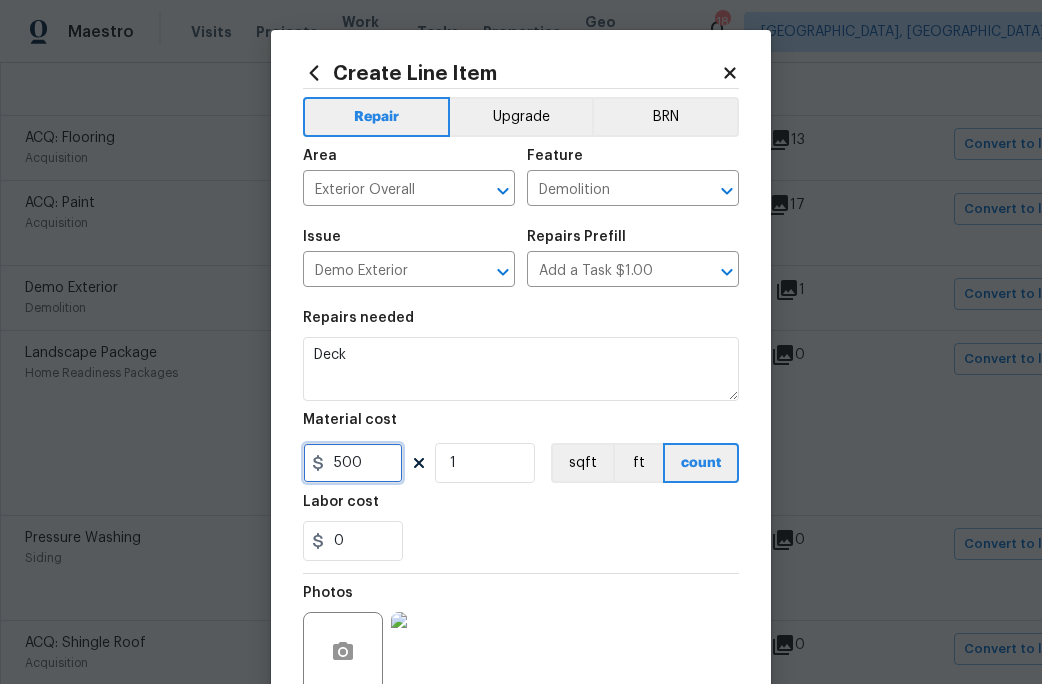 type on "500" 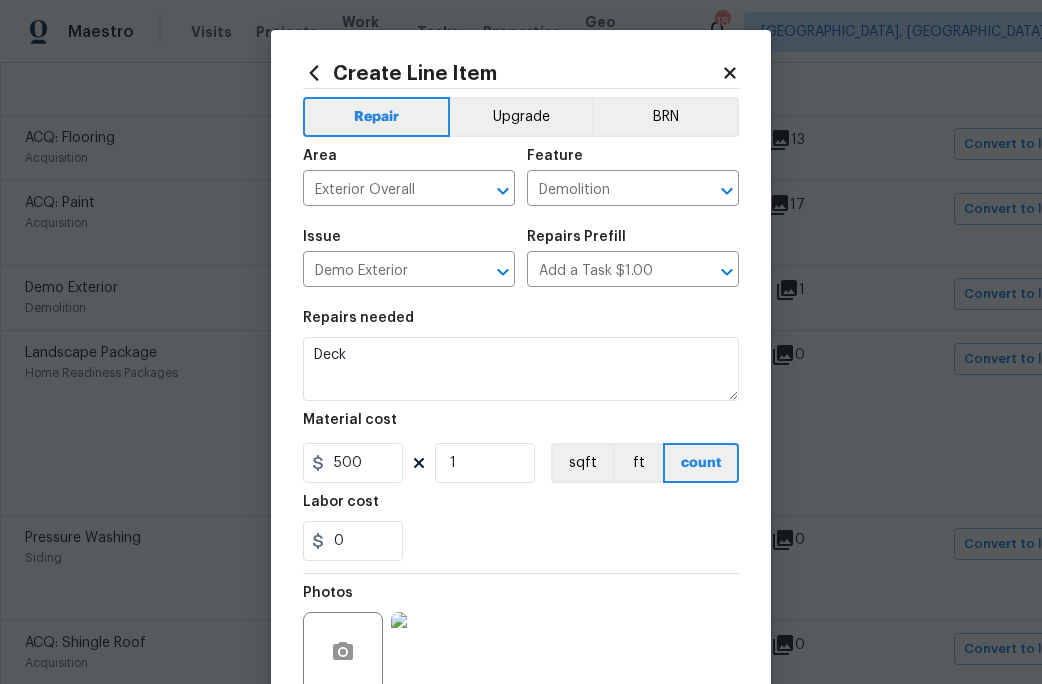 click on "0" at bounding box center [521, 541] 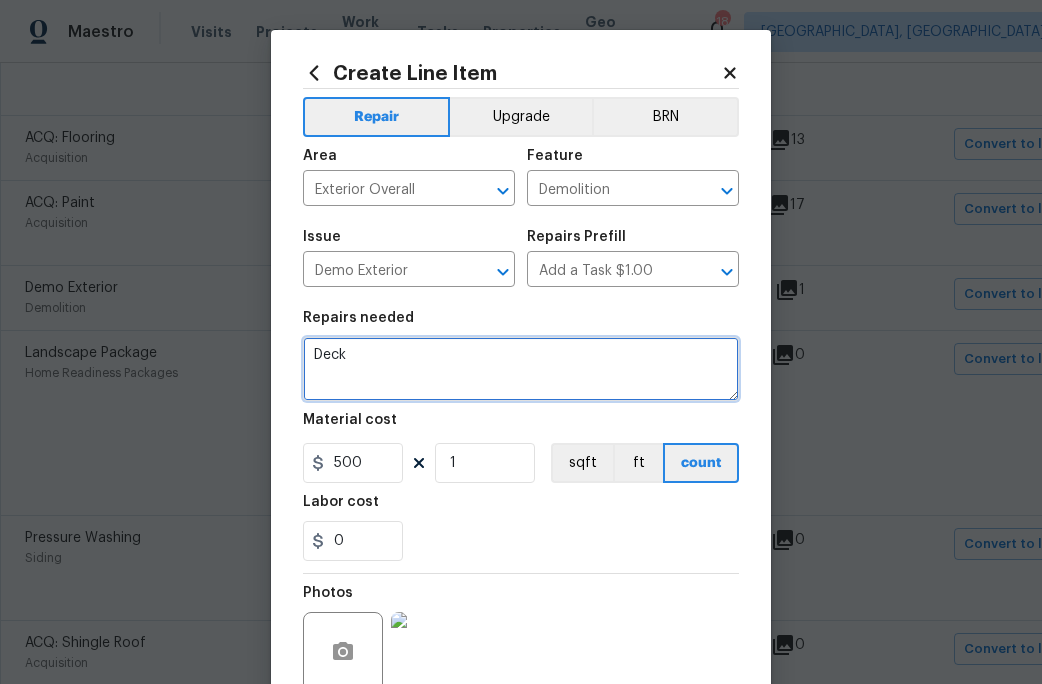 click on "Deck" at bounding box center (521, 369) 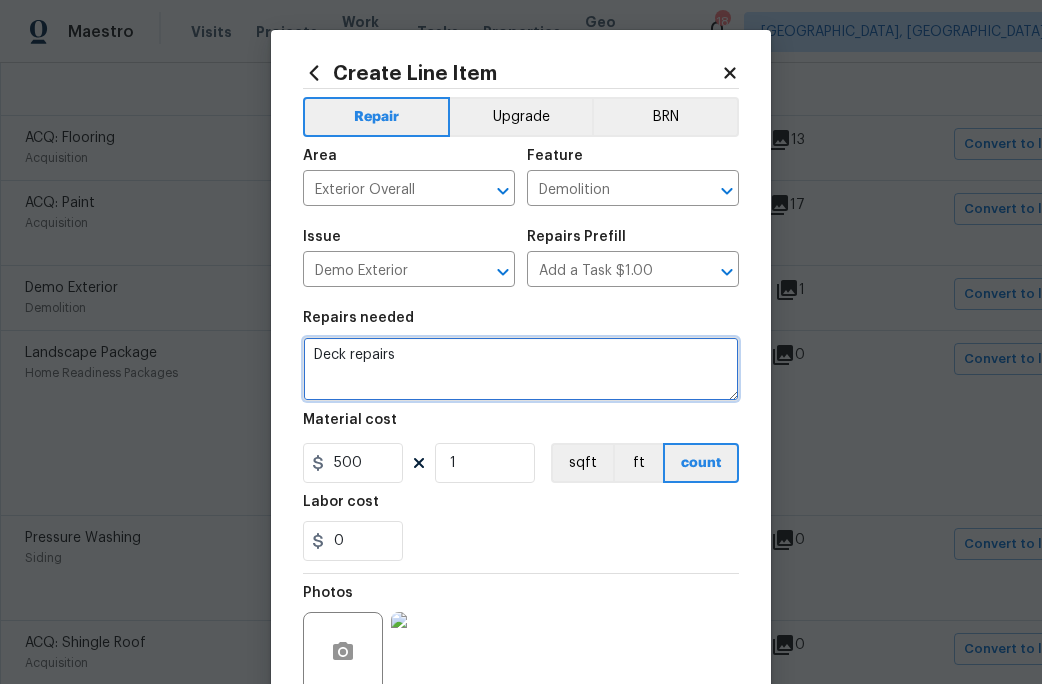 type on "Deck repairs" 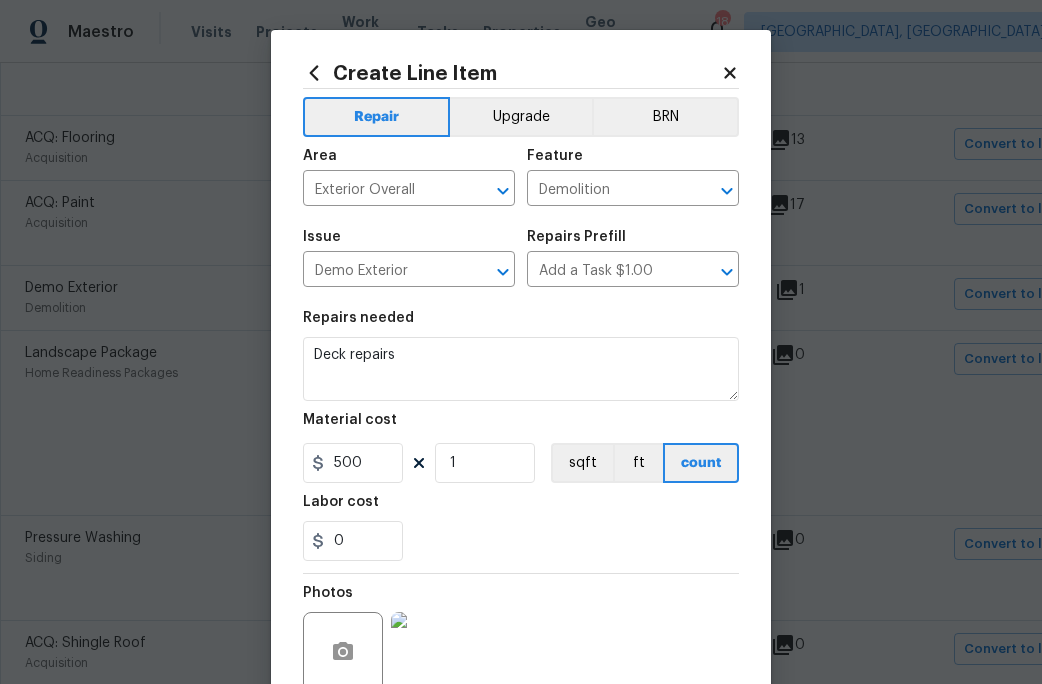 click on "0" at bounding box center [521, 541] 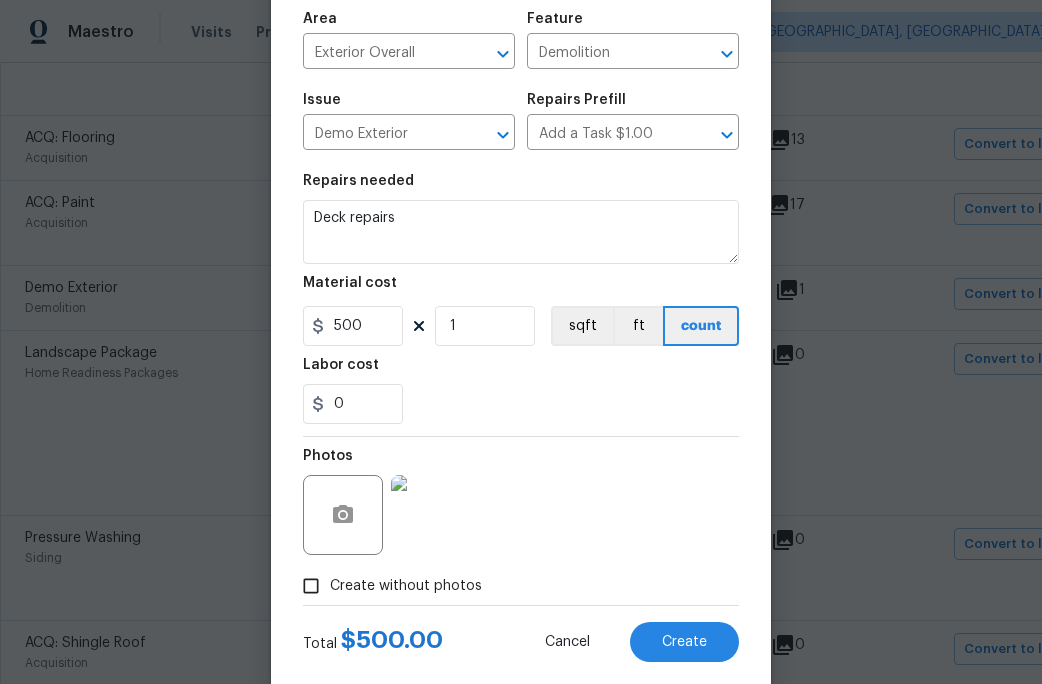 scroll, scrollTop: 178, scrollLeft: 0, axis: vertical 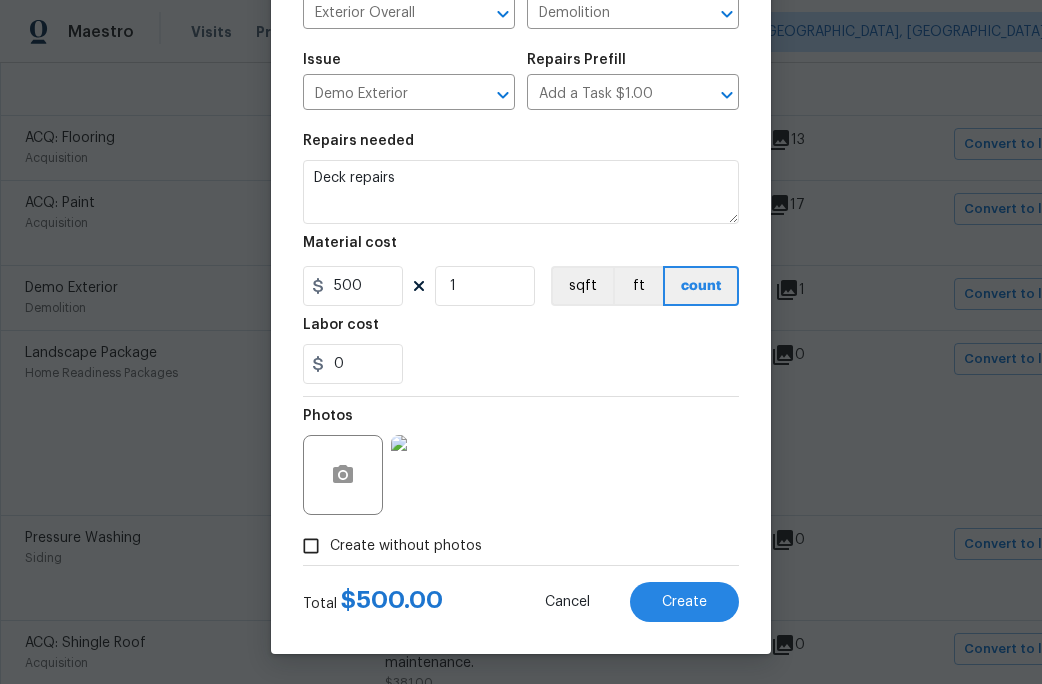click at bounding box center (431, 475) 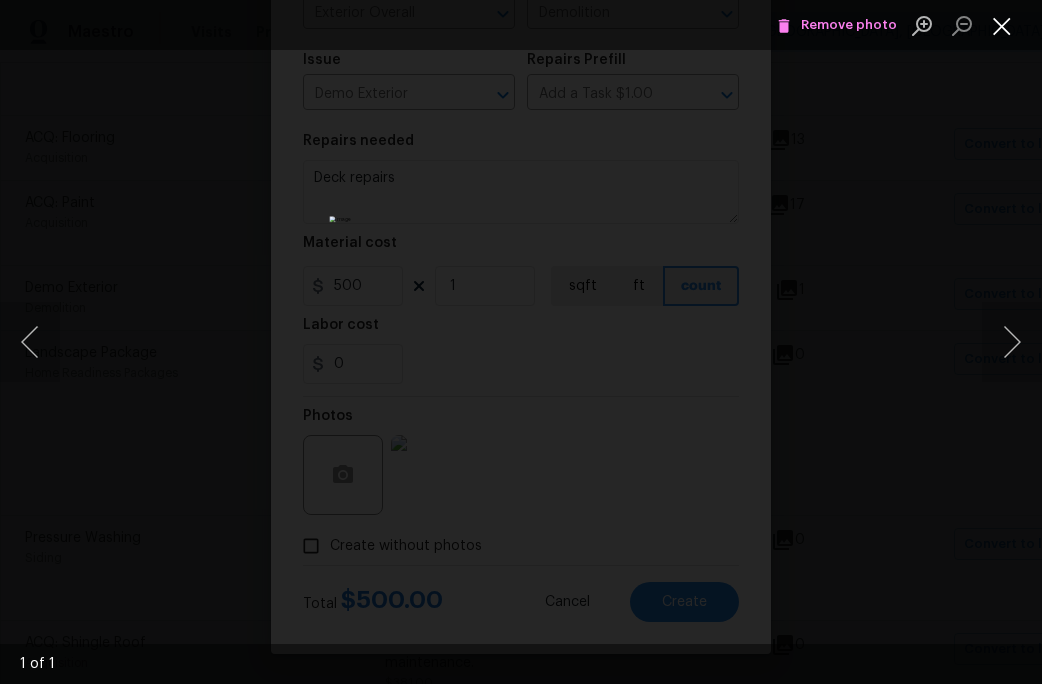 click at bounding box center (1002, 25) 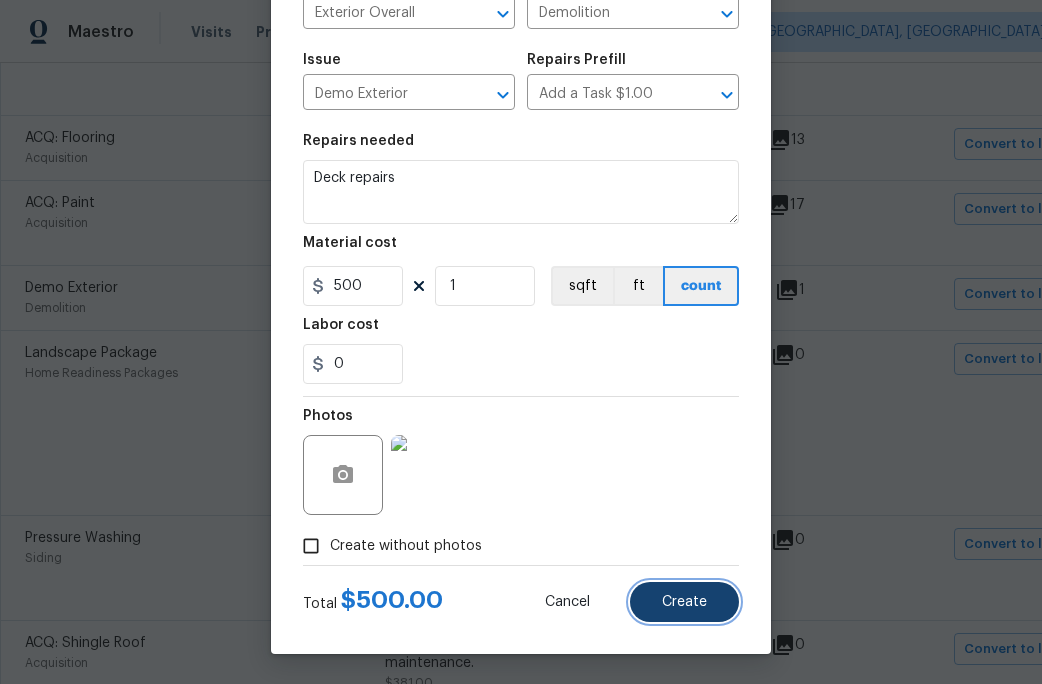 click on "Create" at bounding box center (684, 602) 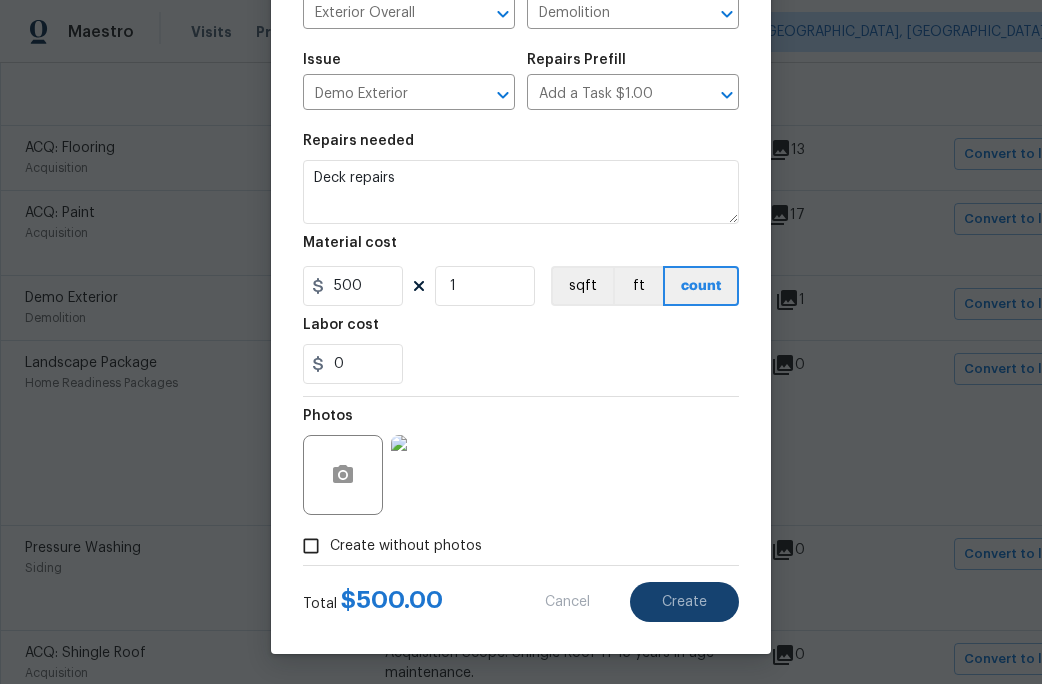 scroll, scrollTop: 662, scrollLeft: 0, axis: vertical 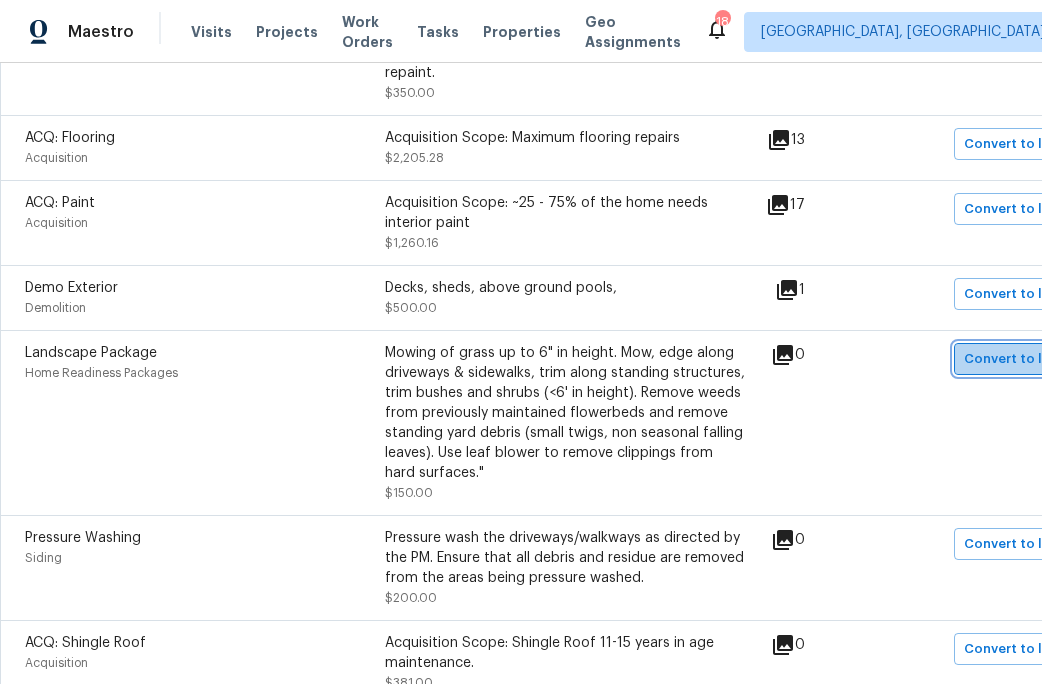 click on "Convert to line item" at bounding box center (1029, 359) 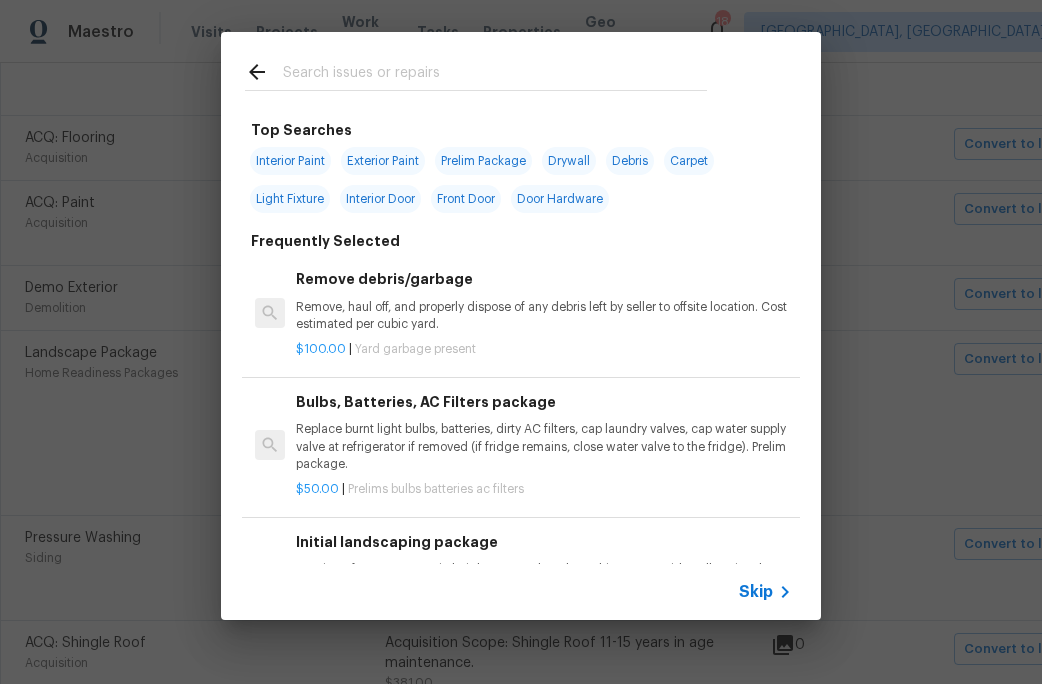 click on "Skip" at bounding box center [756, 592] 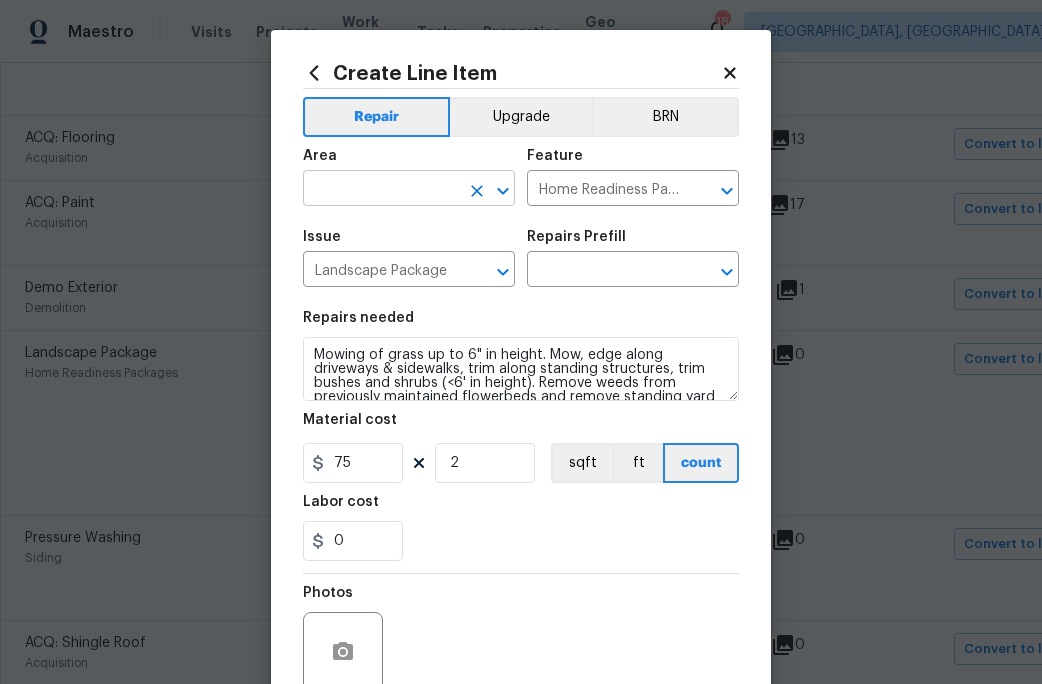 click at bounding box center [381, 190] 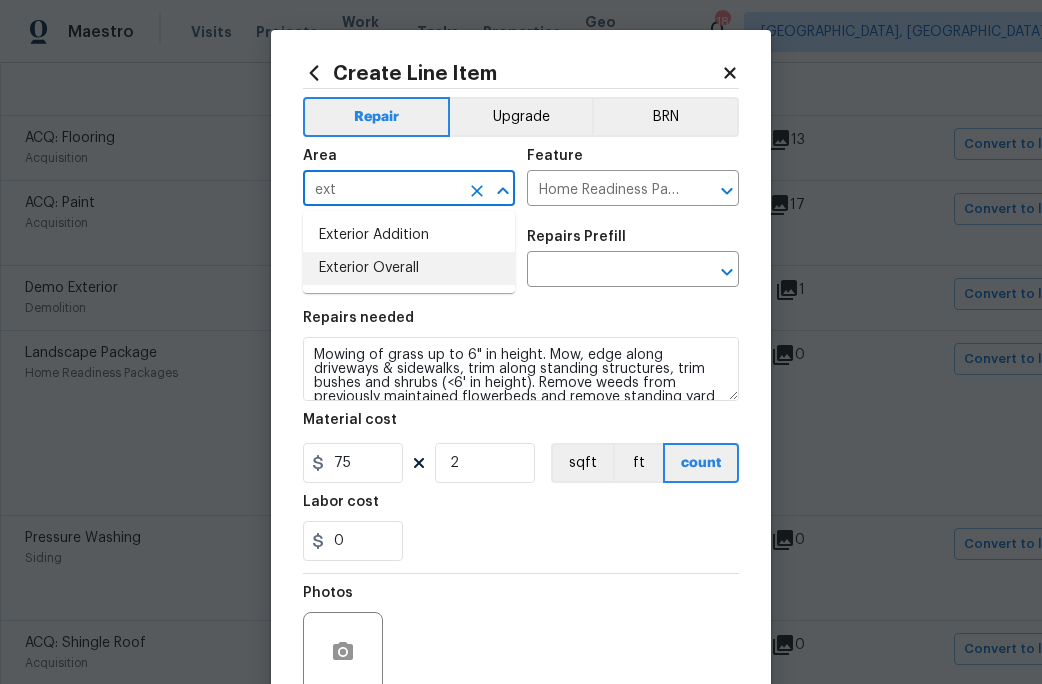 click on "Exterior Overall" at bounding box center [409, 268] 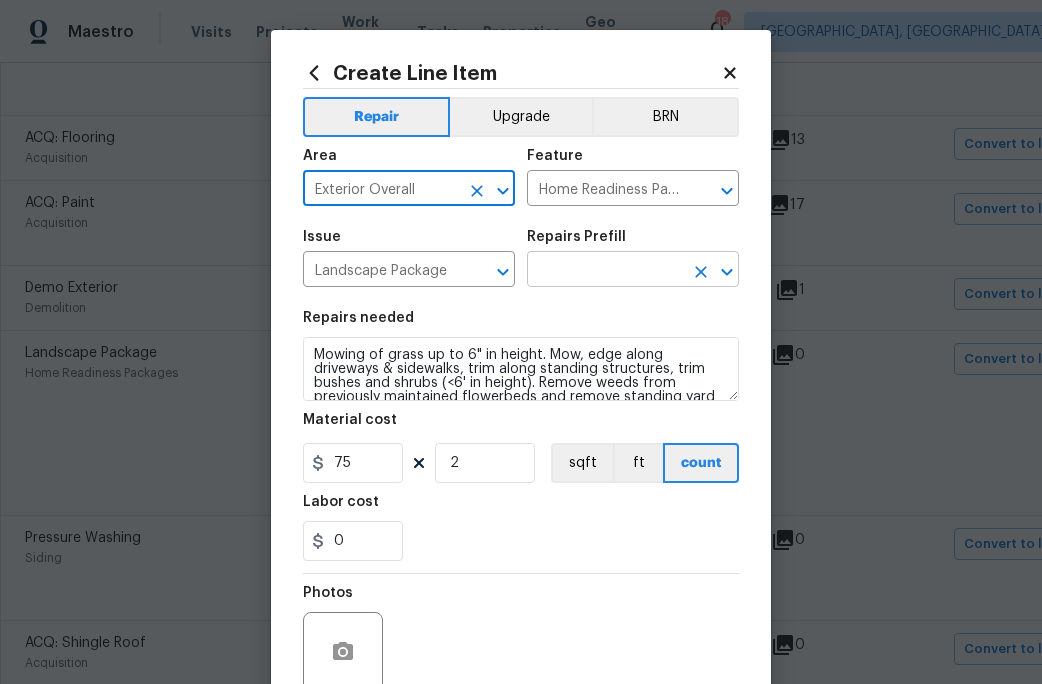 type on "Exterior Overall" 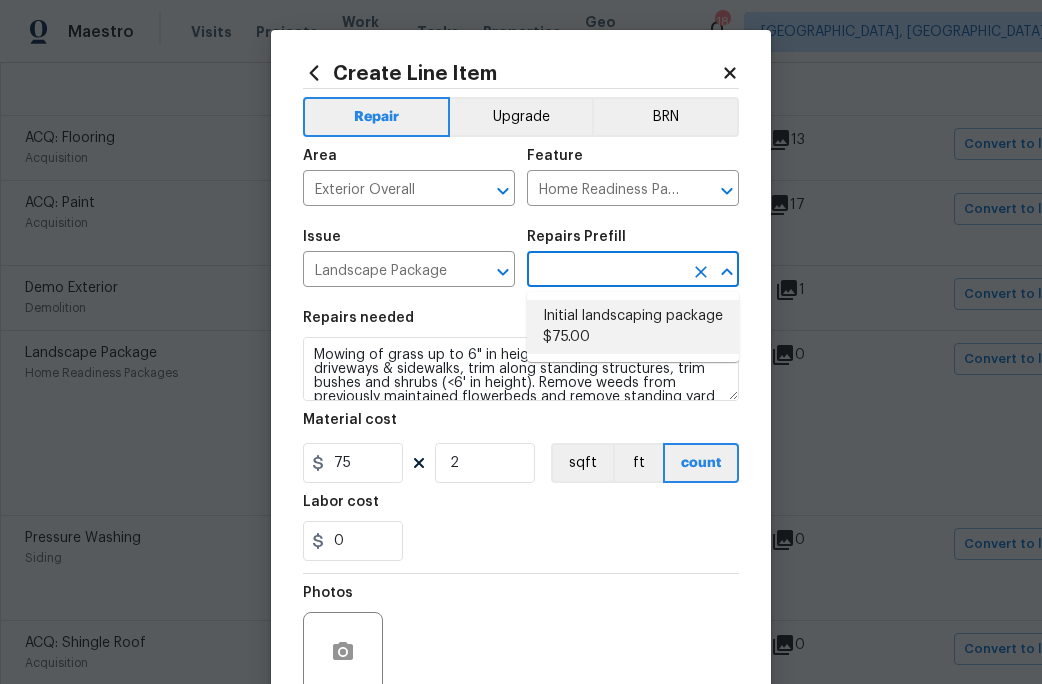 click on "Initial landscaping package $75.00" at bounding box center [633, 327] 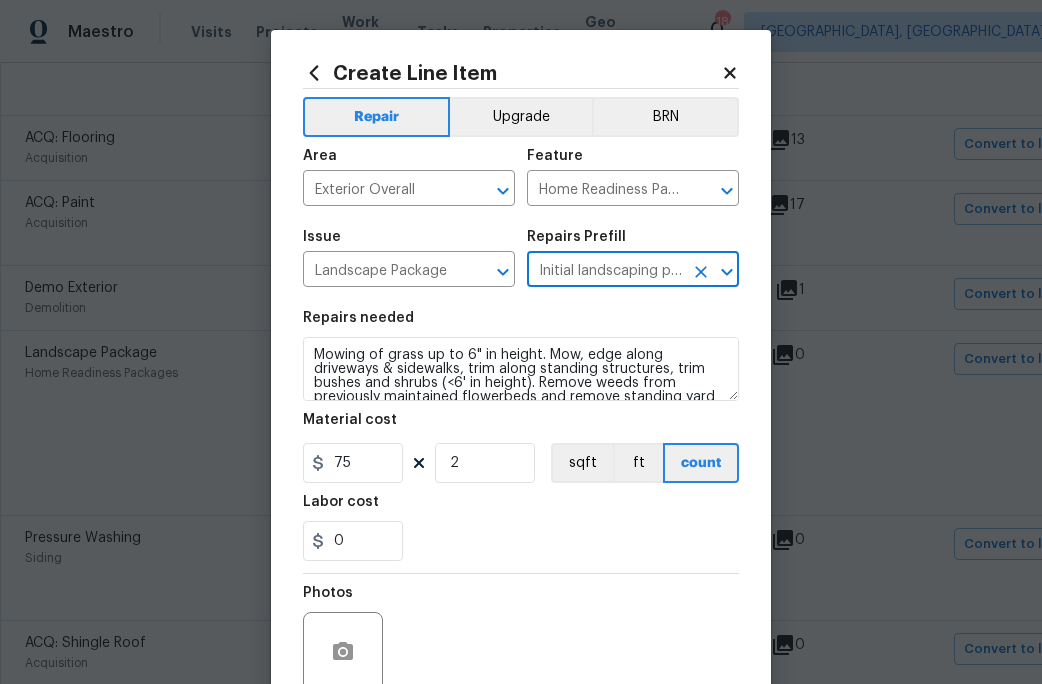 scroll, scrollTop: 178, scrollLeft: 0, axis: vertical 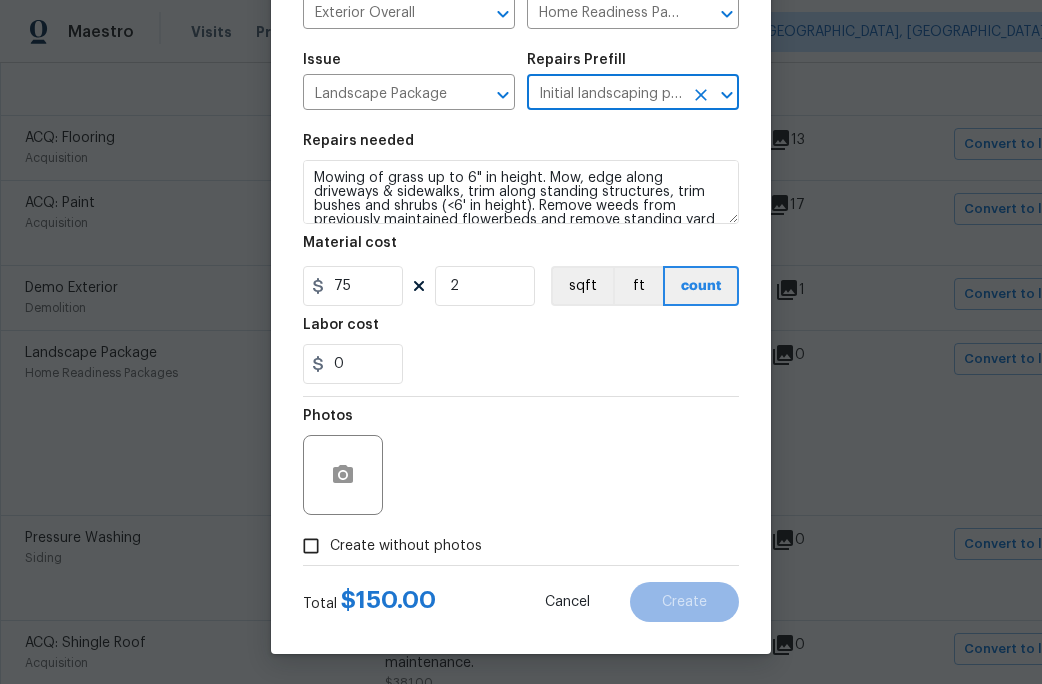 click on "Create without photos" at bounding box center (311, 546) 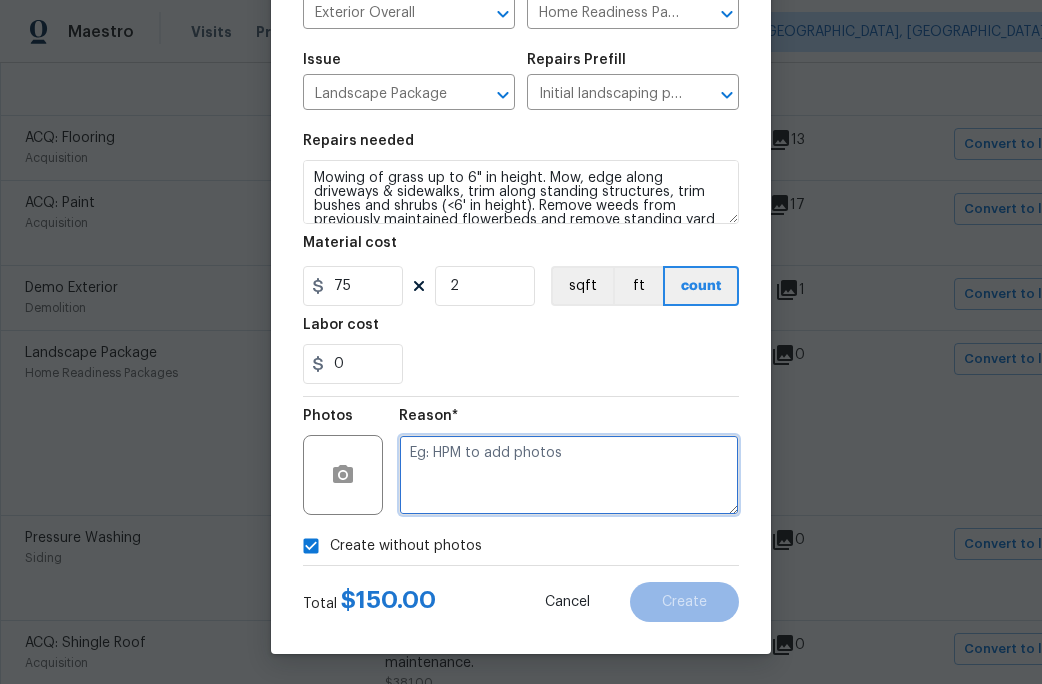 click at bounding box center (569, 475) 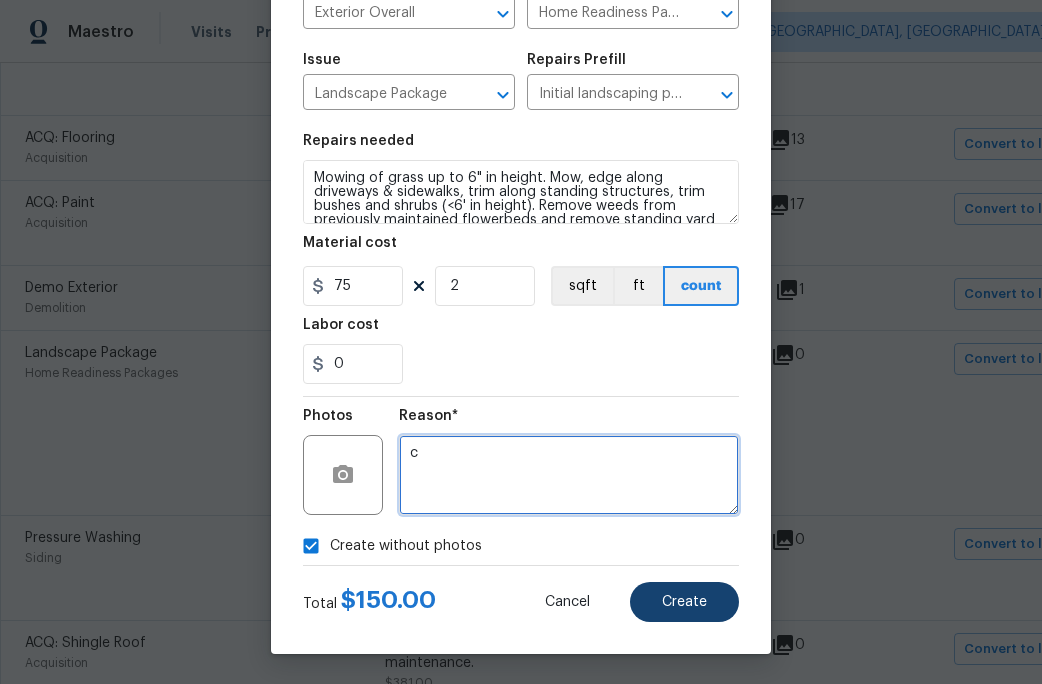 type on "c" 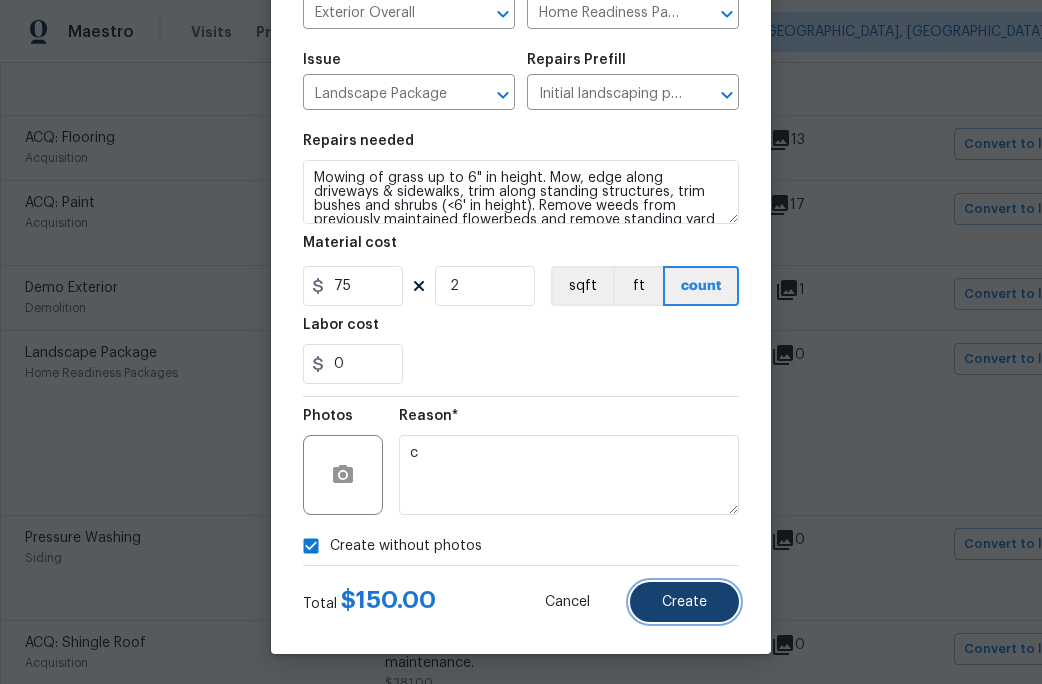 click on "Create" at bounding box center (684, 602) 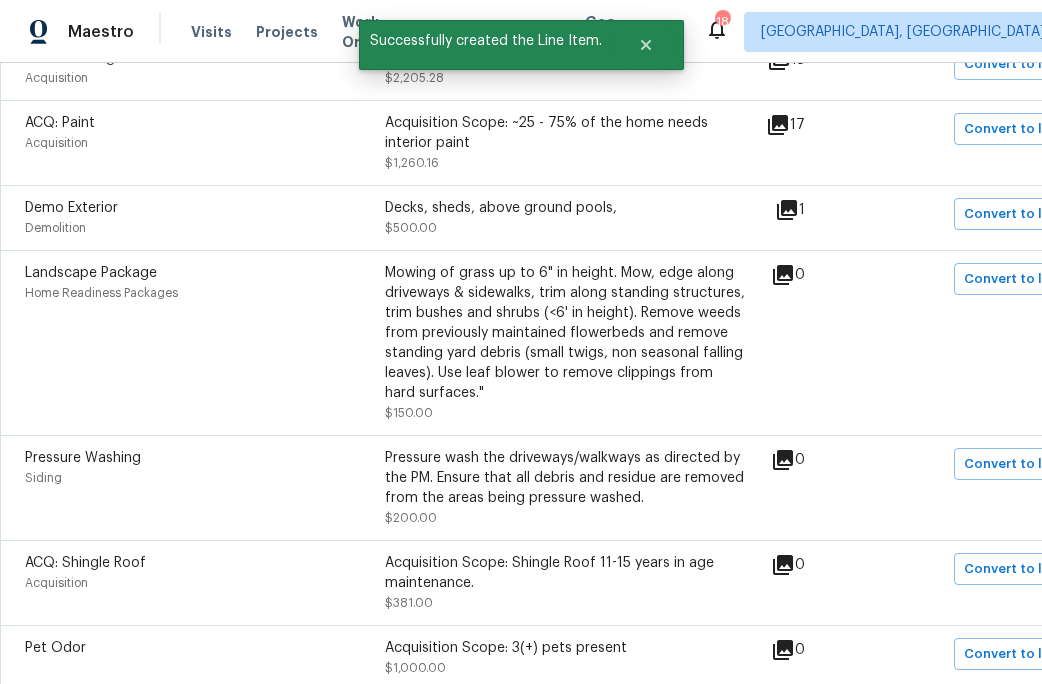 scroll, scrollTop: 853, scrollLeft: 0, axis: vertical 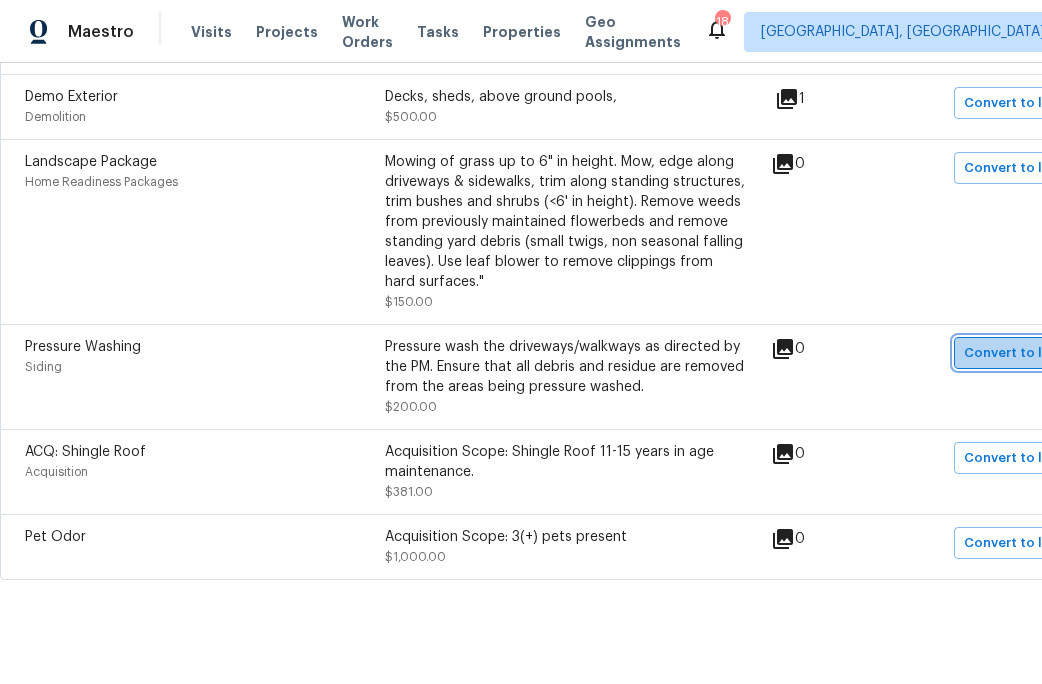 click on "Convert to line item" at bounding box center [1029, 353] 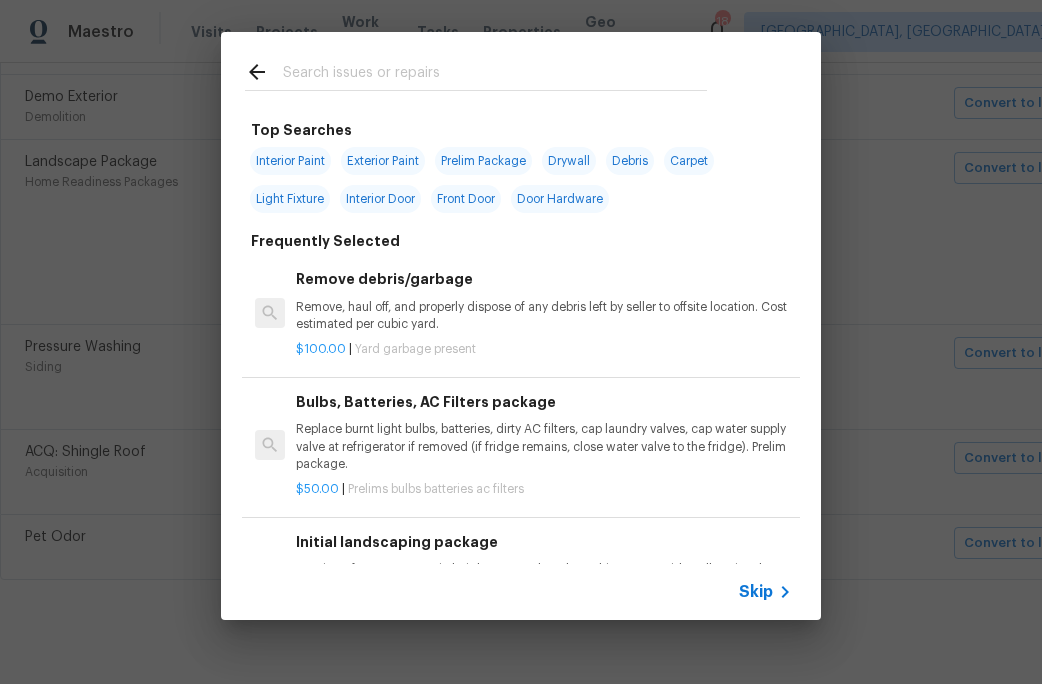 click at bounding box center (495, 75) 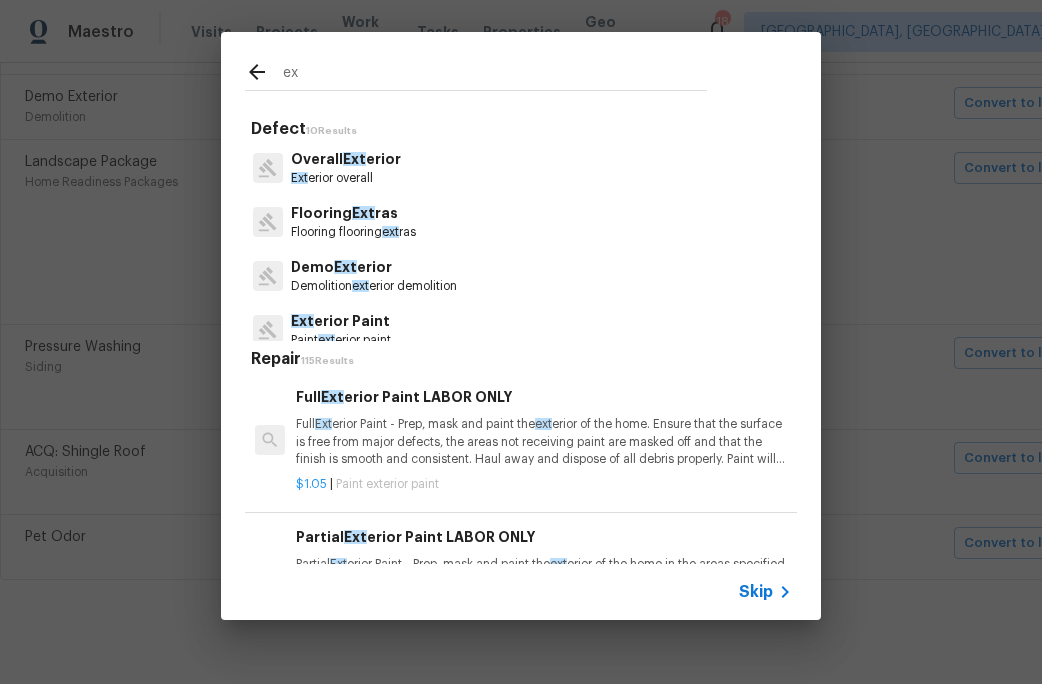 type on "e" 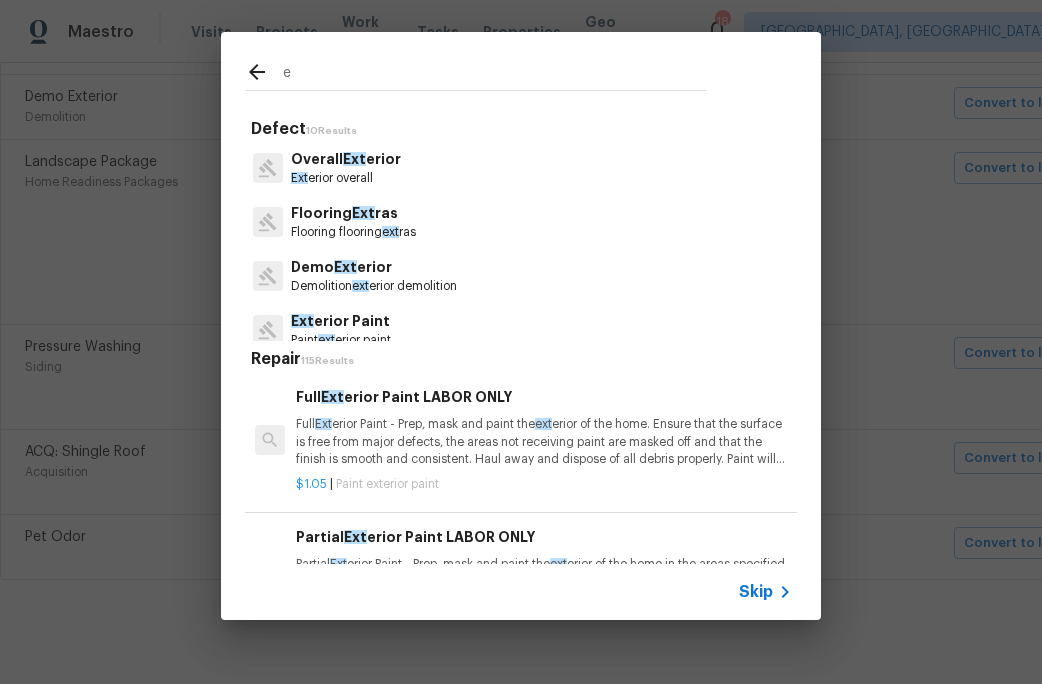 type 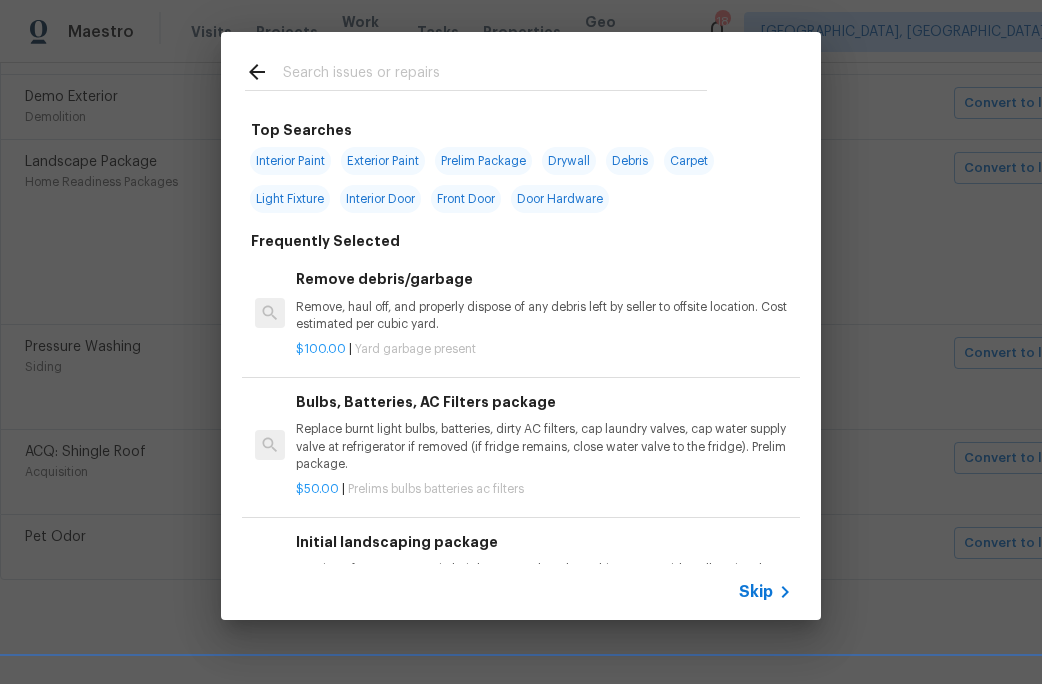 click on "Skip" at bounding box center [756, 592] 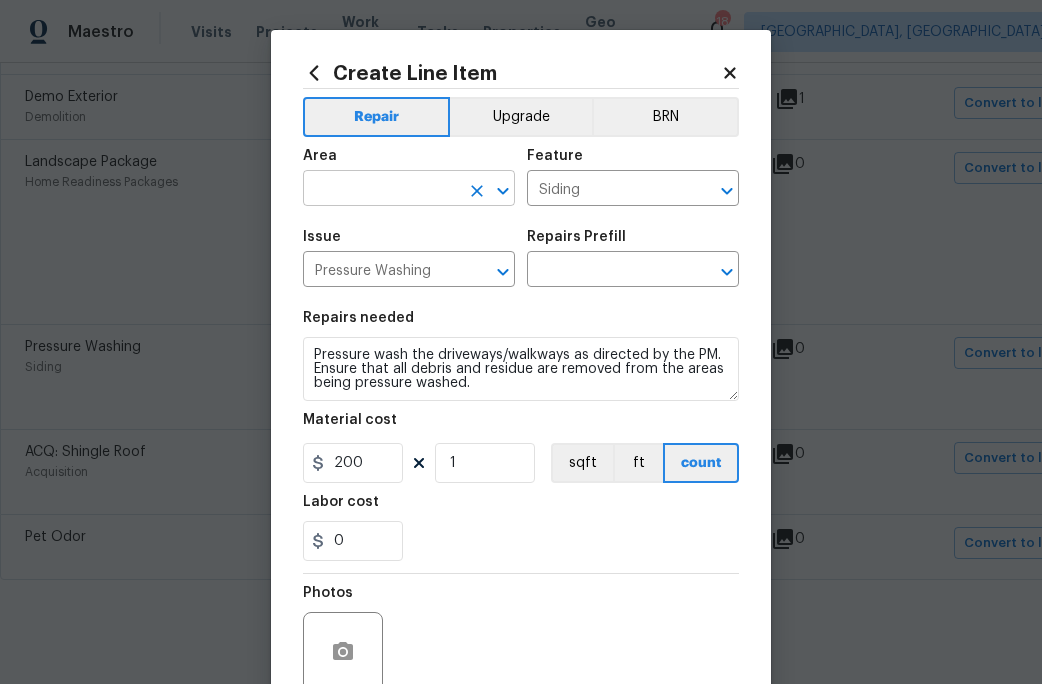 click at bounding box center [381, 190] 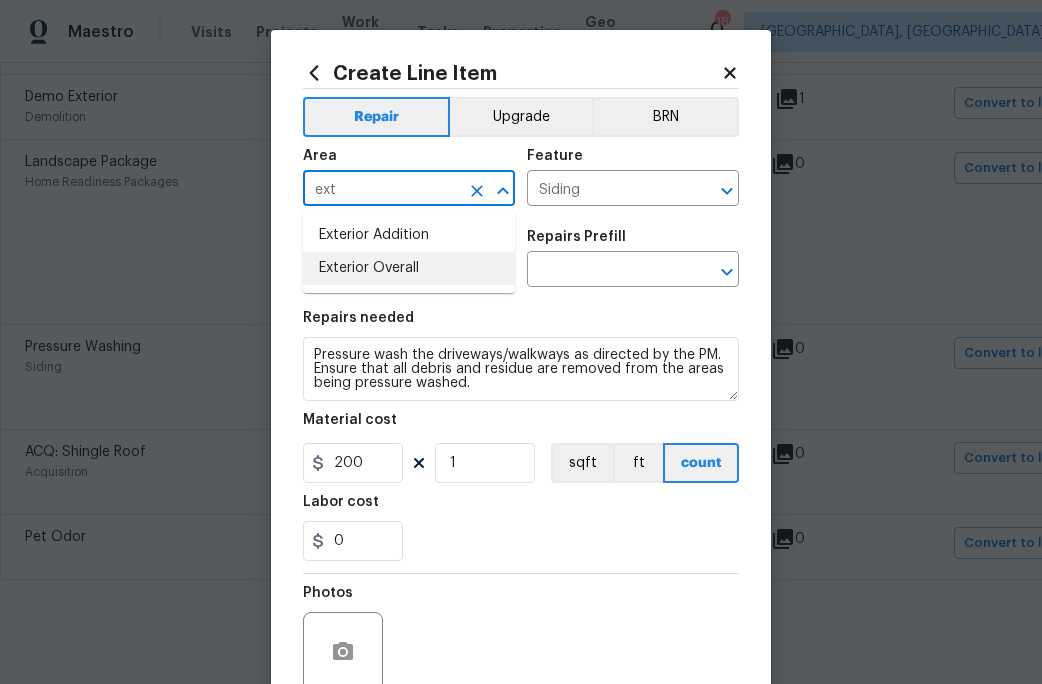click on "Exterior Overall" at bounding box center [409, 268] 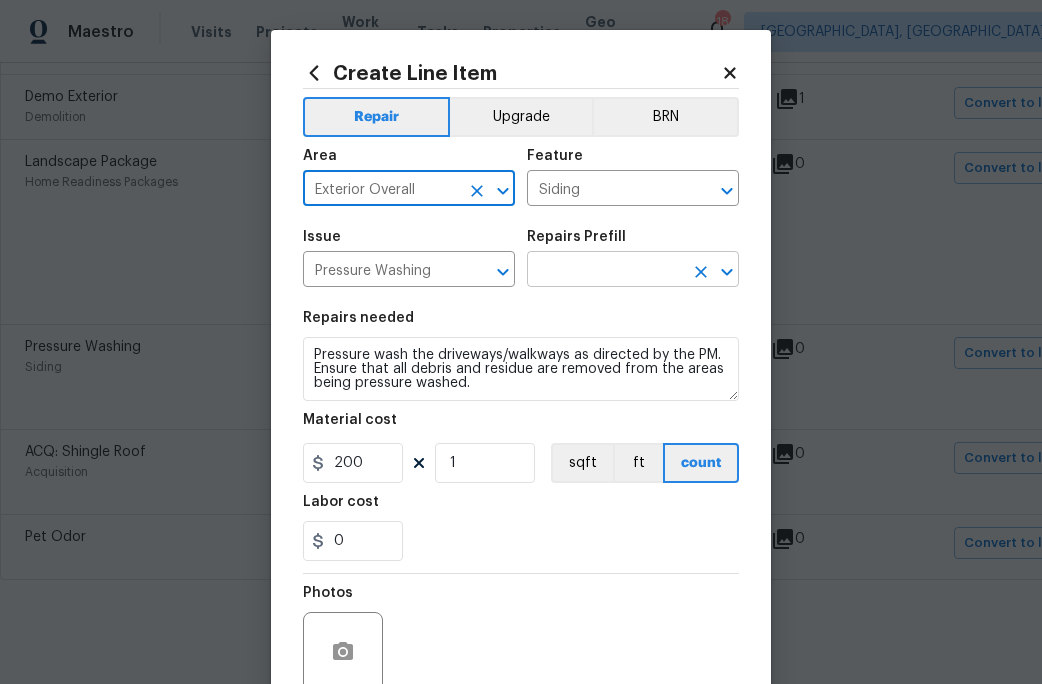 type on "Exterior Overall" 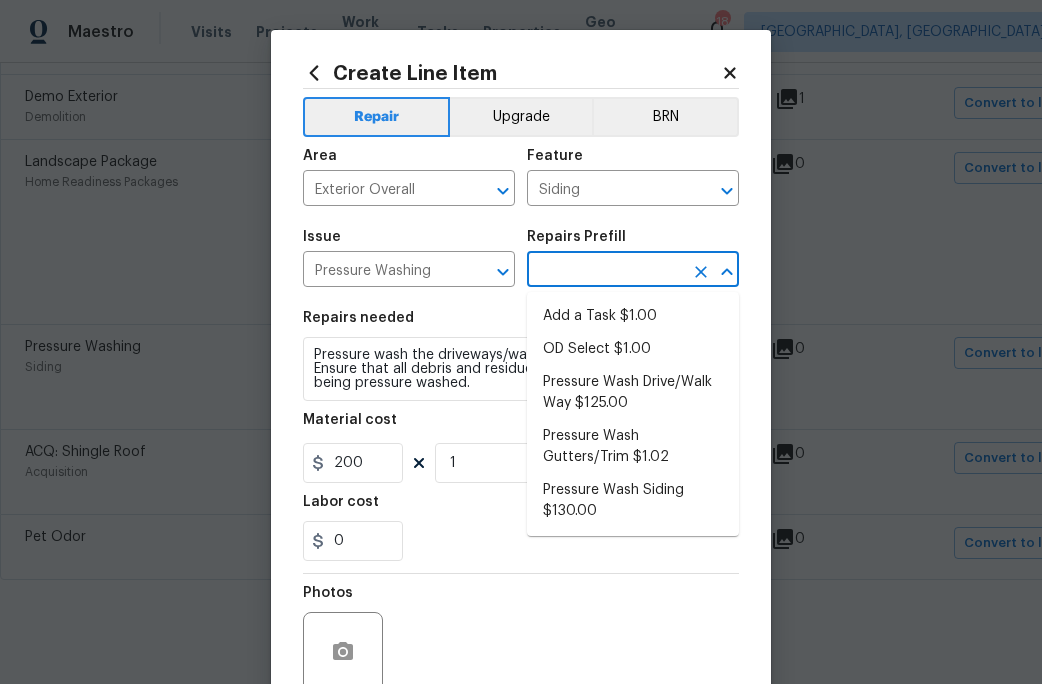 click at bounding box center (605, 271) 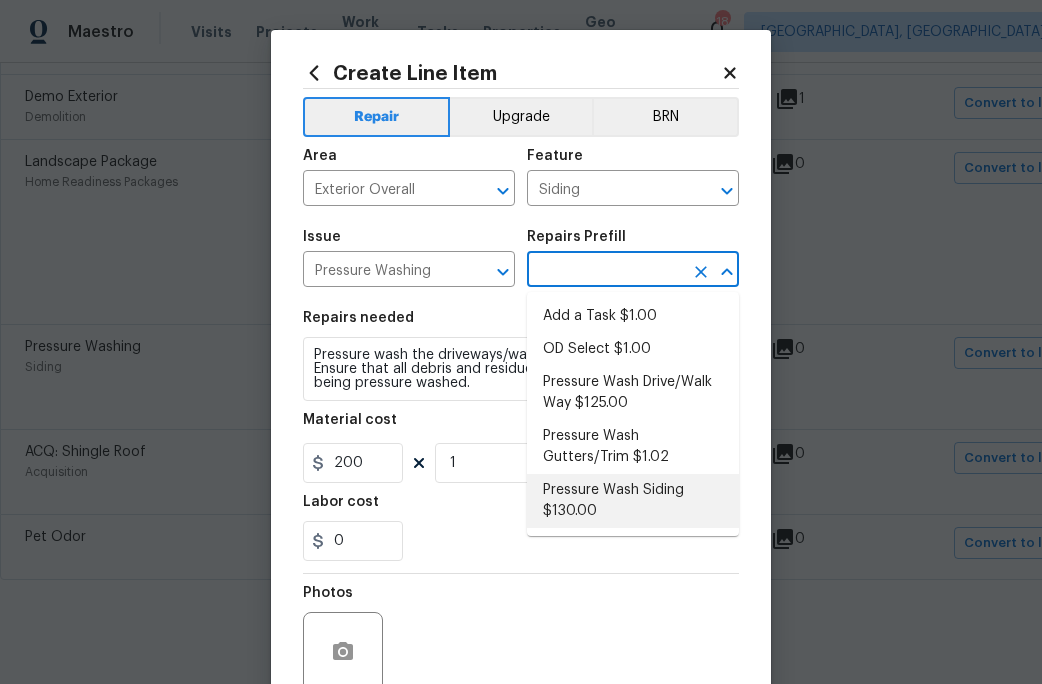 click on "Pressure Wash Siding $130.00" at bounding box center [633, 501] 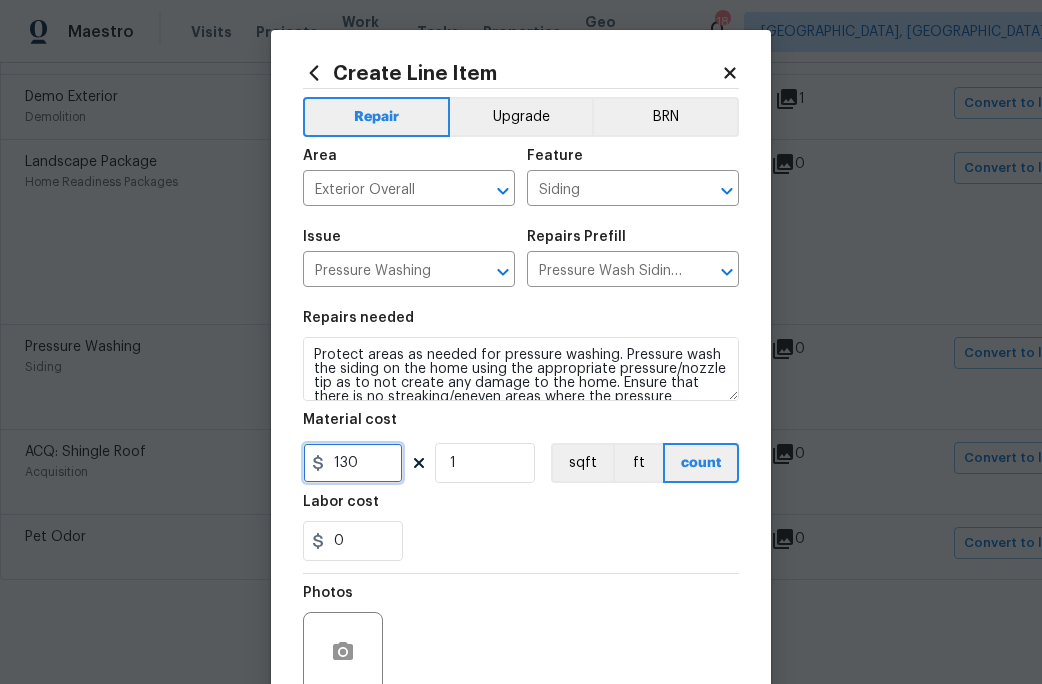 click on "130" at bounding box center [353, 463] 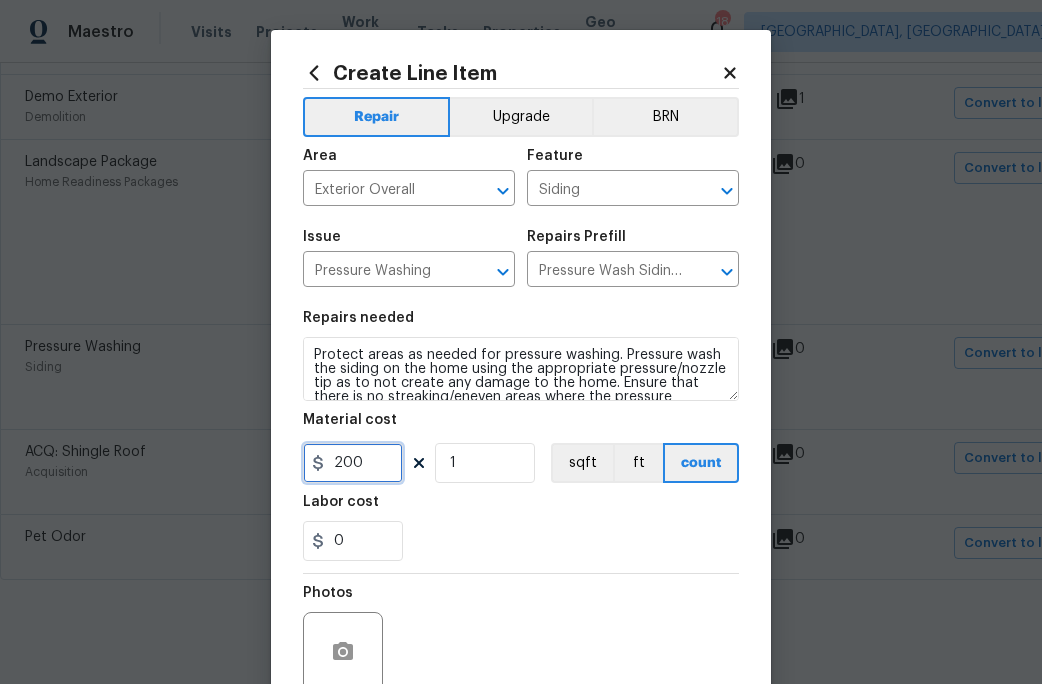 type on "200" 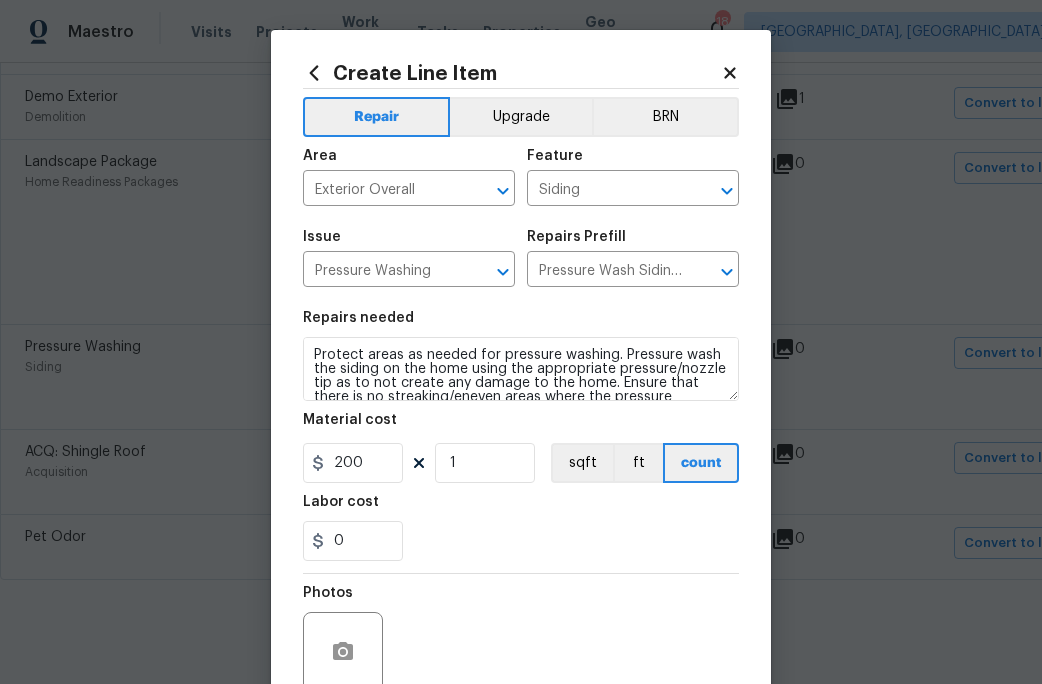 click on "Repairs needed Protect areas as needed for pressure washing. Pressure wash the siding on the home using the appropriate pressure/nozzle tip as to not create any damage to the home. Ensure that there is no streaking/eneven areas where the pressure washing took place. Clean up any debris created from pressure washing. Material cost 200 1 sqft ft count Labor cost 0" at bounding box center [521, 436] 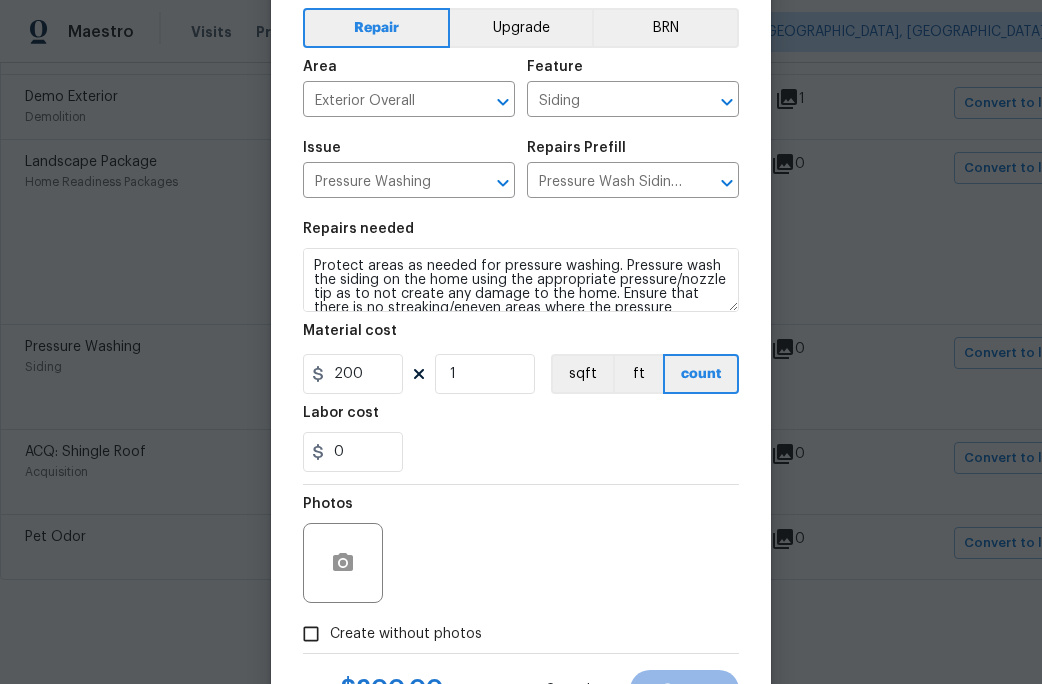 scroll, scrollTop: 178, scrollLeft: 0, axis: vertical 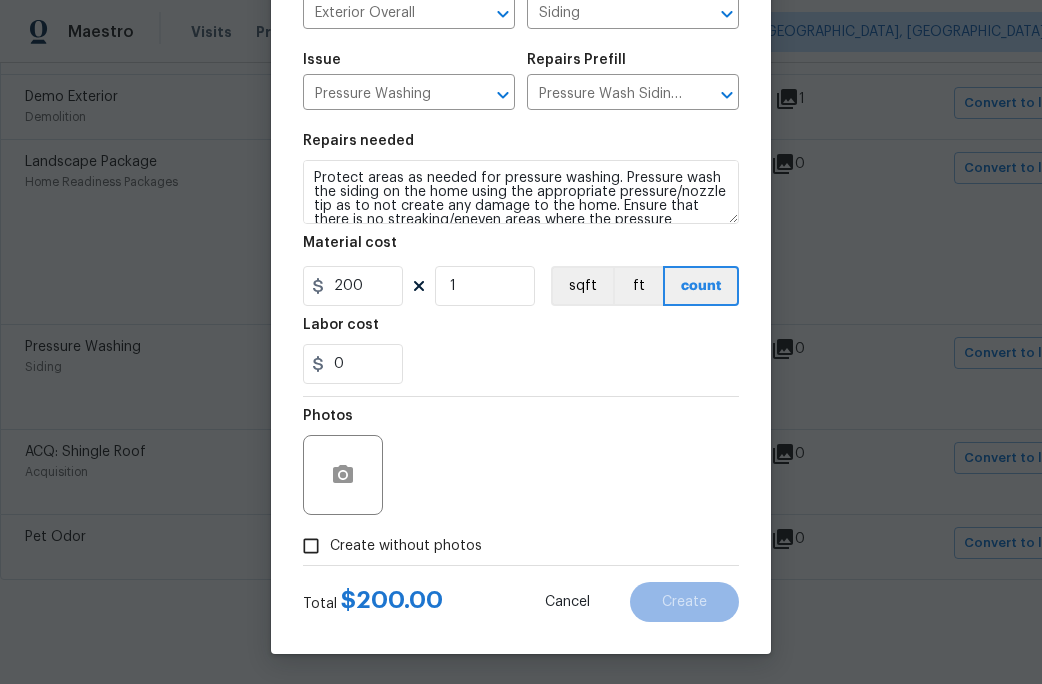 click on "Total   $ 200.00 Cancel Create" at bounding box center (521, 594) 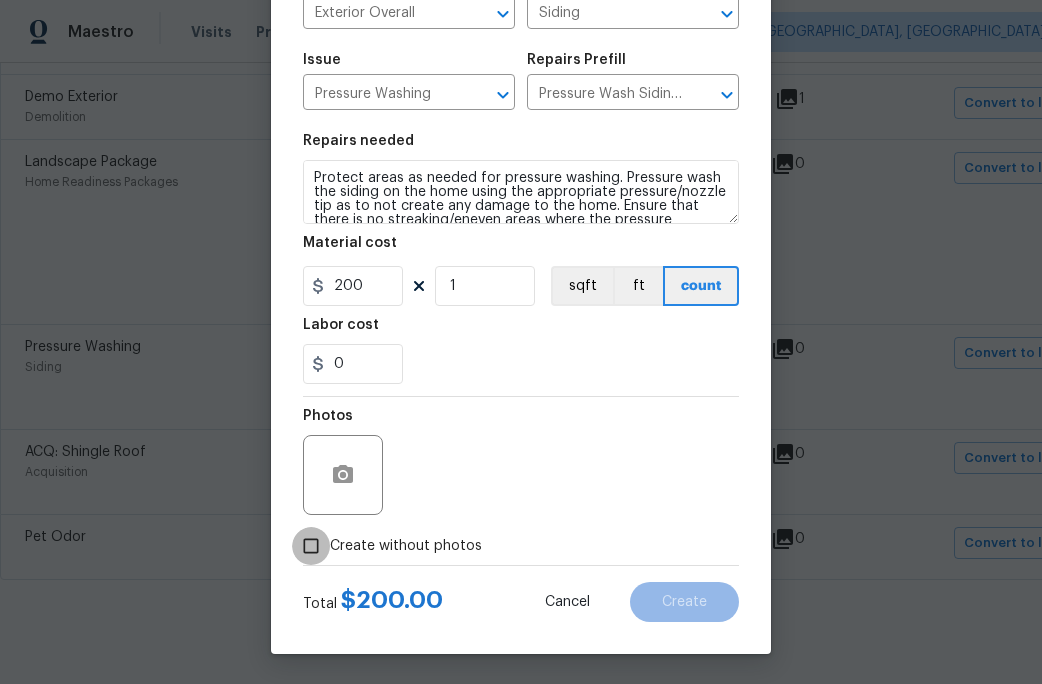 click on "Create without photos" at bounding box center [311, 546] 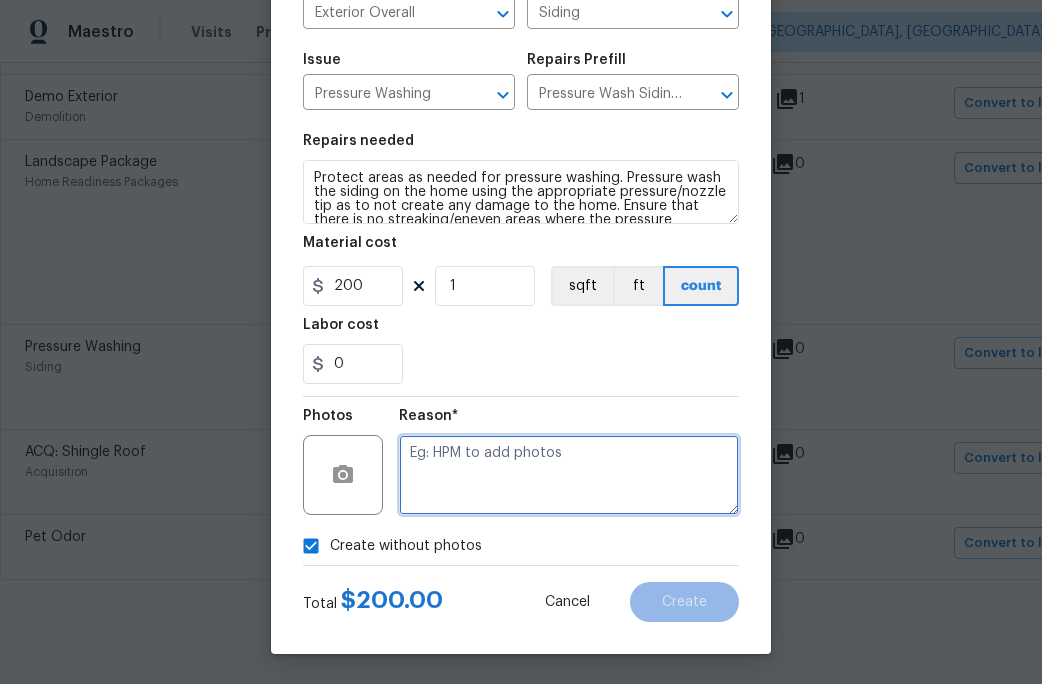 click at bounding box center [569, 475] 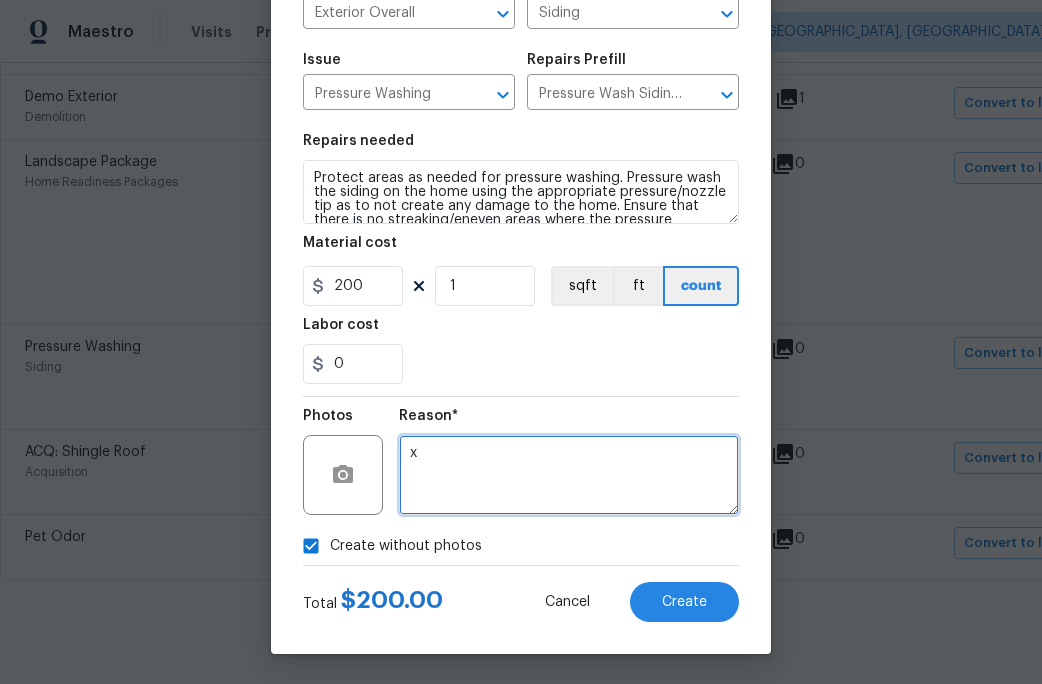 type on "x" 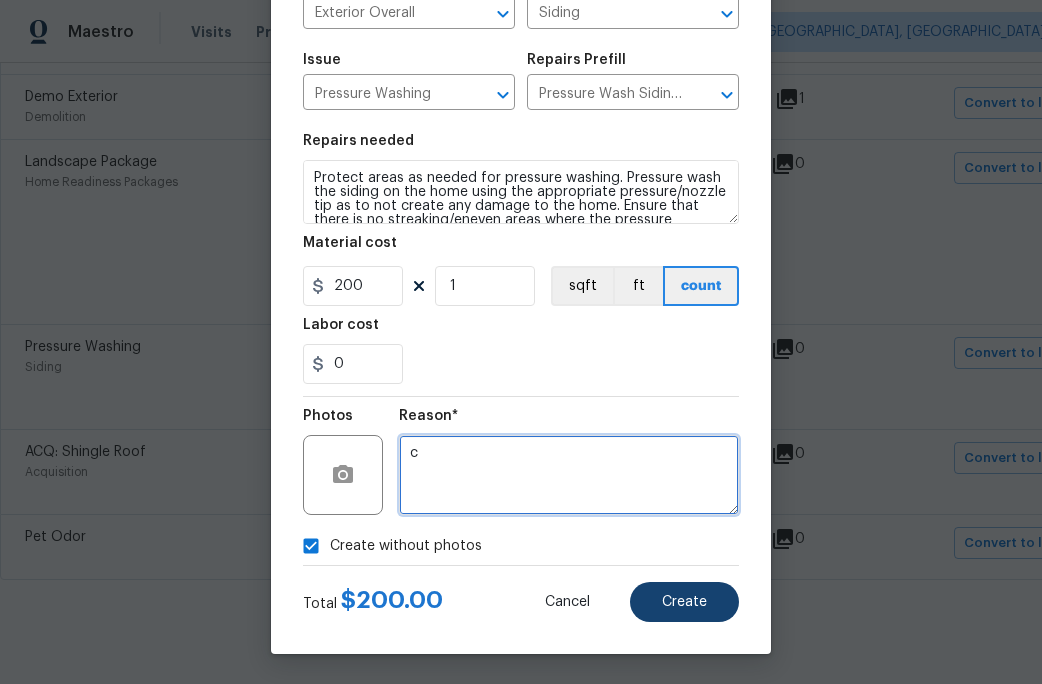 type on "c" 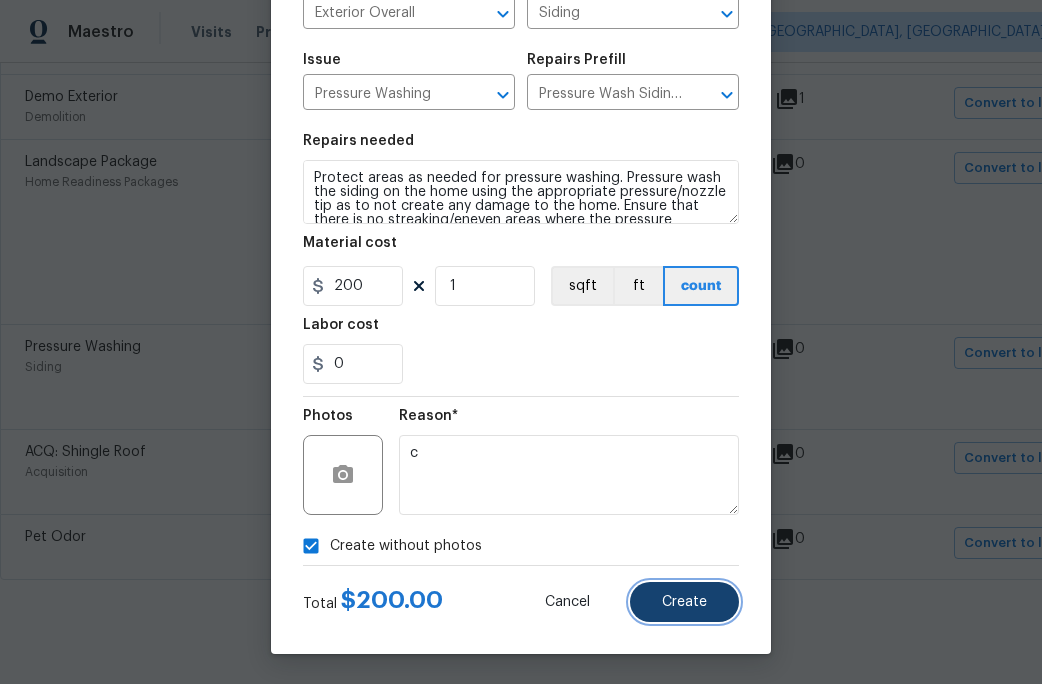 click on "Create" at bounding box center (684, 602) 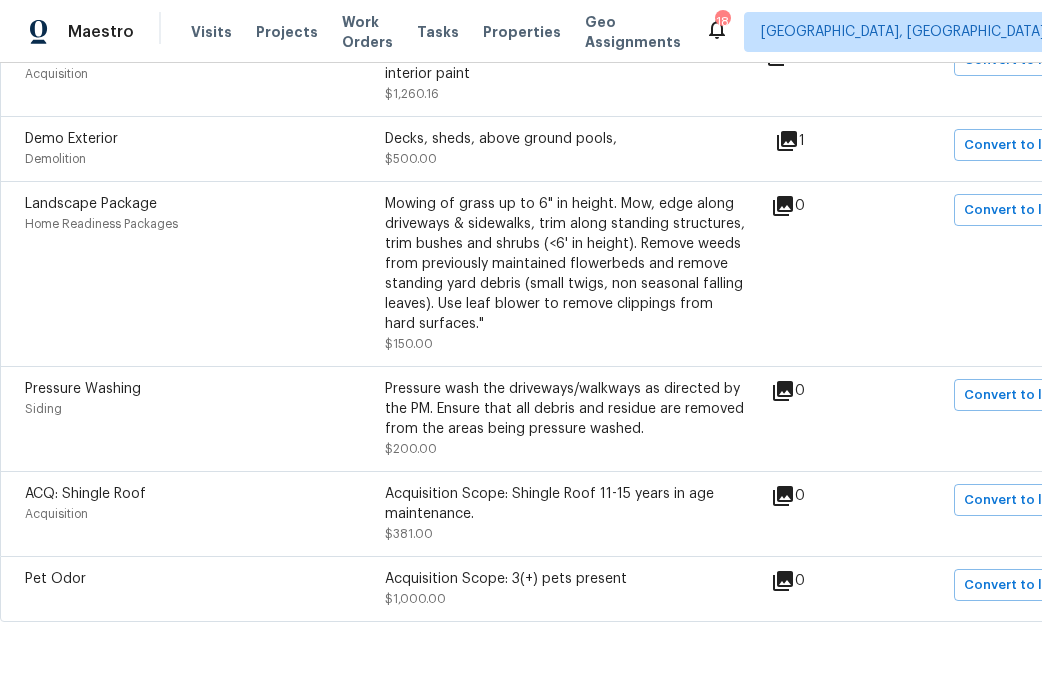 scroll, scrollTop: 853, scrollLeft: 0, axis: vertical 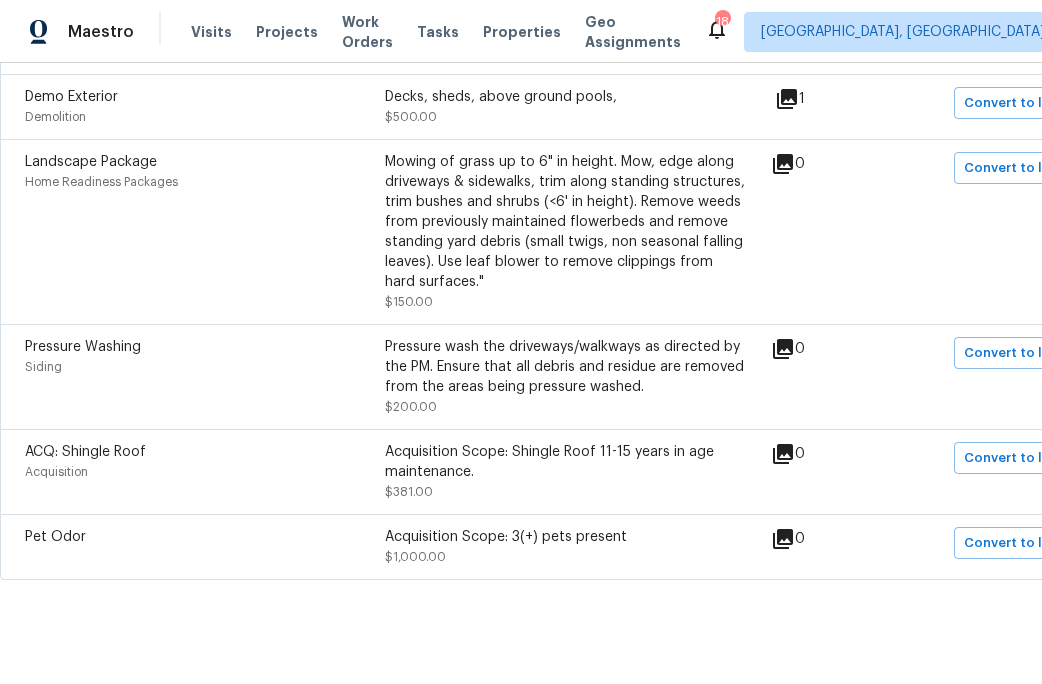 click on "Back to all projects 2006 Landon Ct, Burlington, NC 27217 3 Beds | 2 1/2 Baths | Total: 1432 ft² | Above Grade: 1432 ft² | Basement Finished: N/A | 2010 Not seen today Mark Seen Actions Last Visit Date N/A Project Renovation   Draft Visits Work Orders Maintenance Notes Condition Adjustments Costs Photos Floor Plans Cases Condition Adjustments Total:  $6796.44 Deferred:  $0 Condition charge Interior Overall - Home Readiness Packages Age Condition Charge: 2009-2023 C	 $750.00   0 Convert to line item Interior Paint Overall Paint Interior primer - All nails, screws, drywall anchors, and brackets are removed from walls. Small holes, cracks and any previously existing imperfections are repaired, sanded and textured to match surrounding texture prior to painting. Caulk all edges/corners, windows, doors, counters, tubs/showers and baseboards. Patch, caulk and prep interior walls for repaint. $350.00   3 Convert to line item ACQ: Flooring Acquisition Acquisition Scope: Maximum flooring repairs $2,205.28   13   17" at bounding box center (521, 373) 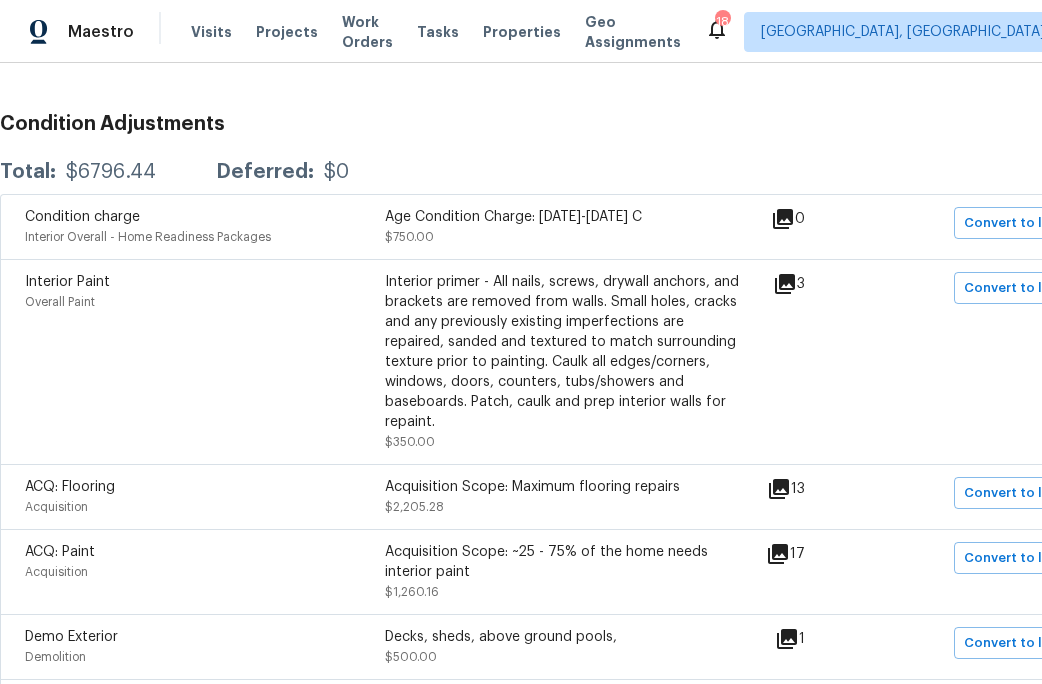 scroll, scrollTop: 0, scrollLeft: 0, axis: both 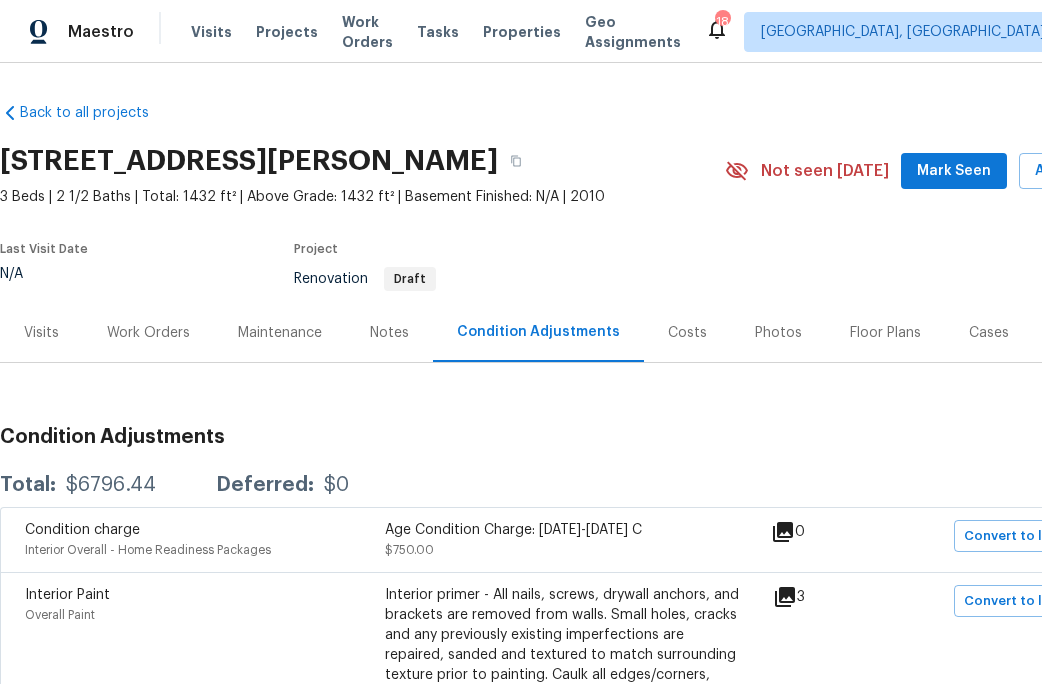 click on "Work Orders" at bounding box center (148, 333) 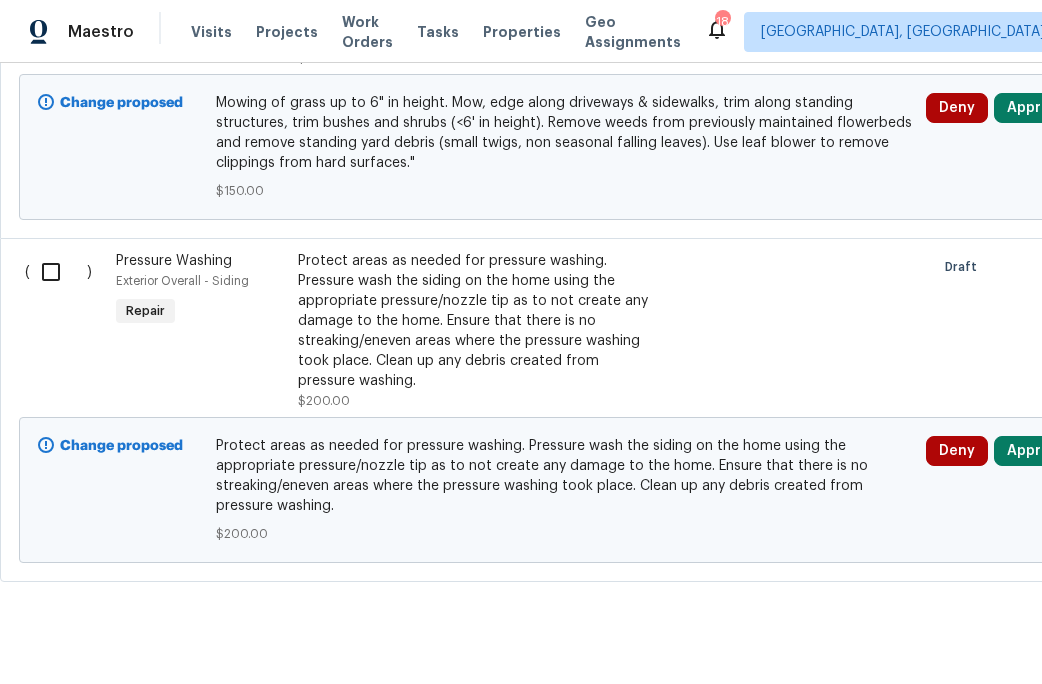 scroll, scrollTop: 1010, scrollLeft: 0, axis: vertical 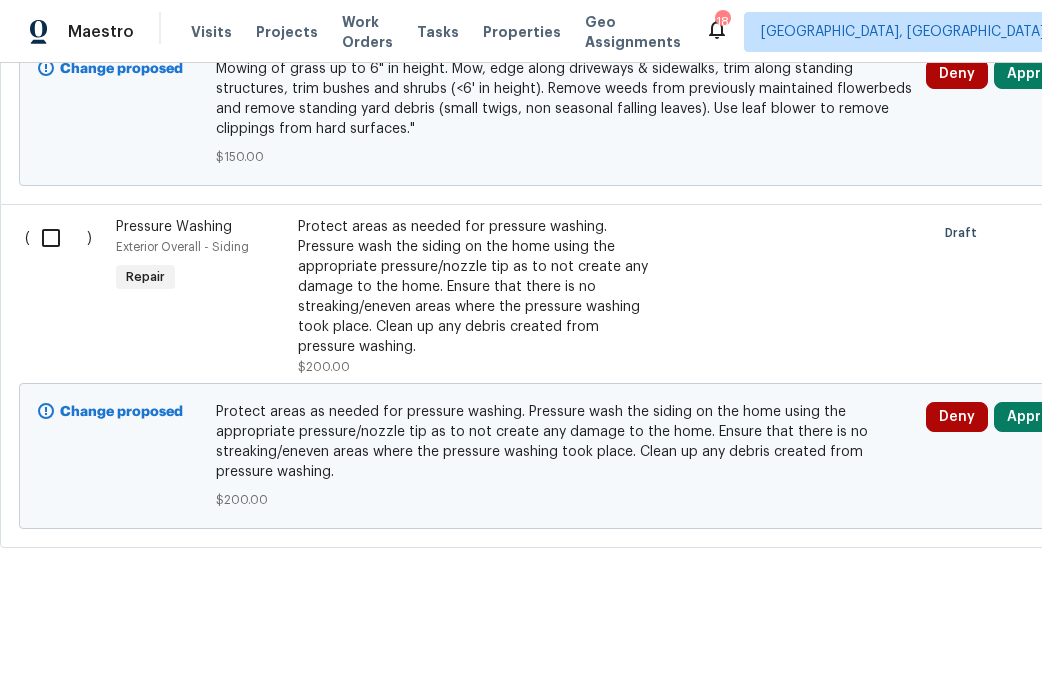 click at bounding box center (58, 238) 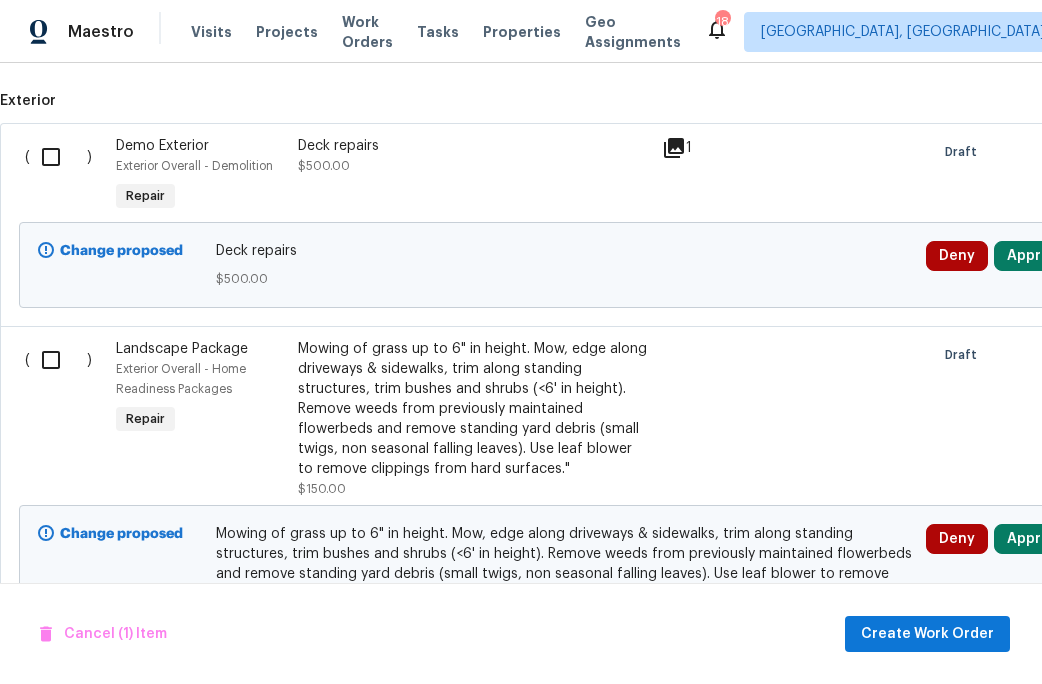 scroll, scrollTop: 517, scrollLeft: 0, axis: vertical 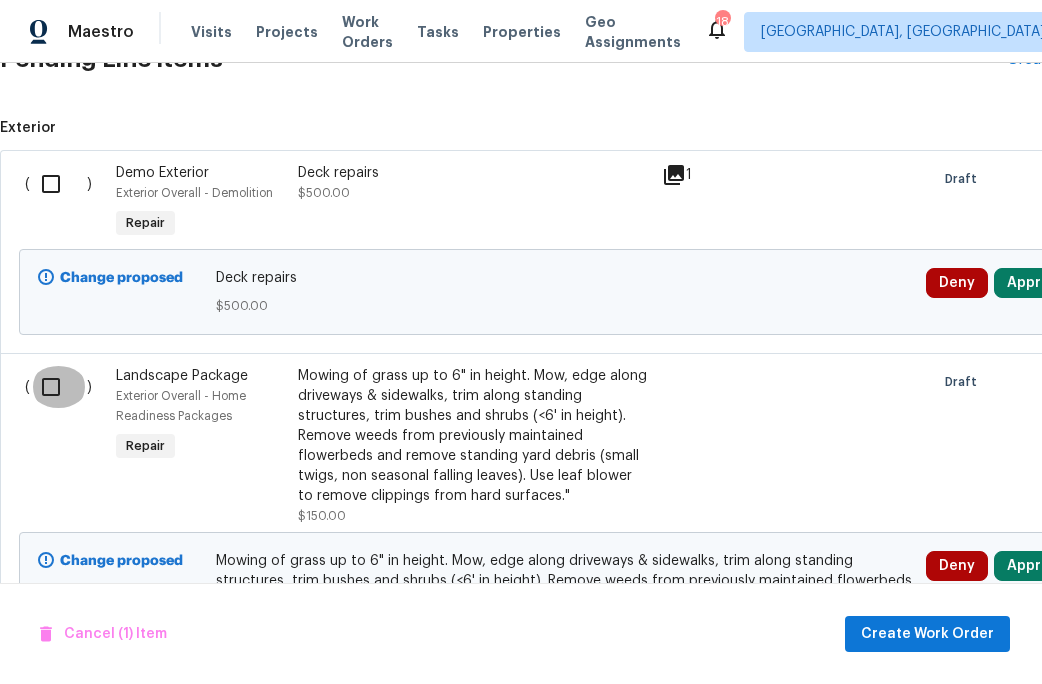 click at bounding box center (58, 387) 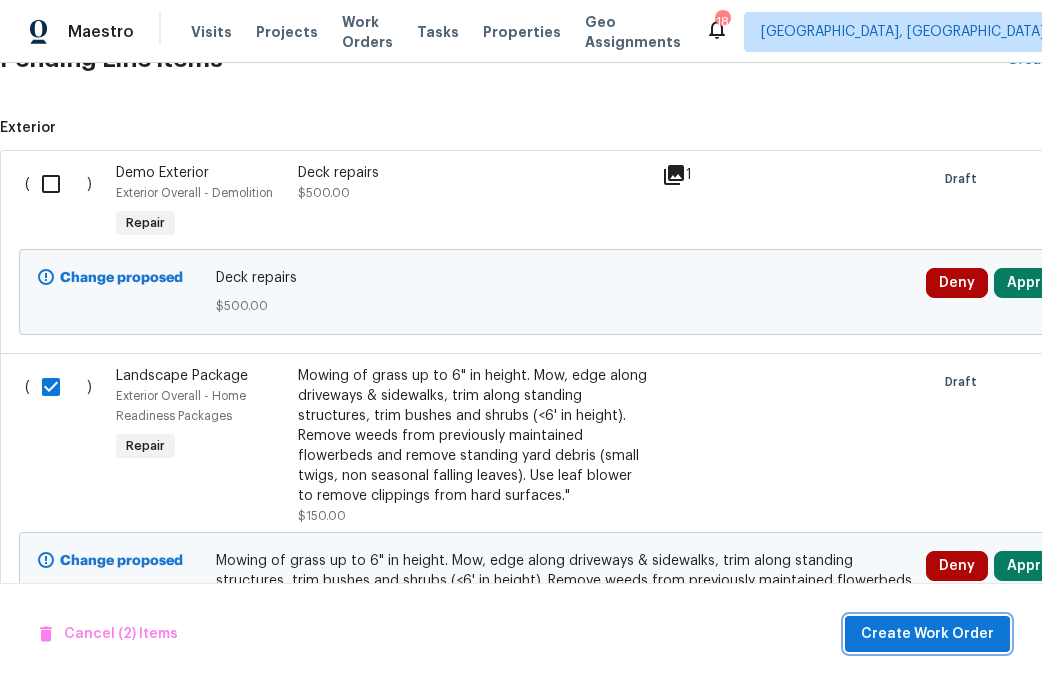 click on "Create Work Order" at bounding box center (927, 634) 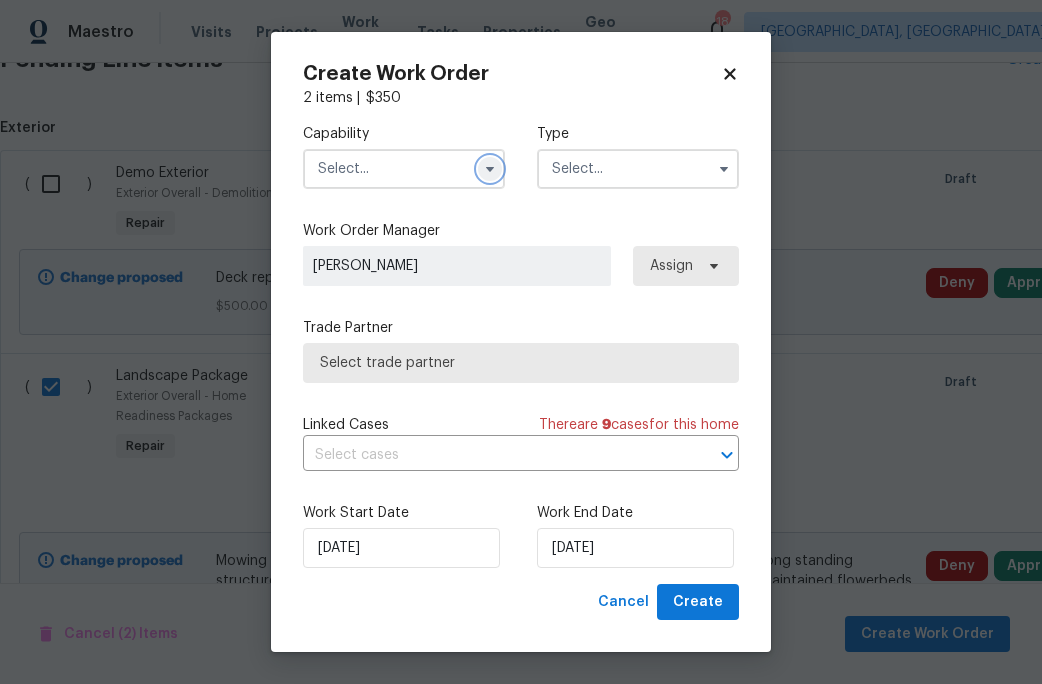 click 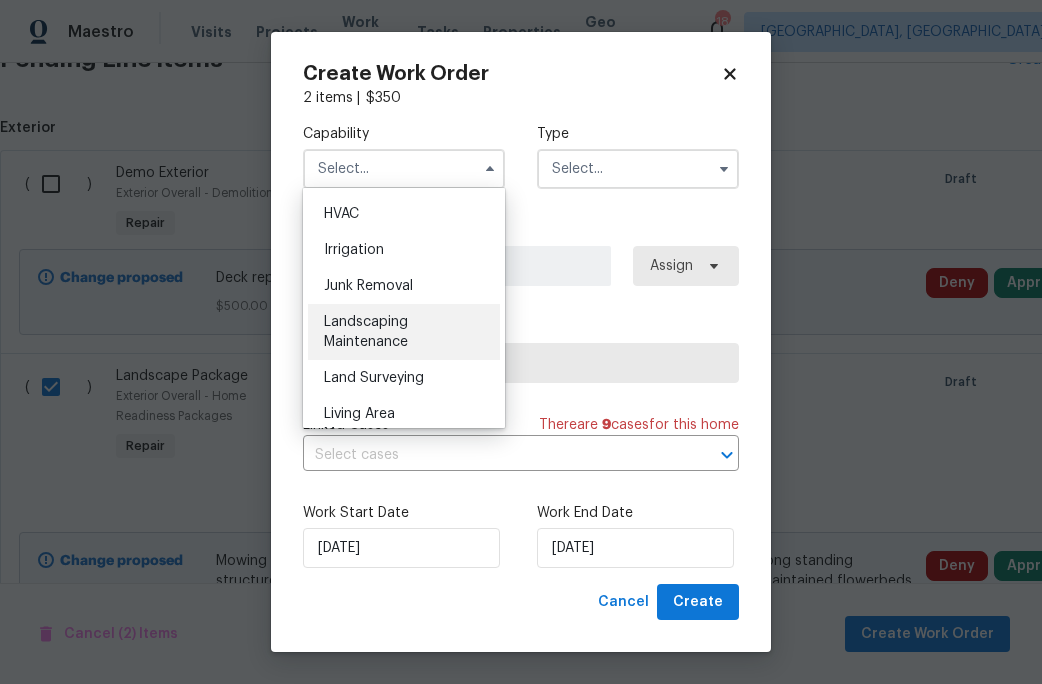 scroll, scrollTop: 1211, scrollLeft: 0, axis: vertical 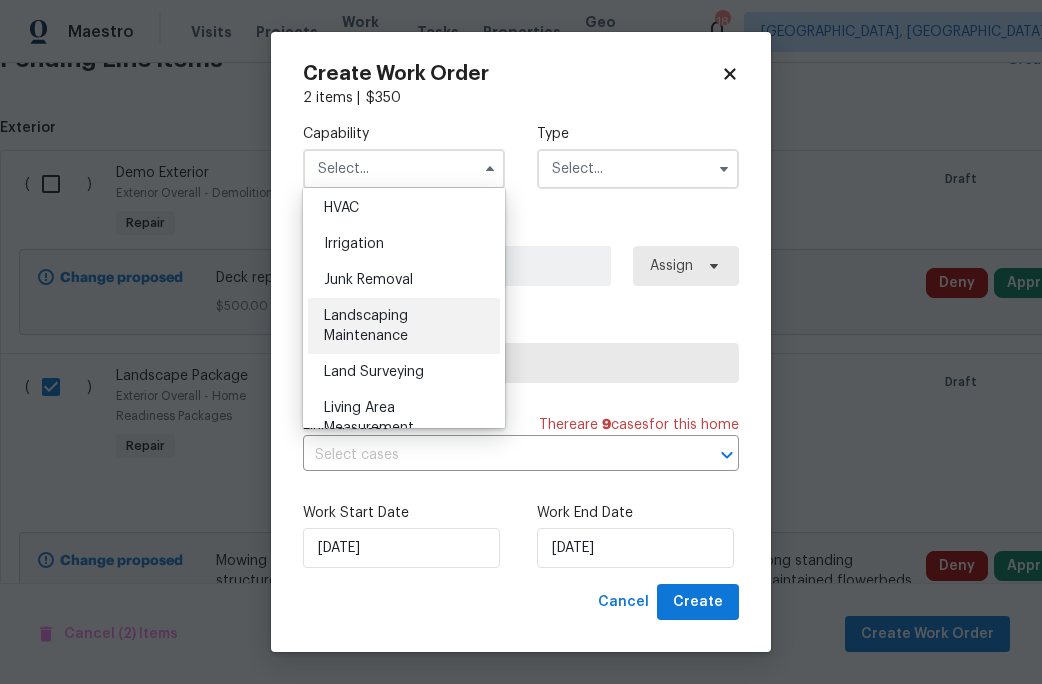 click on "Landscaping Maintenance" at bounding box center [366, 326] 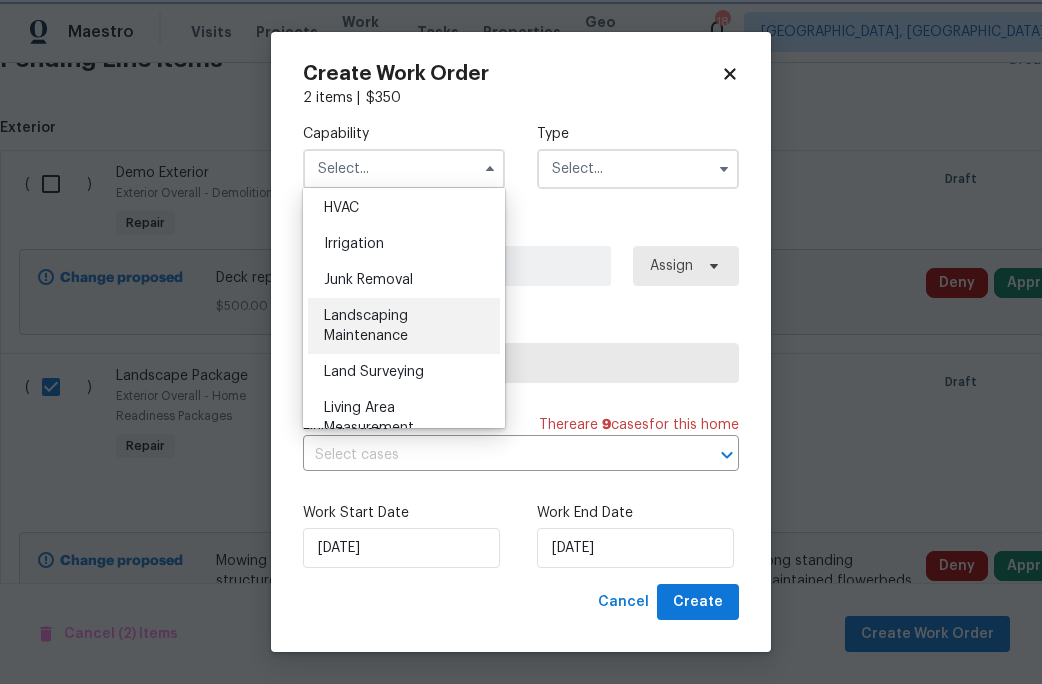 type on "Landscaping Maintenance" 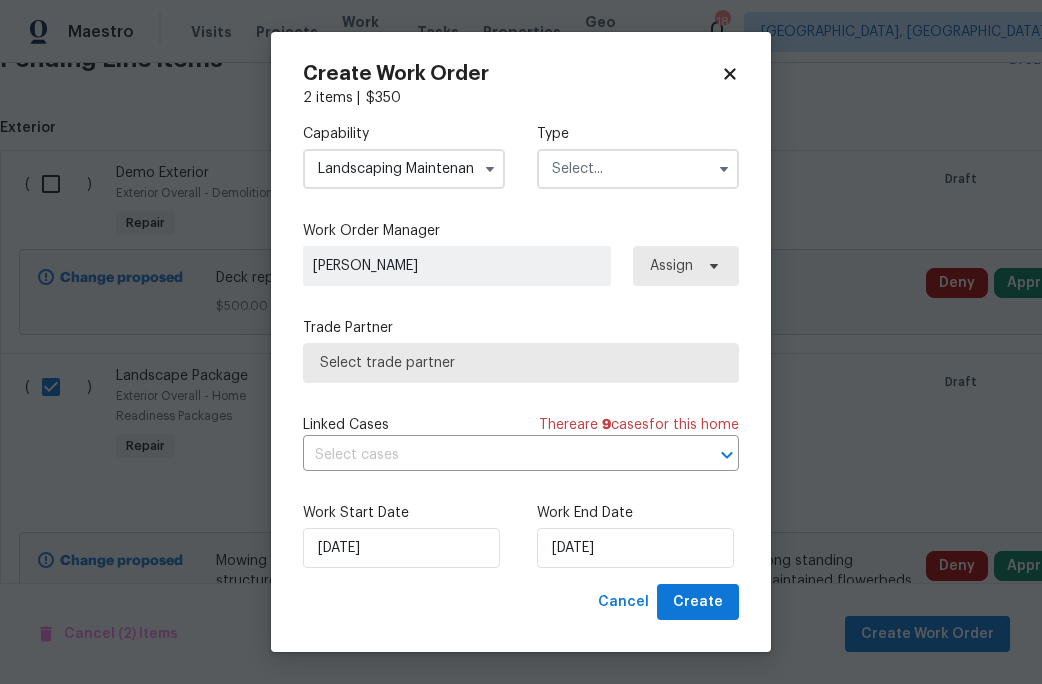 click on "Type" at bounding box center [638, 156] 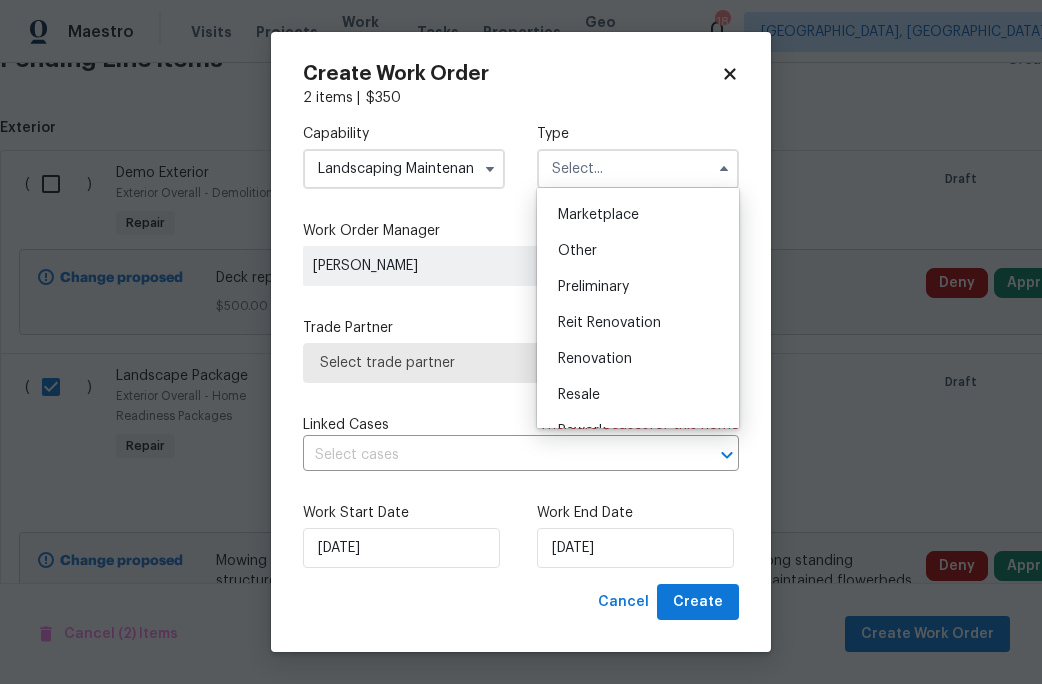 scroll, scrollTop: 366, scrollLeft: 0, axis: vertical 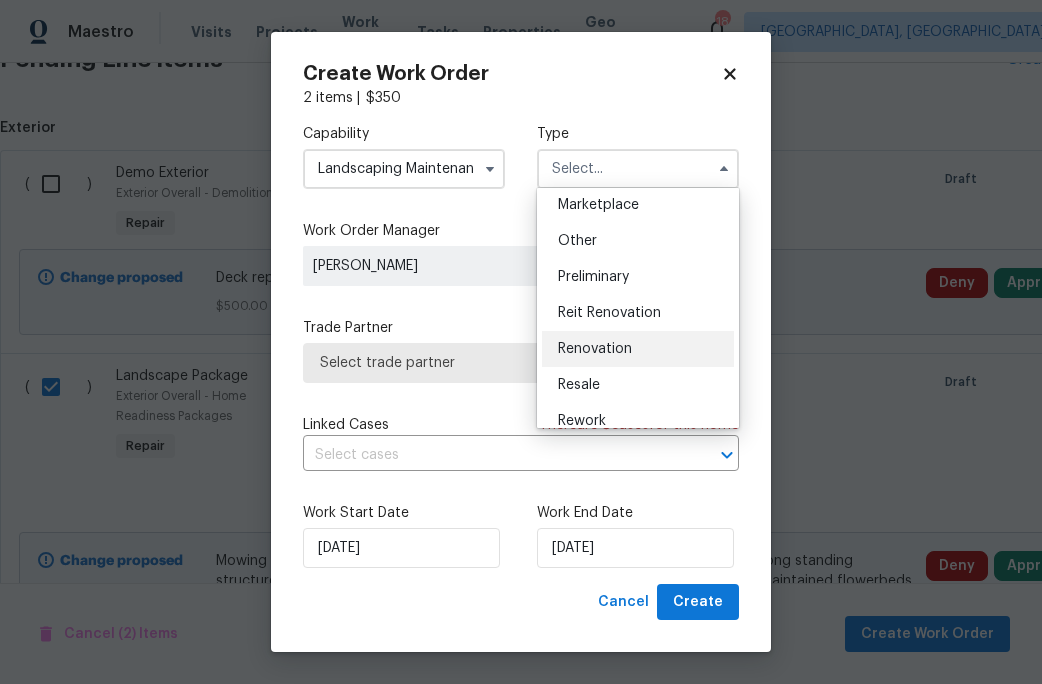 click on "Renovation" at bounding box center [595, 349] 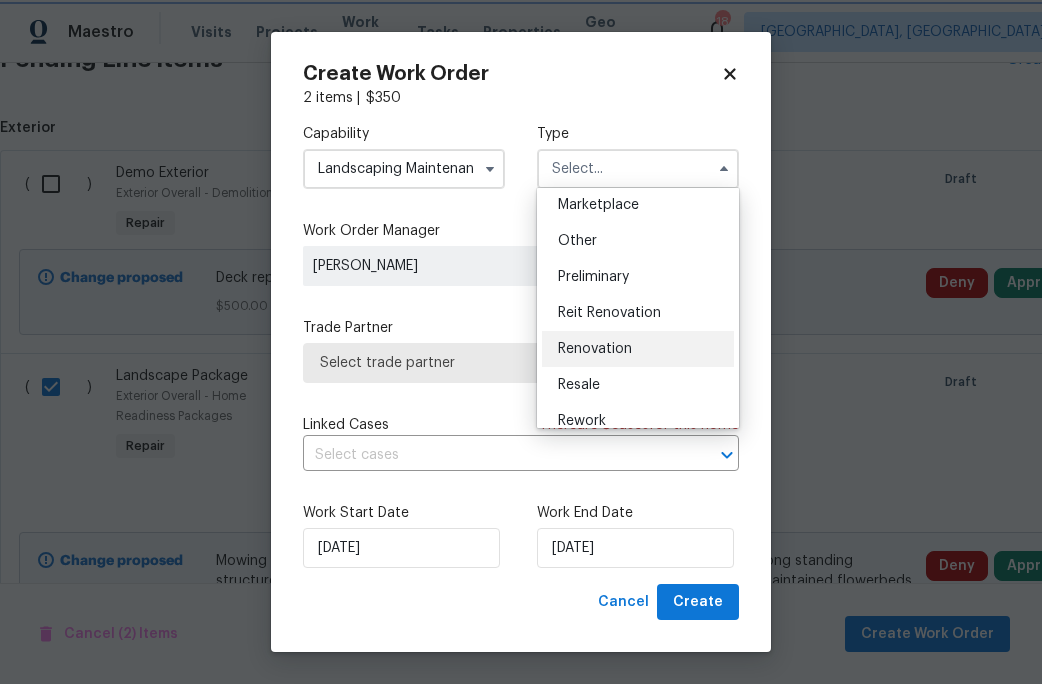 type on "Renovation" 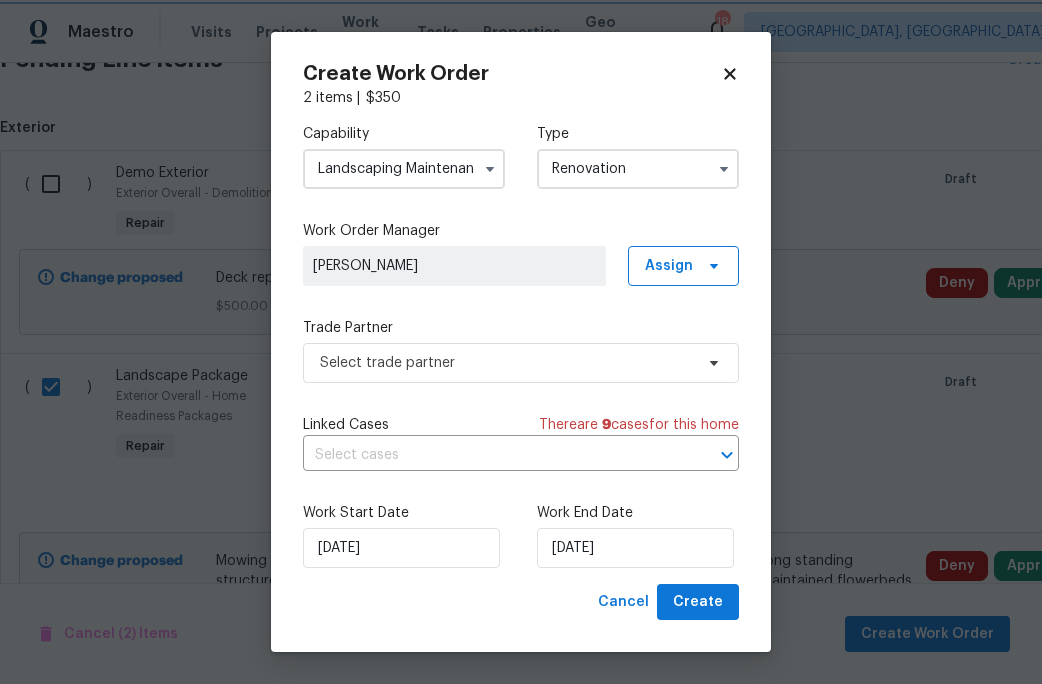 scroll, scrollTop: 0, scrollLeft: 0, axis: both 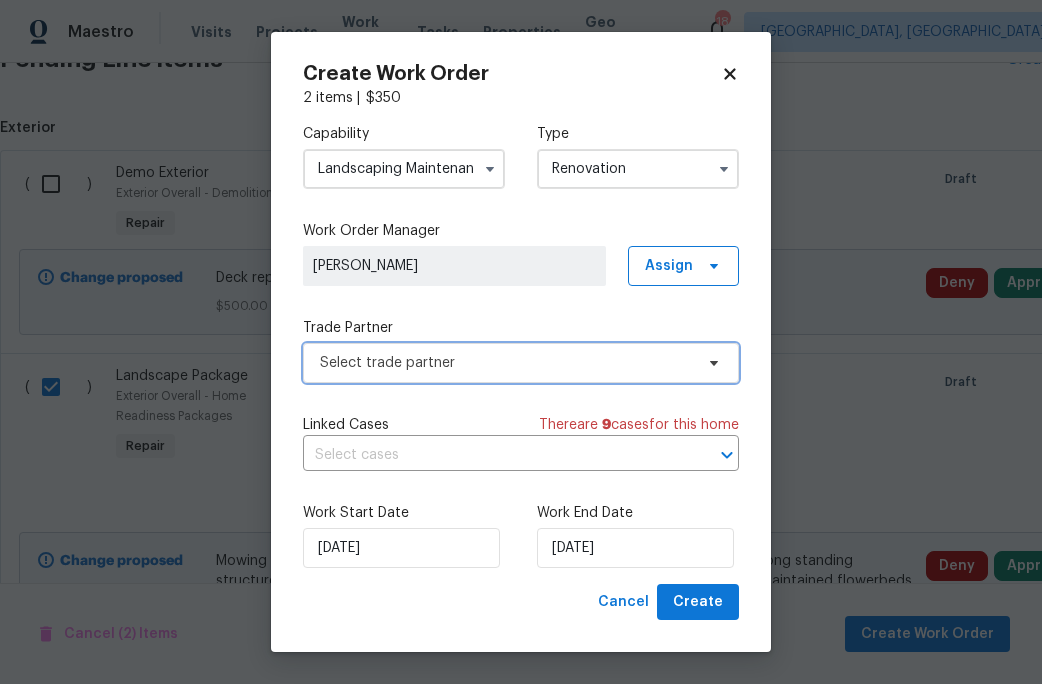 click on "Select trade partner" at bounding box center [506, 363] 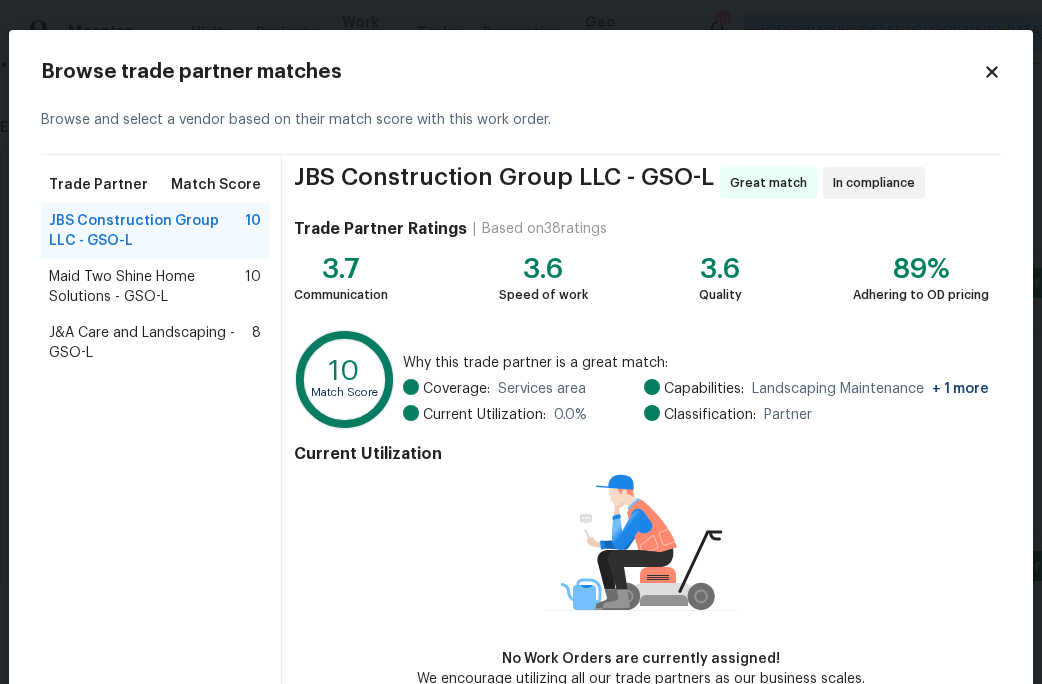click on "Maid Two Shine Home Solutions - GSO-L" at bounding box center [147, 287] 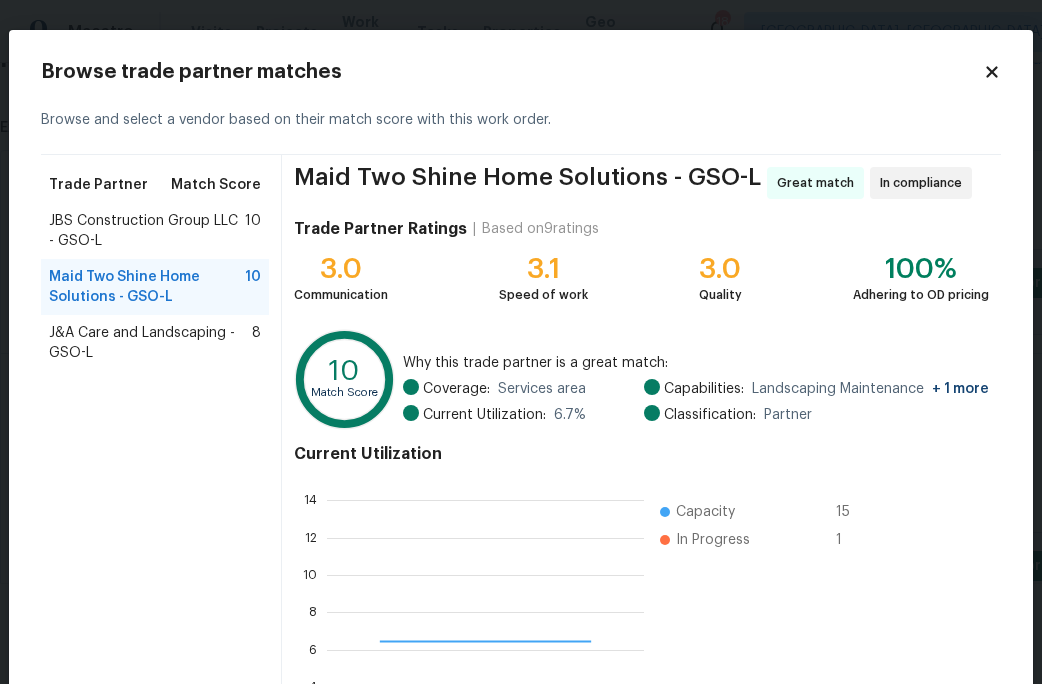 scroll, scrollTop: 2, scrollLeft: 2, axis: both 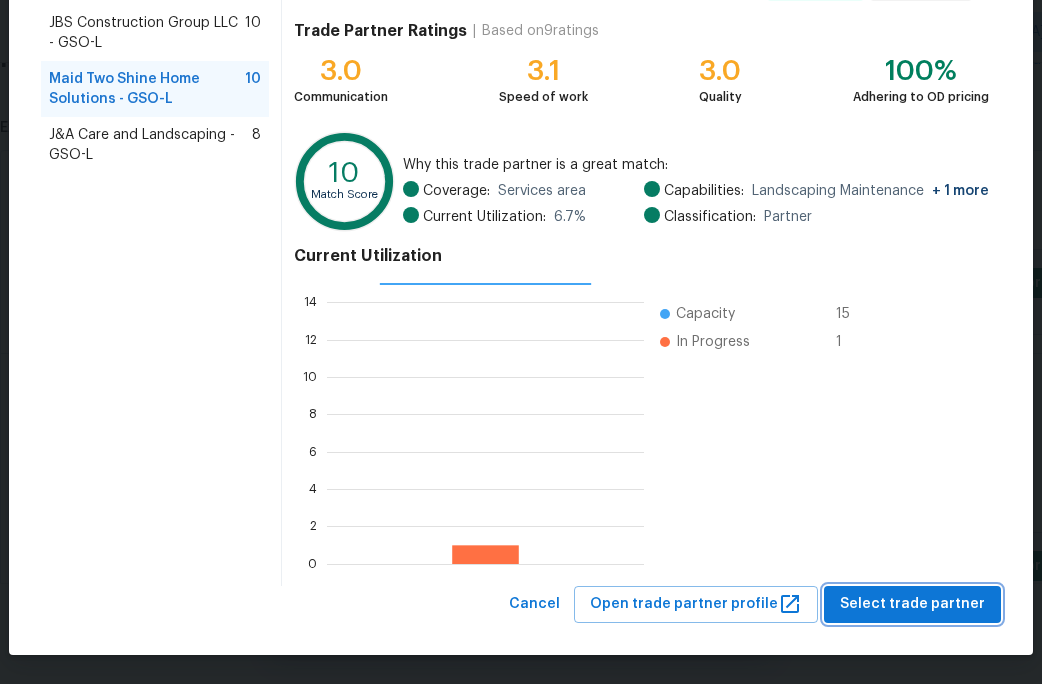 click on "Select trade partner" at bounding box center (912, 604) 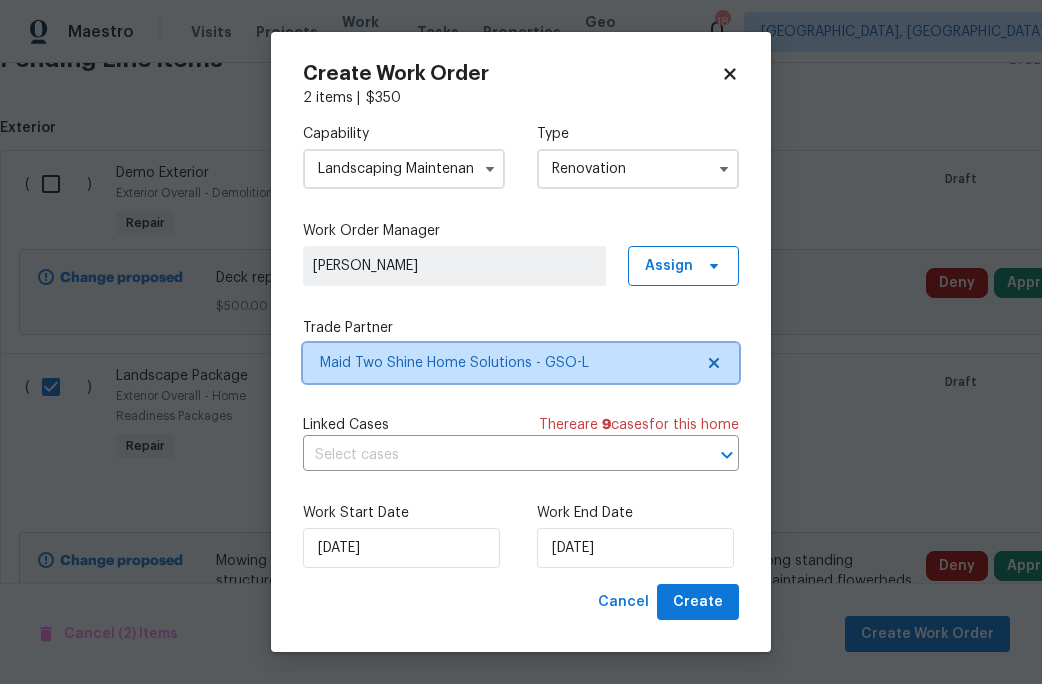 scroll, scrollTop: 0, scrollLeft: 0, axis: both 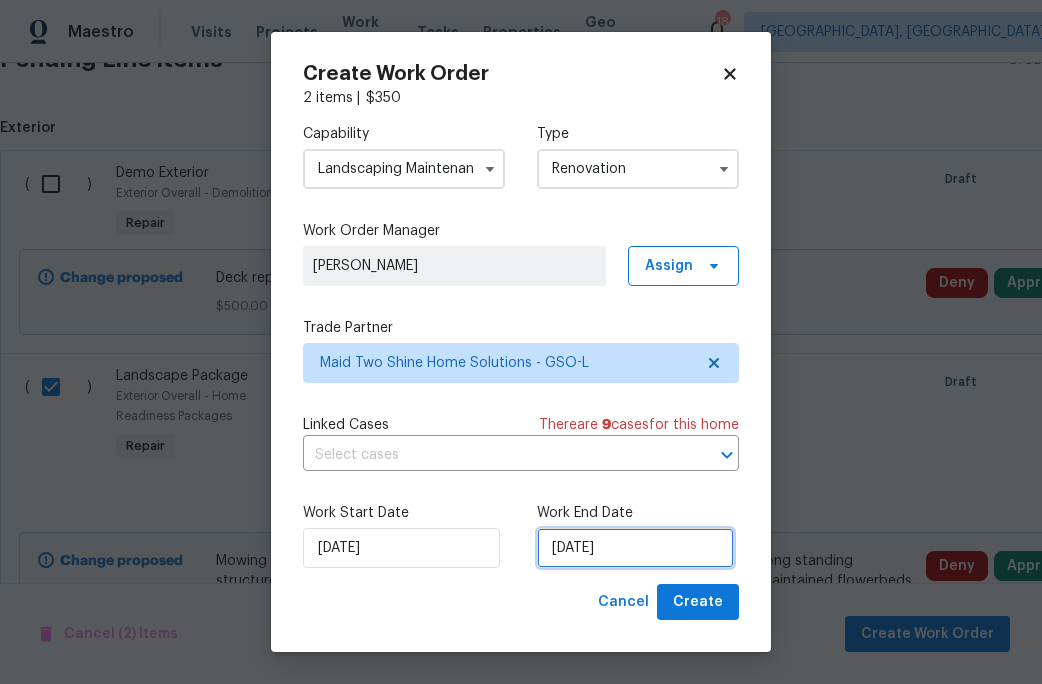 click on "7/21/2025" at bounding box center (635, 548) 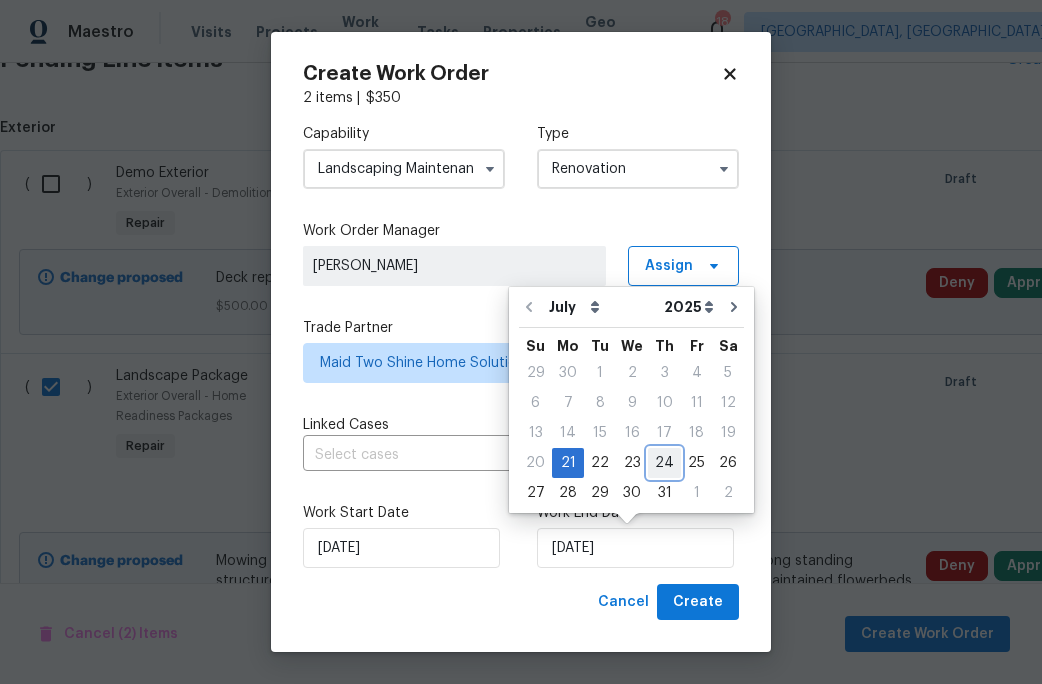 click on "24" at bounding box center (664, 463) 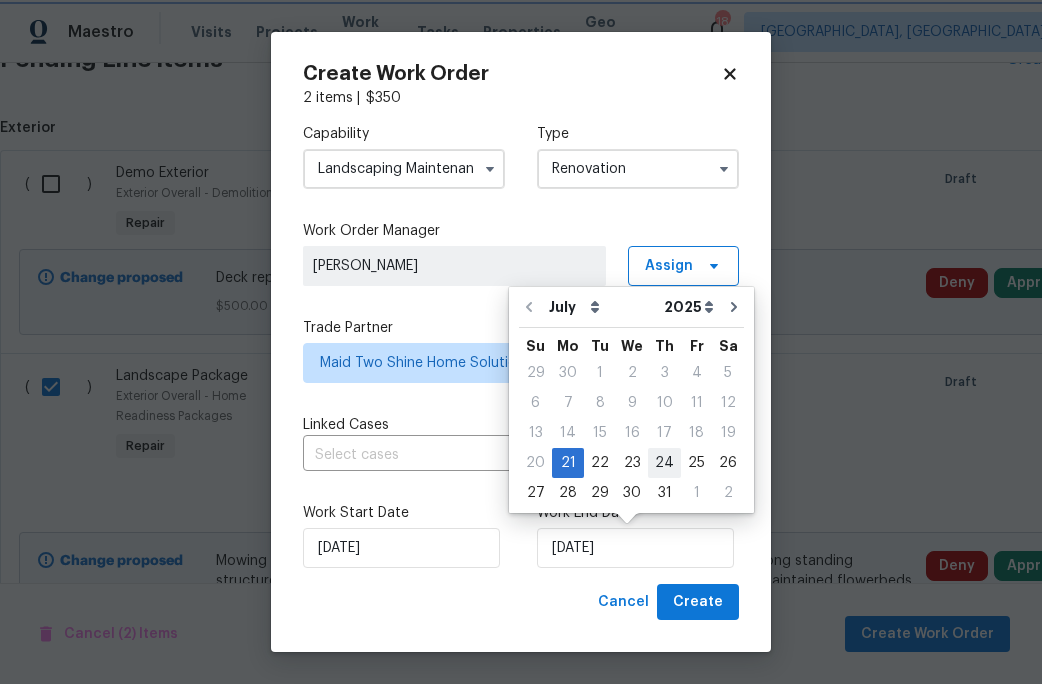 type on "7/24/2025" 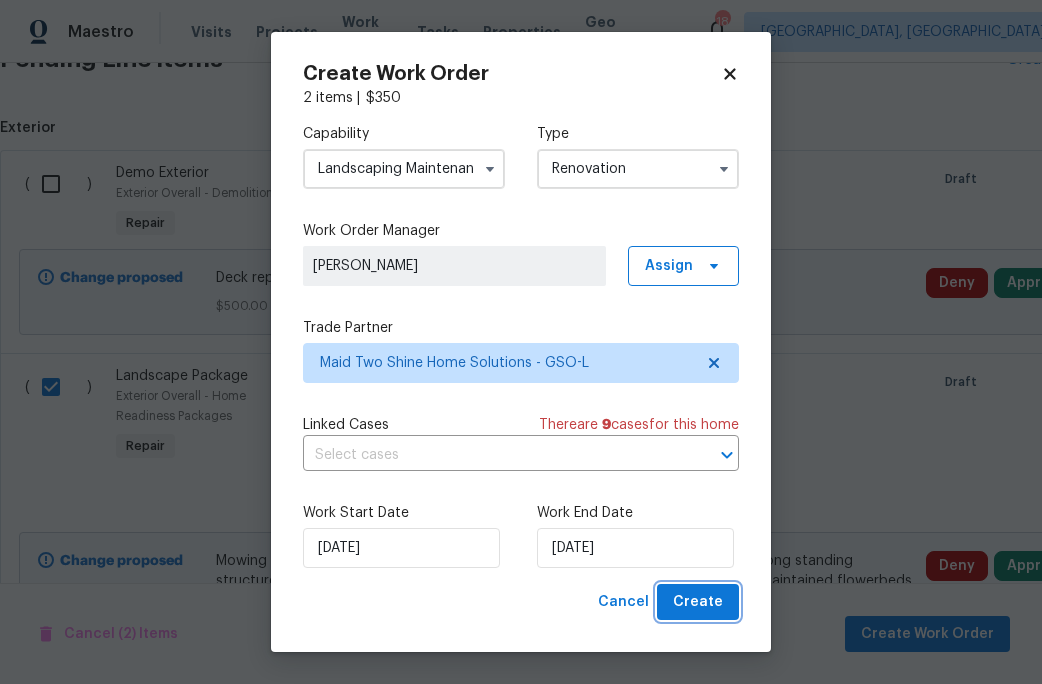 click on "Create" at bounding box center (698, 602) 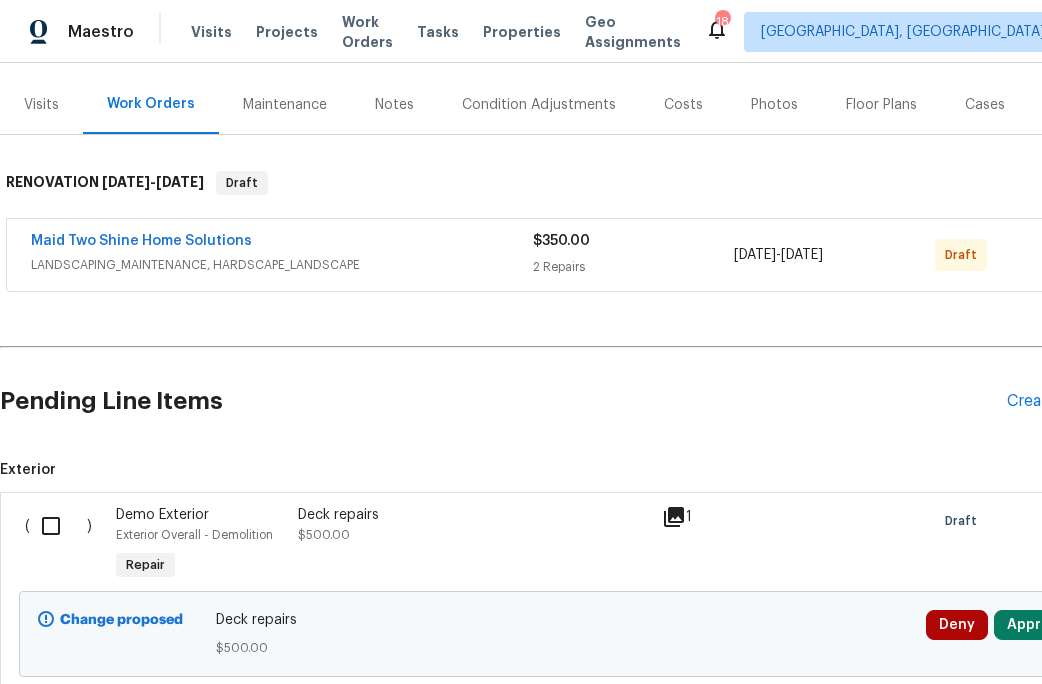 scroll, scrollTop: 234, scrollLeft: 0, axis: vertical 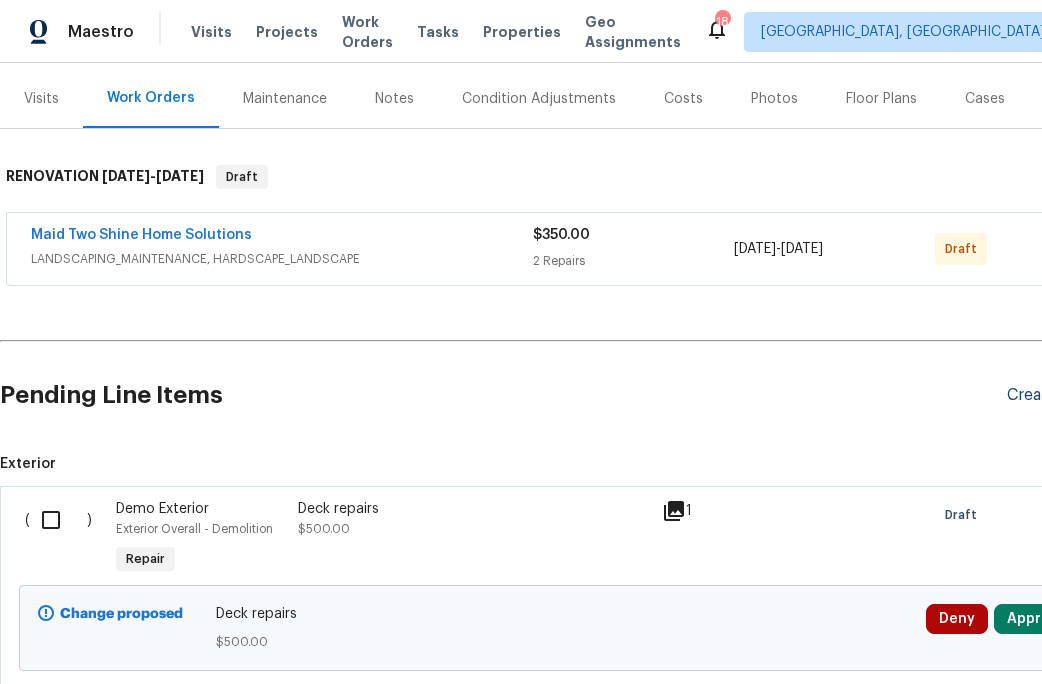 click on "Create Line Item" at bounding box center [1068, 395] 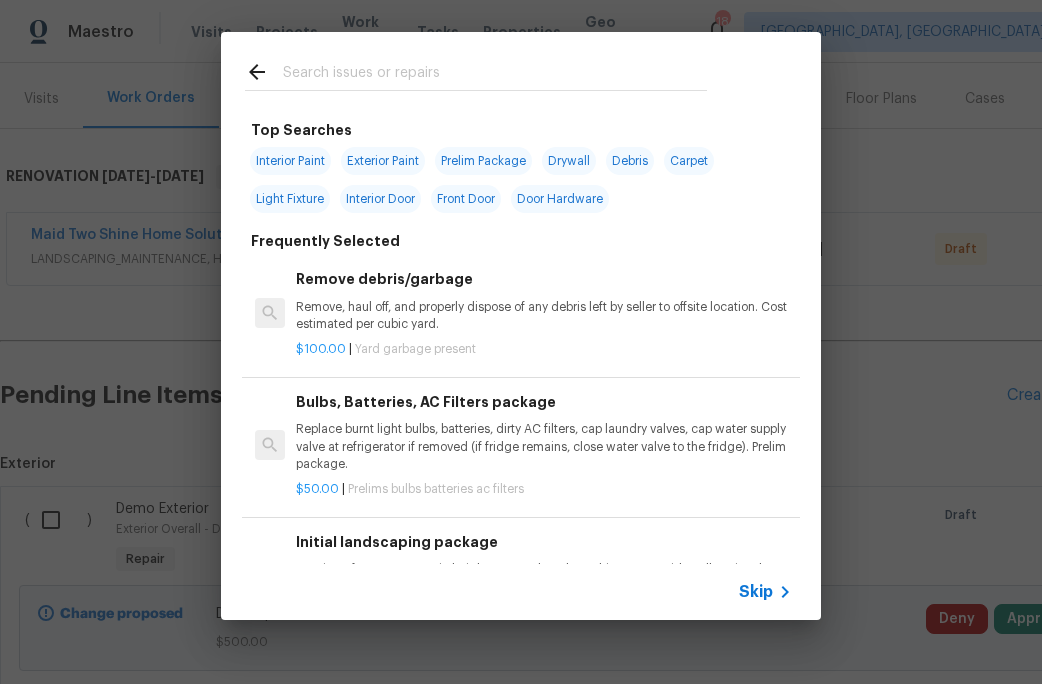 click at bounding box center [476, 71] 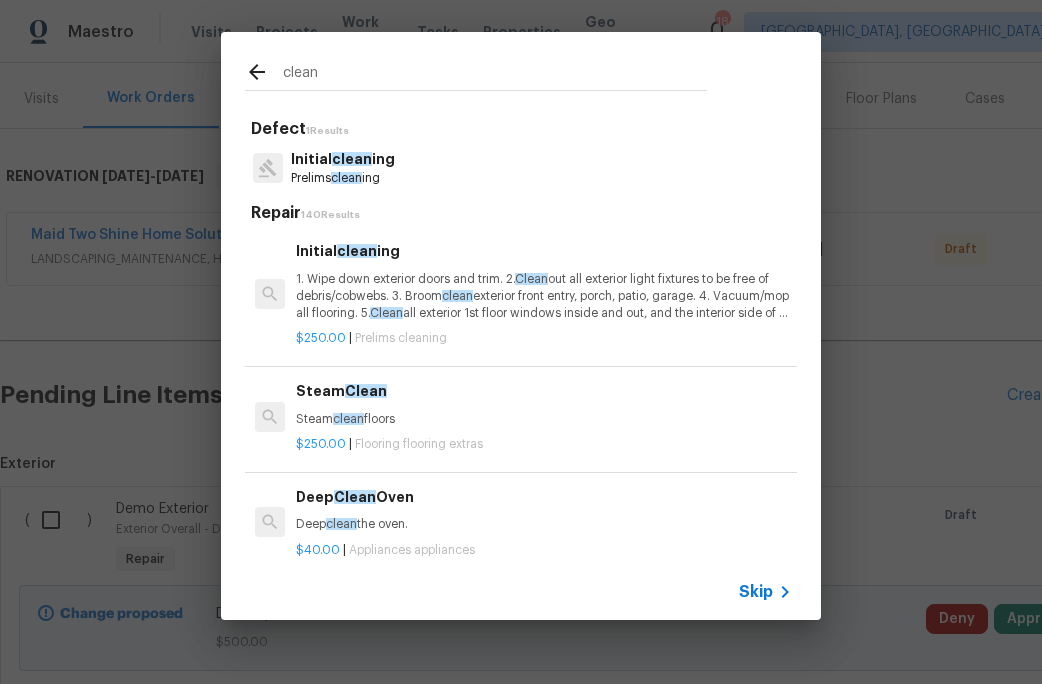 type on "clean" 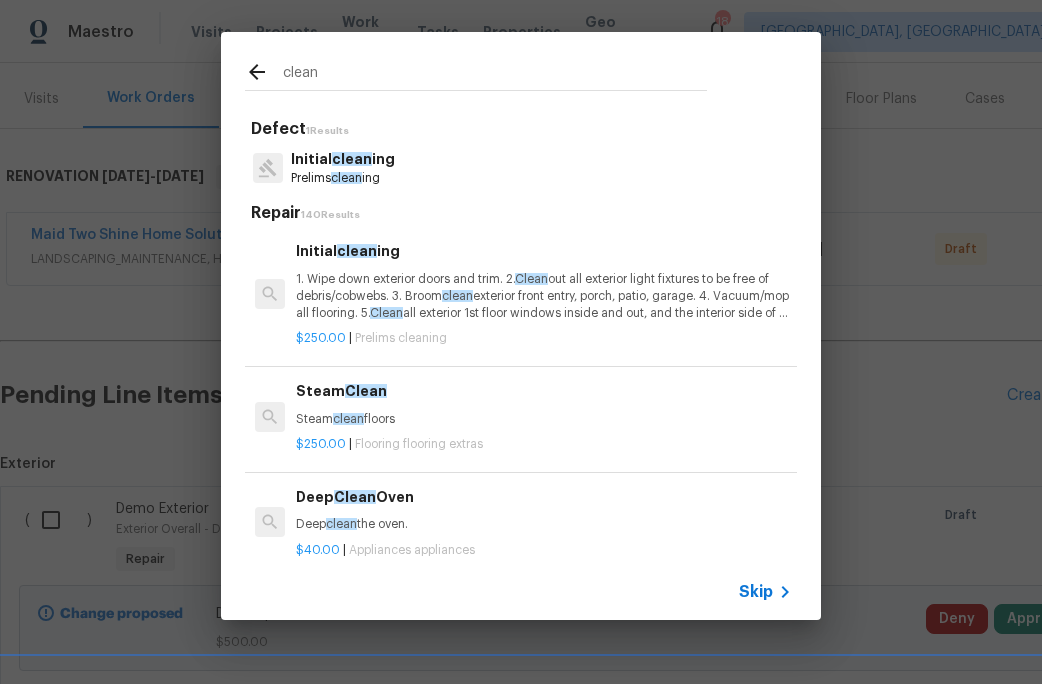 click on "1. Wipe down exterior doors and trim. 2.  Clean  out all exterior light fixtures to be free of debris/cobwebs. 3. Broom  clean  exterior front entry, porch, patio, garage. 4. Vacuum/mop all flooring. 5.  Clean  all exterior 1st floor windows inside and out, and the interior side of all above grade windows.  Clean  all tracks/frames. 6.  Clean  all air vent grills. 7.  Clean  all interior window, base, sill and trim. 8.  Clean  all switch/outlet plates and remove any paint. 9.  Clean  all light fixtures and ceiling fans. 10.  Clean  all doors, frames and trim. 11.  Clean  kitchen and laundry appliances - inside-outside and underneath. 12.  Clean  cabinetry inside and outside and top including drawers. 13.  Clean  counters, sinks, plumbing fixtures, toilets seat to remain down. 14.  Clean  showers, tubs, surrounds, wall tile free of grime and soap scum. 15.  Clean  window coverings if left in place. 16.  Clean  baseboards. 17.  Clean" at bounding box center (544, 296) 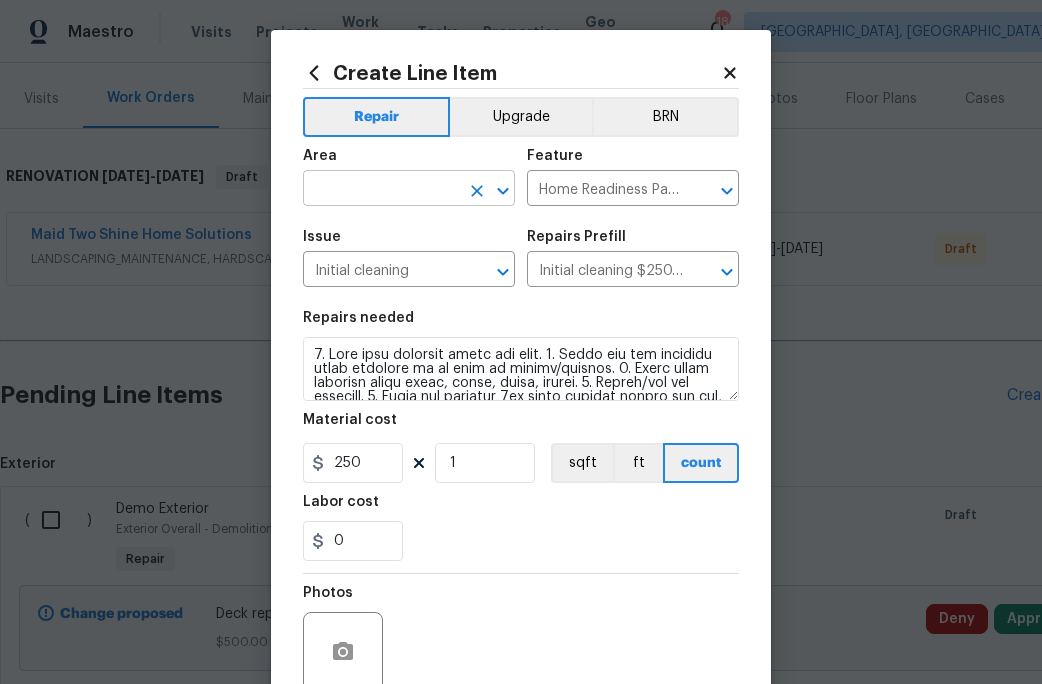 click at bounding box center (381, 190) 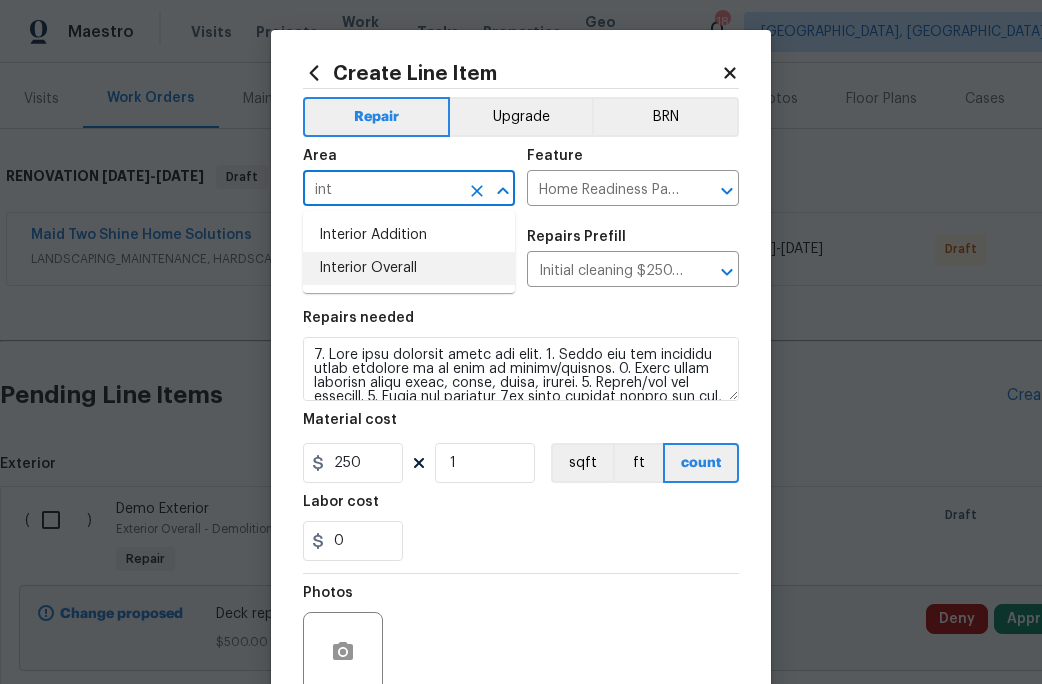 click on "Interior Overall" at bounding box center (409, 268) 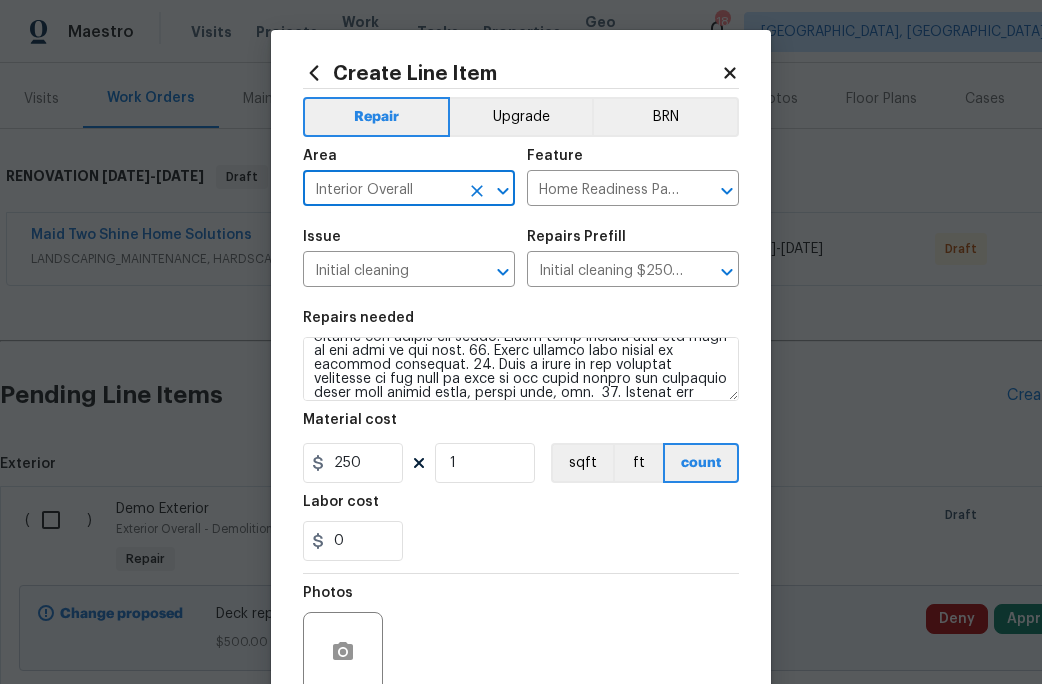 scroll, scrollTop: 266, scrollLeft: 0, axis: vertical 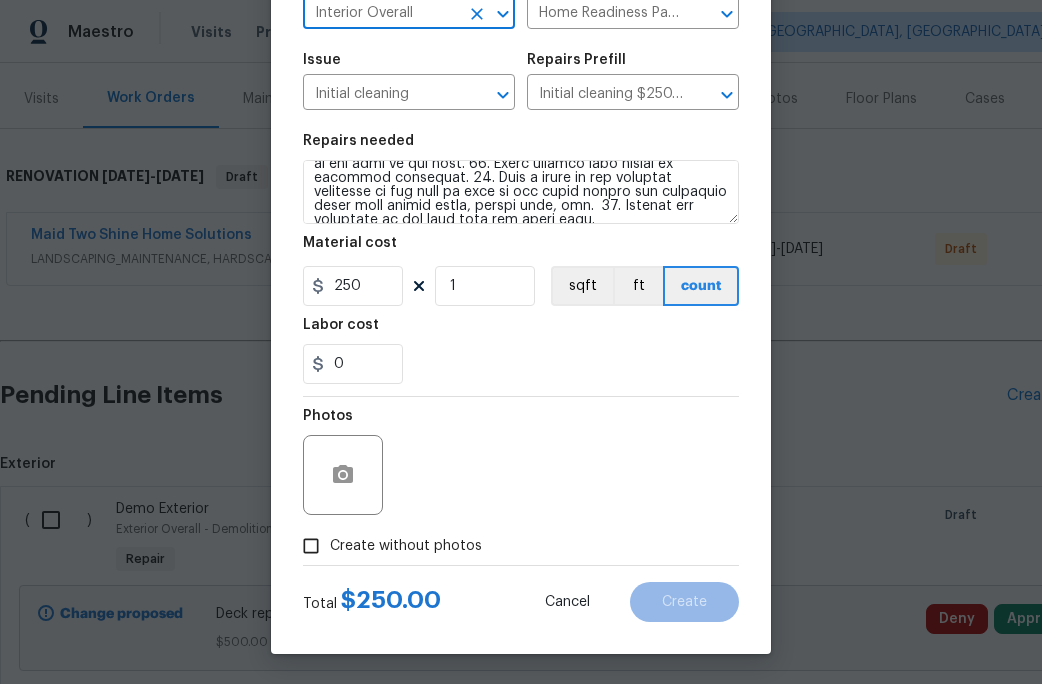 type on "Interior Overall" 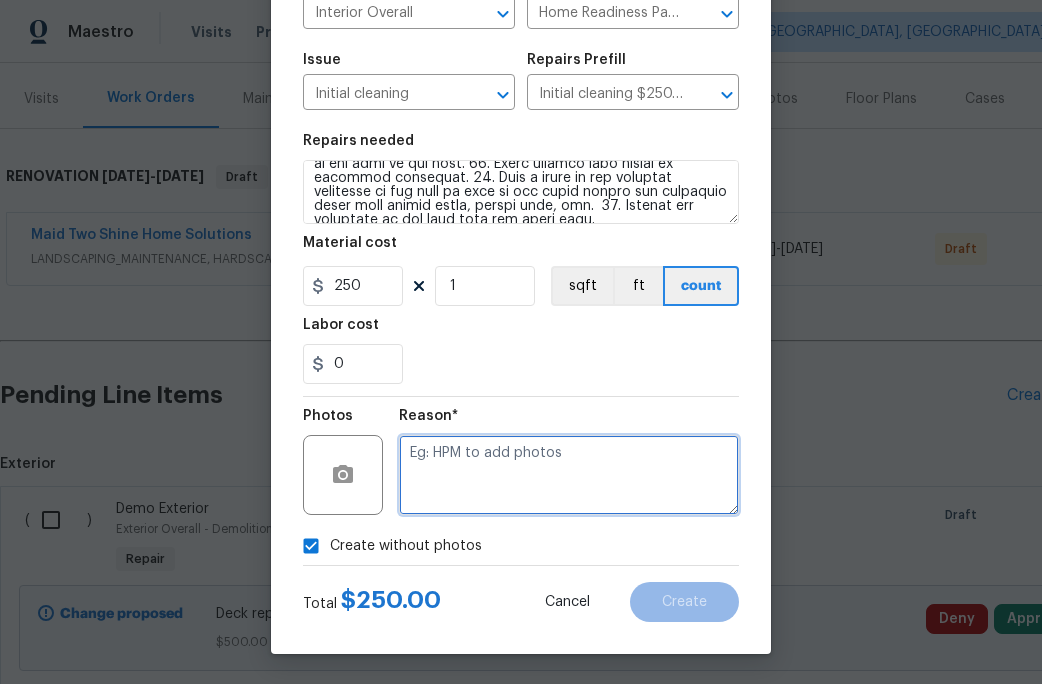 click at bounding box center (569, 475) 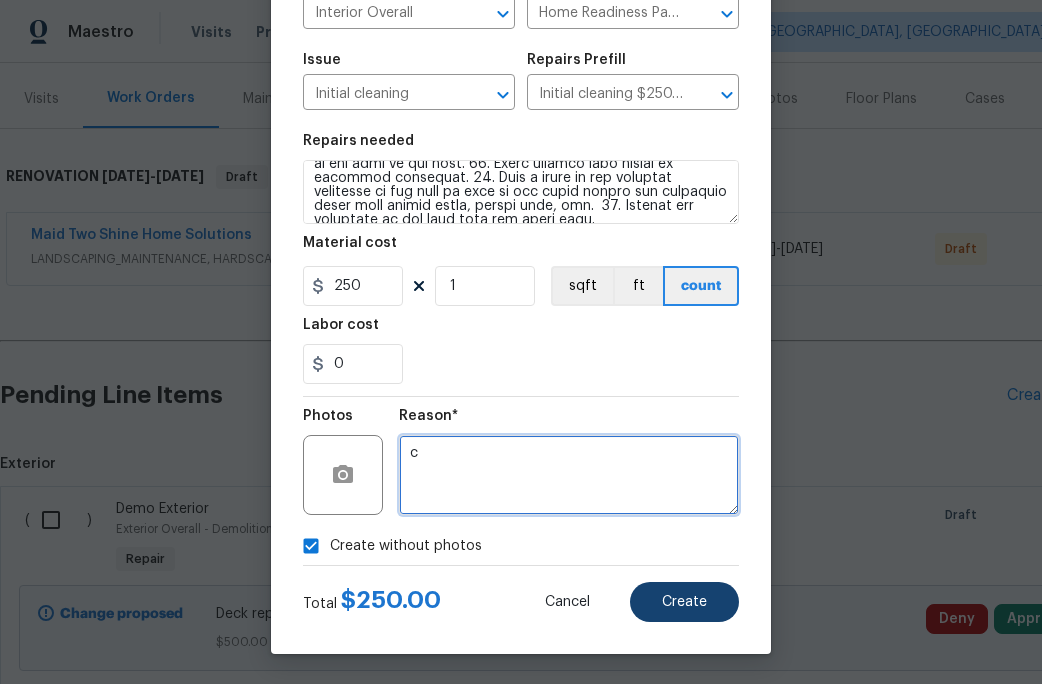 type on "c" 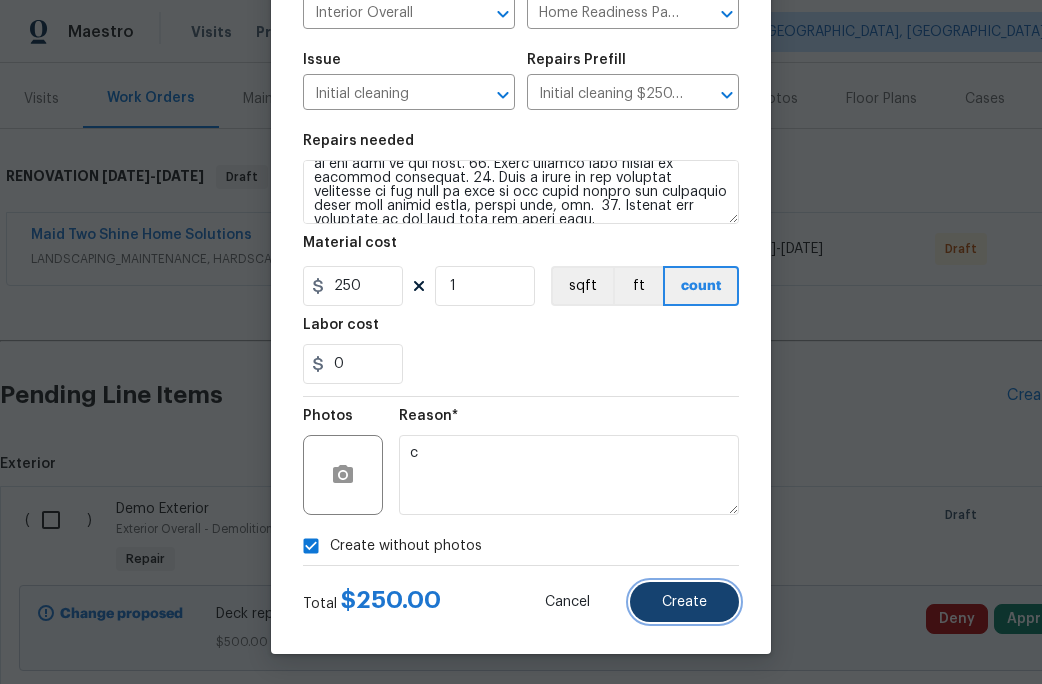 click on "Create" at bounding box center [684, 602] 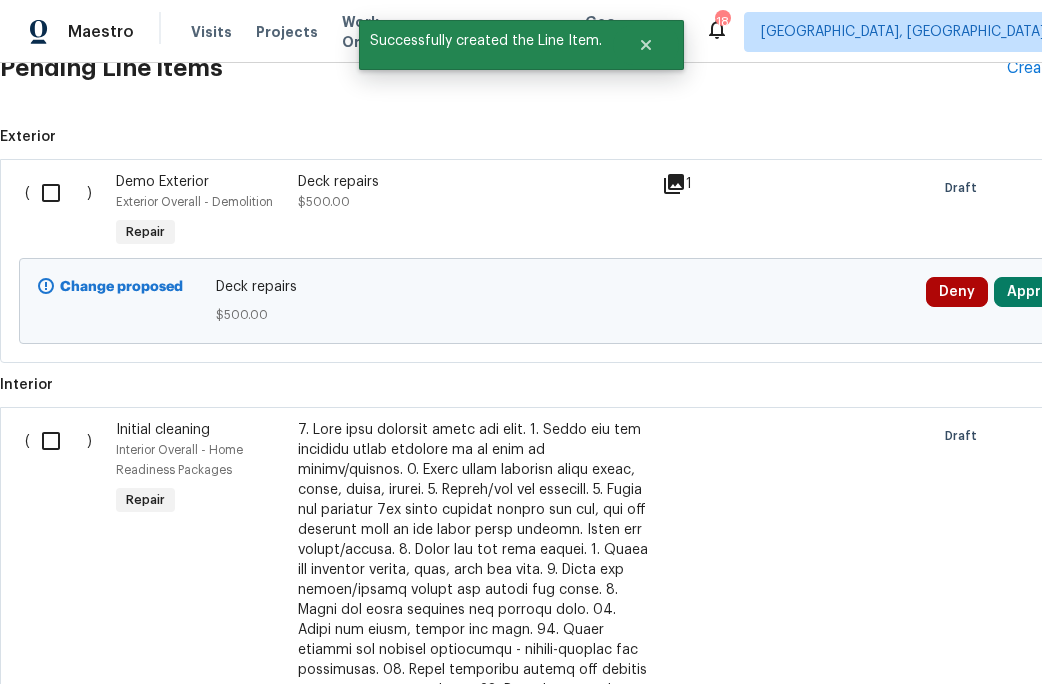 scroll, scrollTop: 569, scrollLeft: 0, axis: vertical 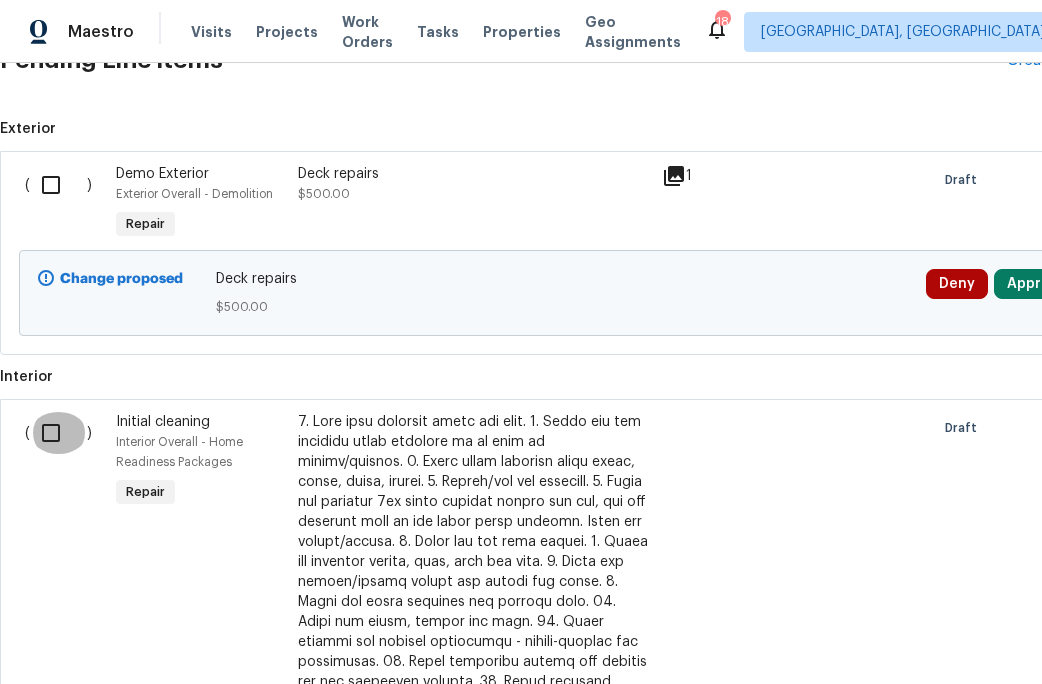 click at bounding box center (58, 433) 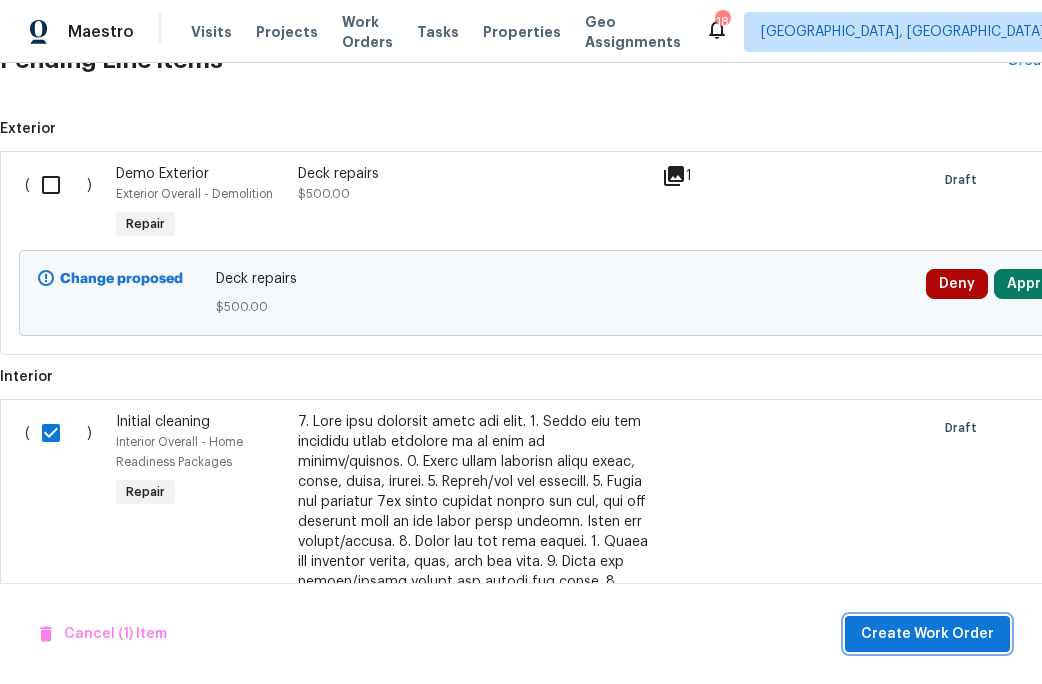 click on "Create Work Order" at bounding box center (927, 634) 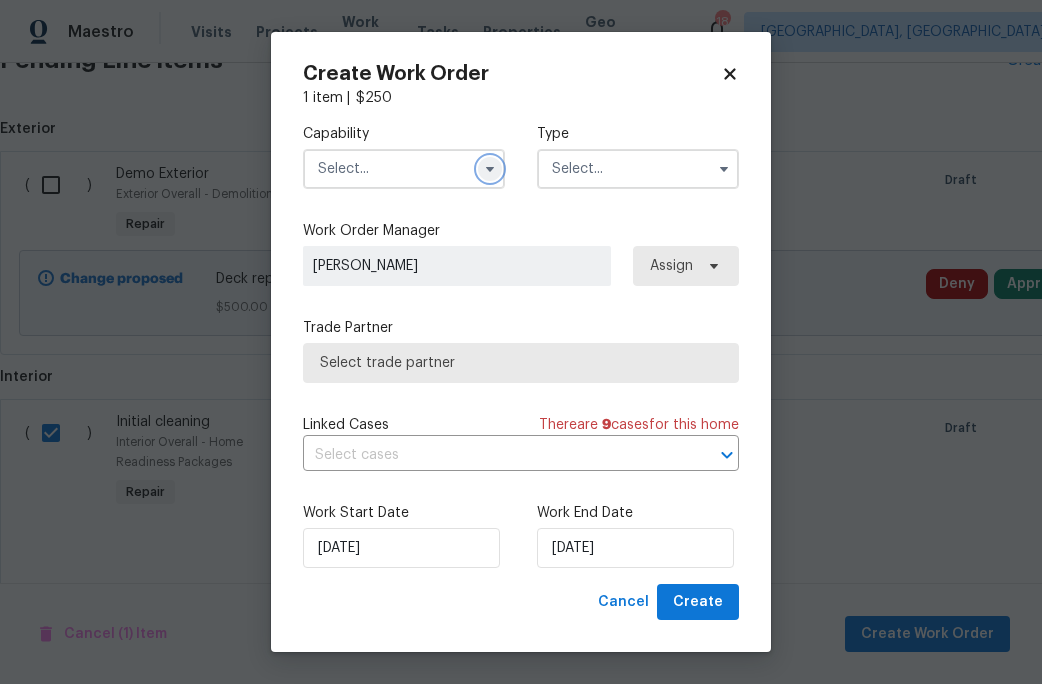 click 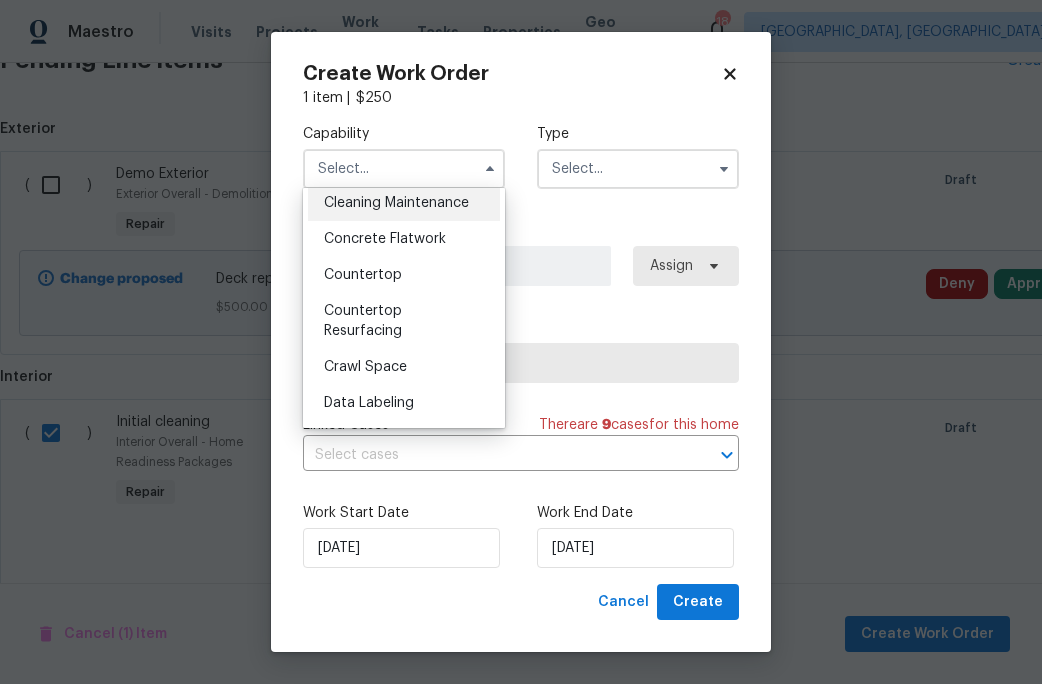 scroll, scrollTop: 309, scrollLeft: 0, axis: vertical 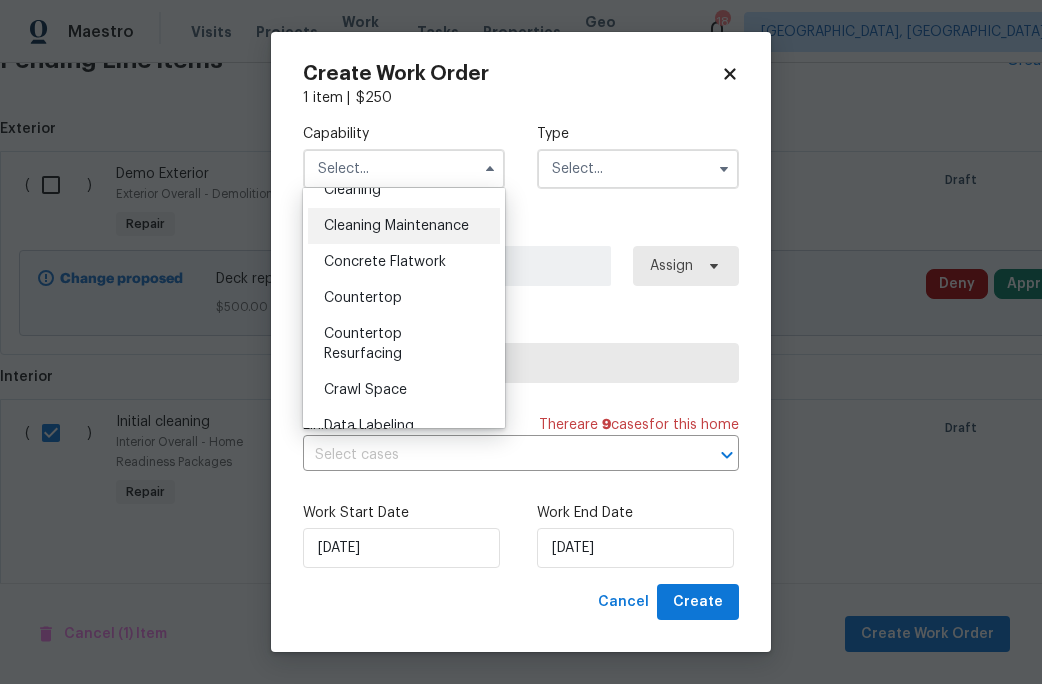 click on "Cleaning Maintenance" at bounding box center (396, 226) 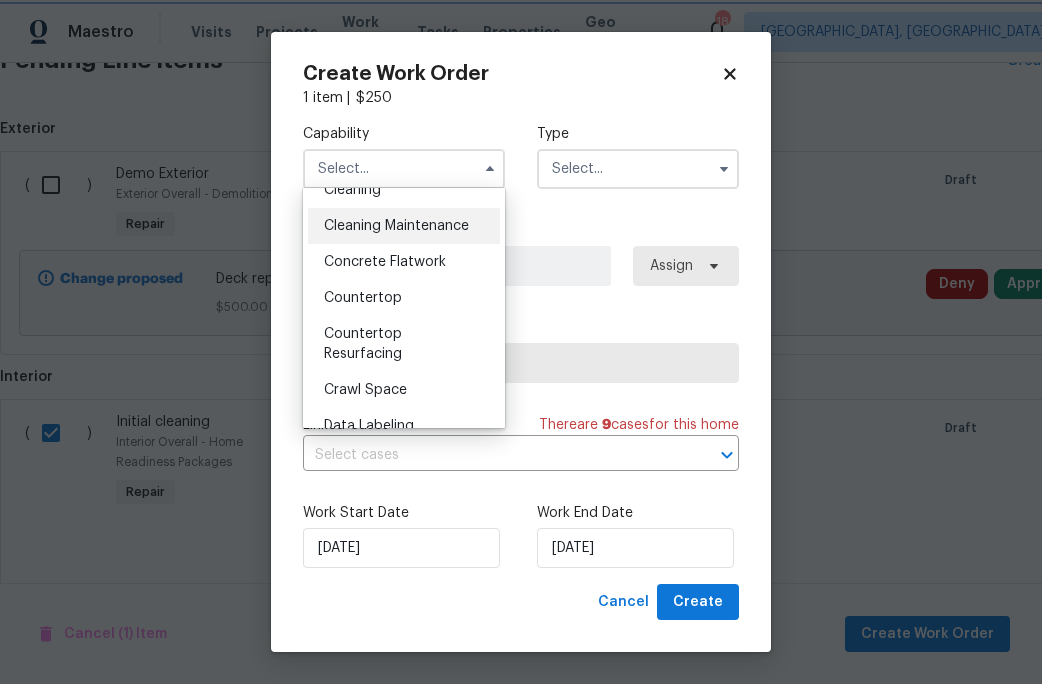 type on "Cleaning Maintenance" 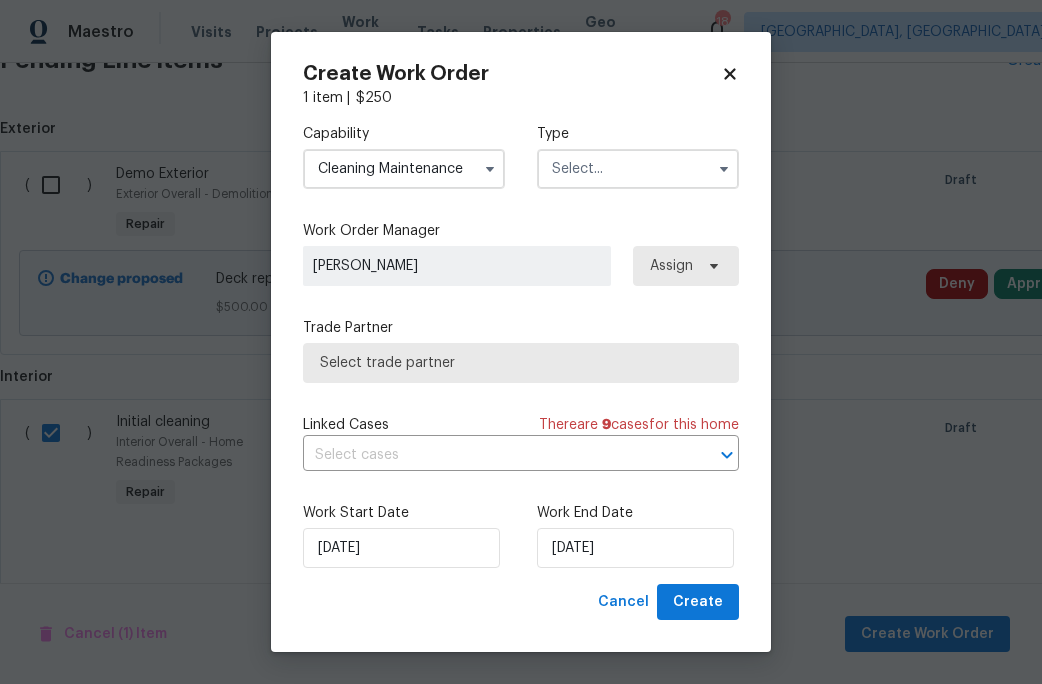 click at bounding box center [638, 169] 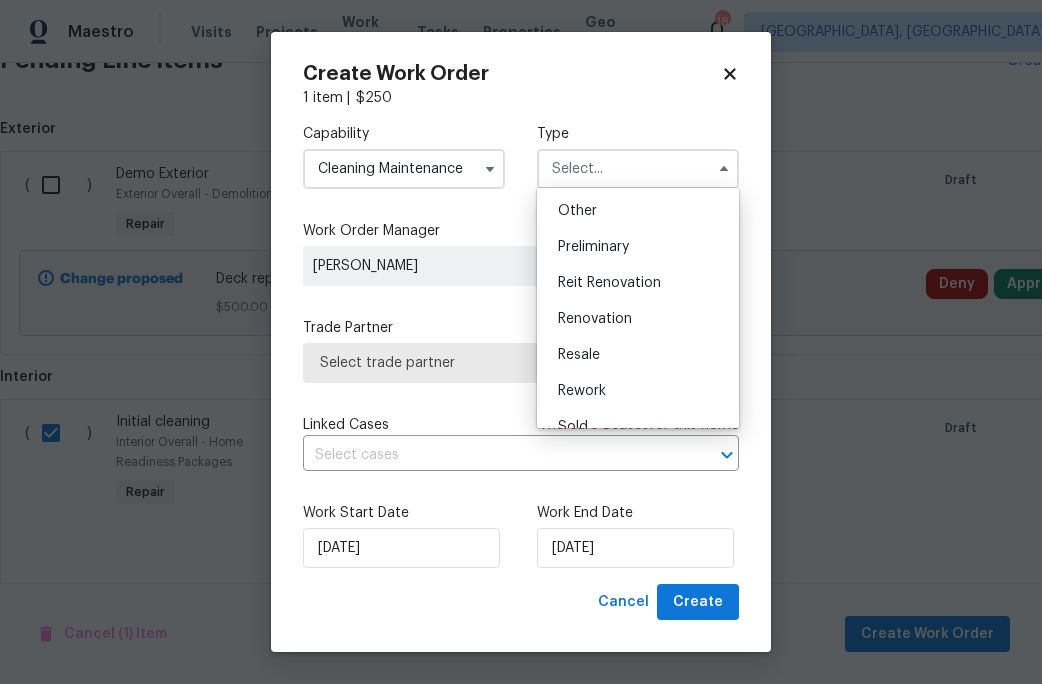 scroll, scrollTop: 404, scrollLeft: 0, axis: vertical 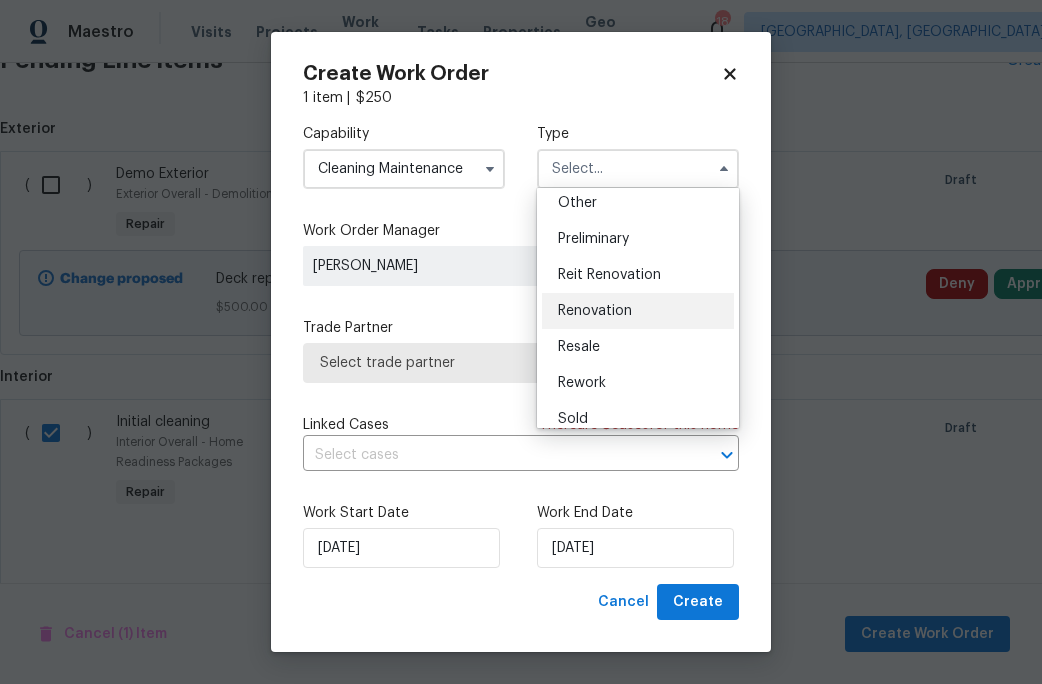 click on "Renovation" at bounding box center [595, 311] 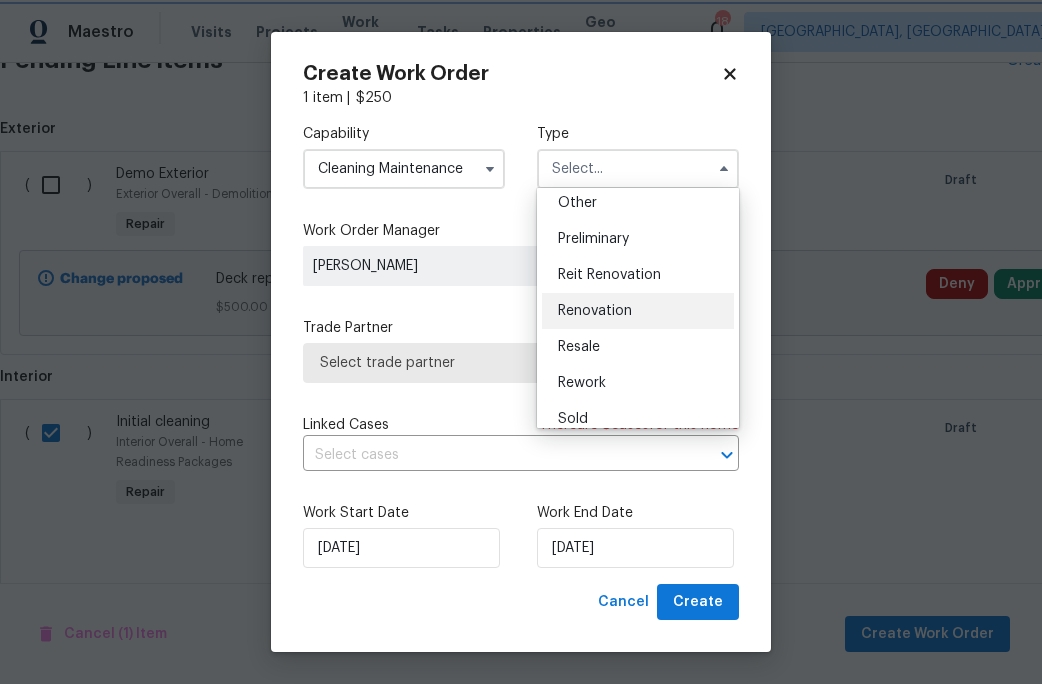 type on "Renovation" 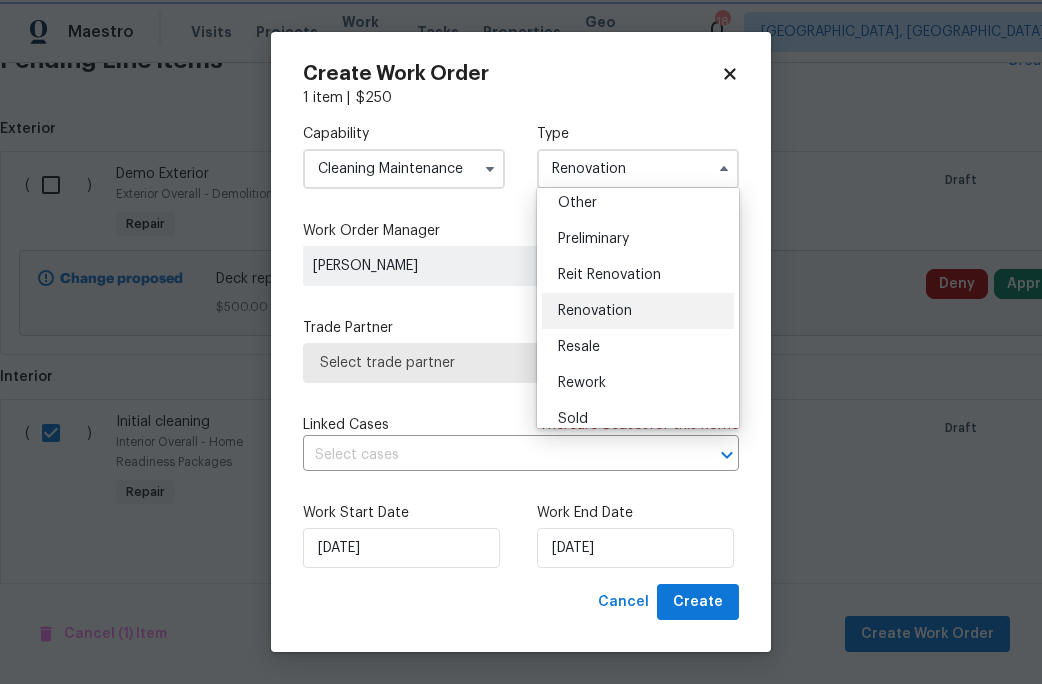 scroll, scrollTop: 0, scrollLeft: 0, axis: both 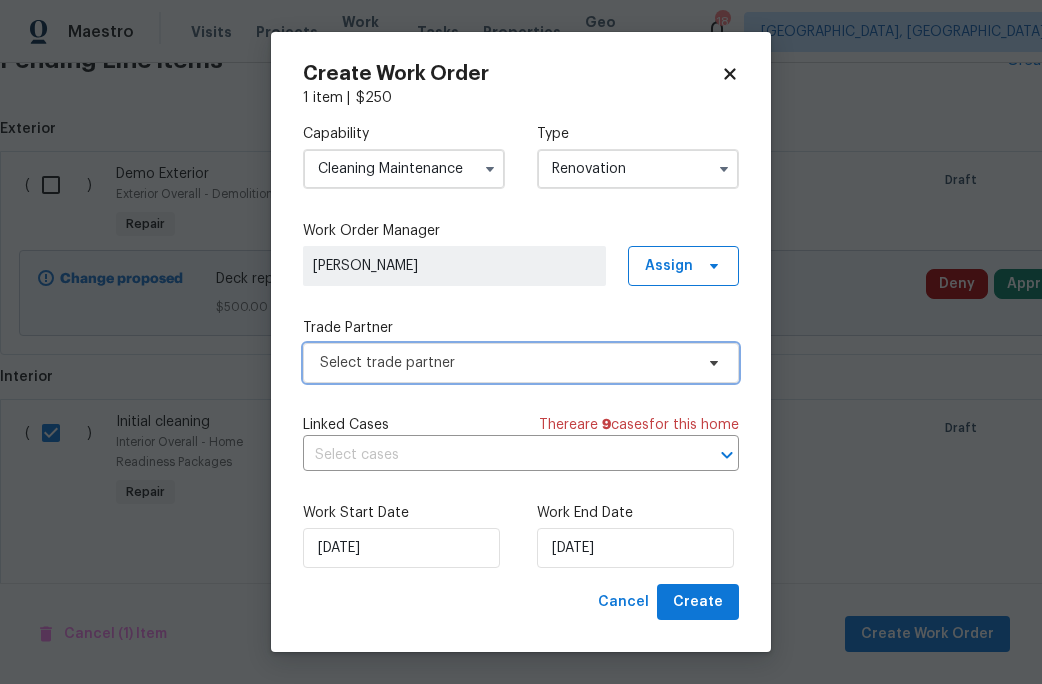click on "Select trade partner" at bounding box center [521, 363] 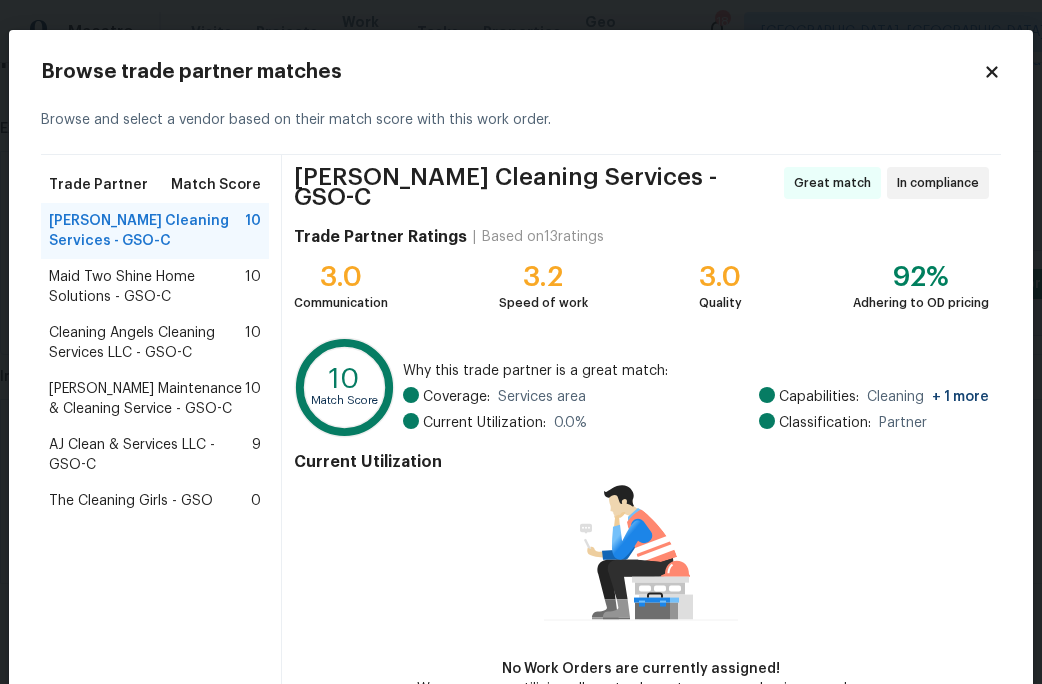 scroll, scrollTop: 116, scrollLeft: 0, axis: vertical 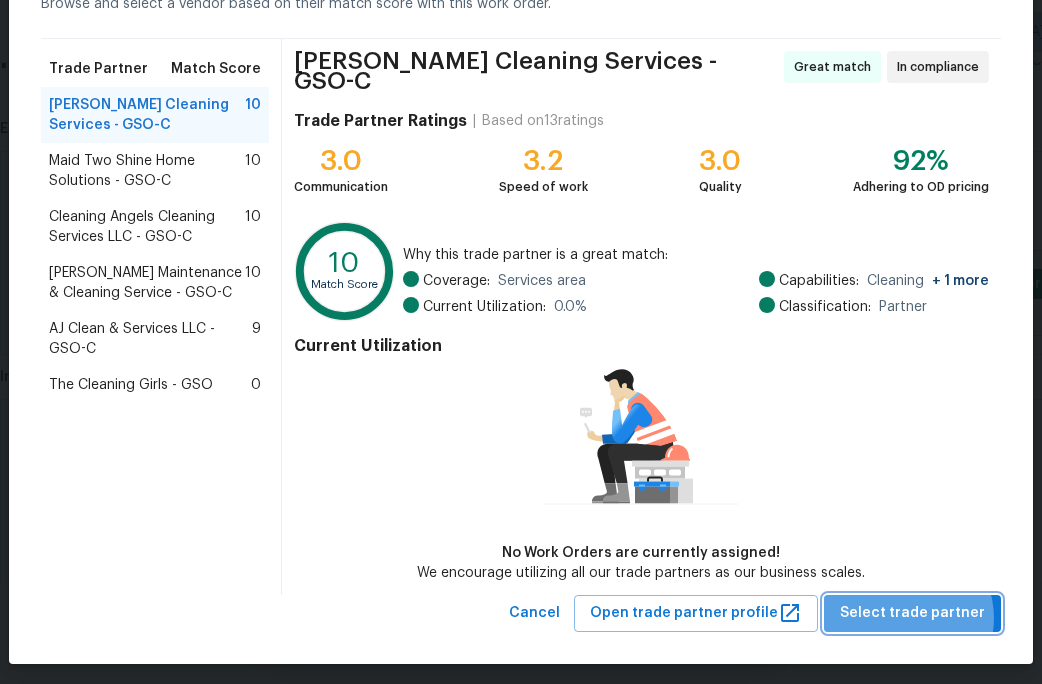 click on "Select trade partner" at bounding box center (912, 613) 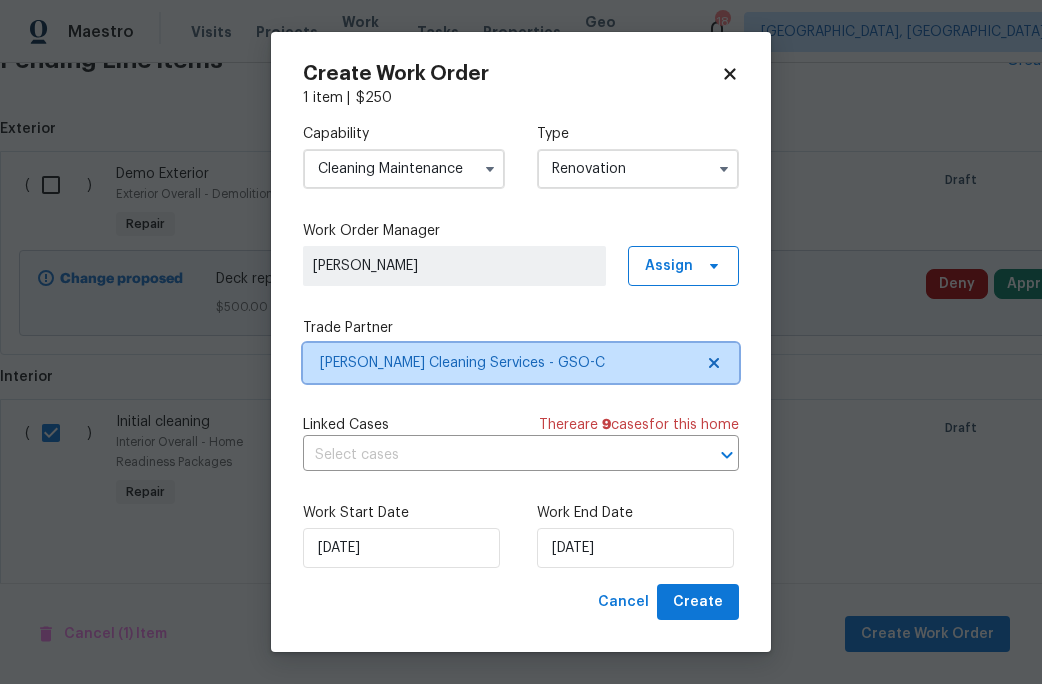 scroll, scrollTop: 0, scrollLeft: 0, axis: both 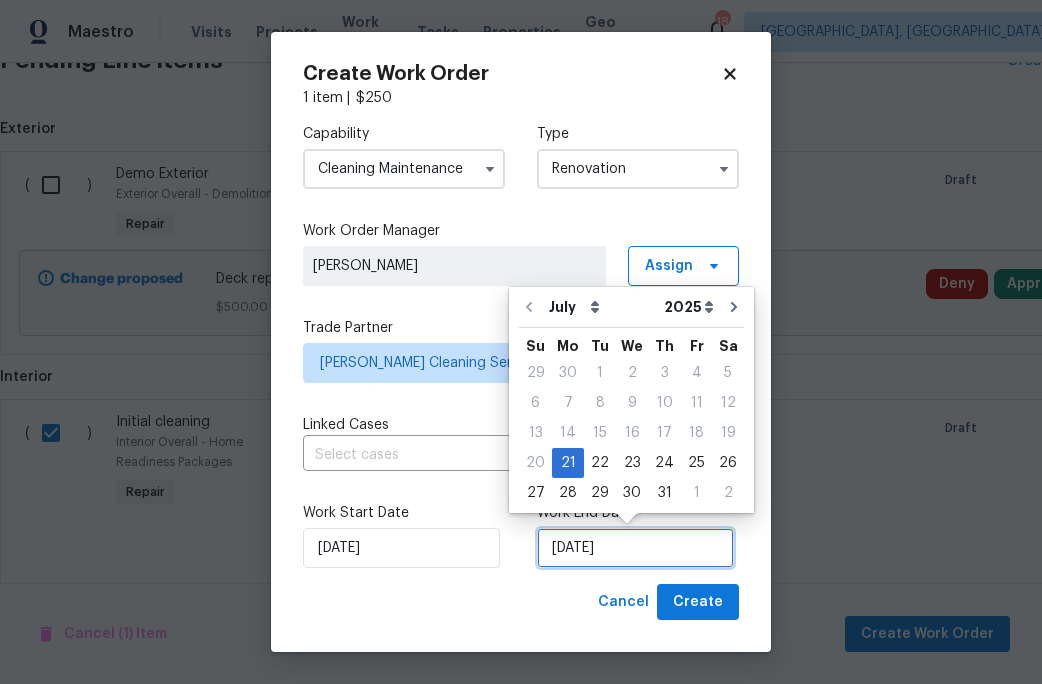click on "7/21/2025" at bounding box center (635, 548) 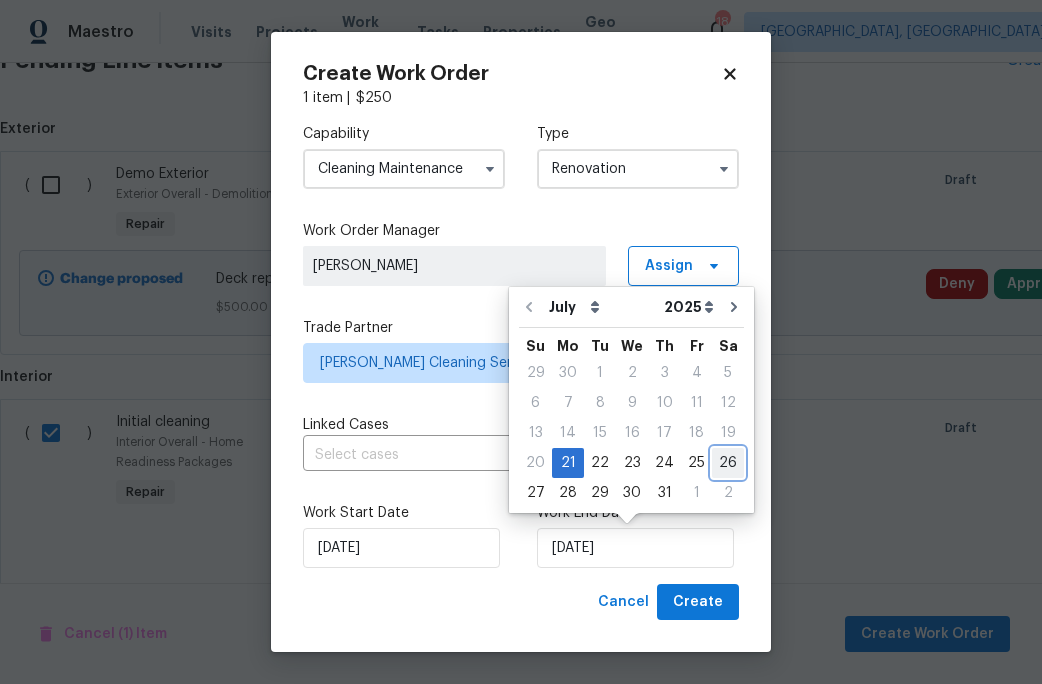 click on "26" at bounding box center [728, 463] 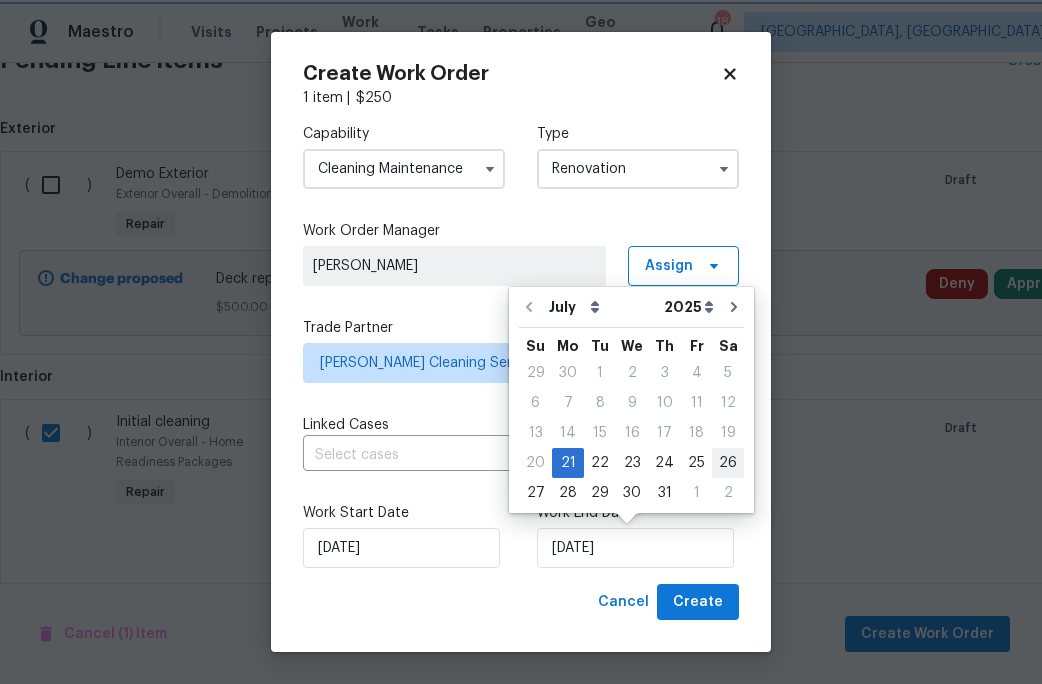 type on "7/26/2025" 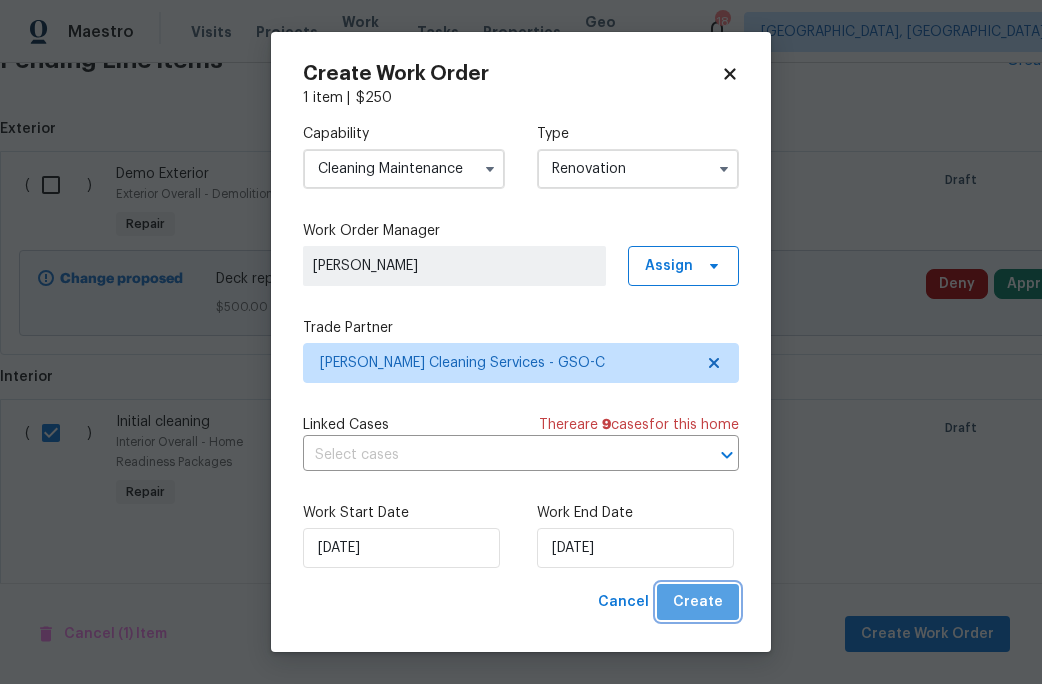 click on "Create" at bounding box center [698, 602] 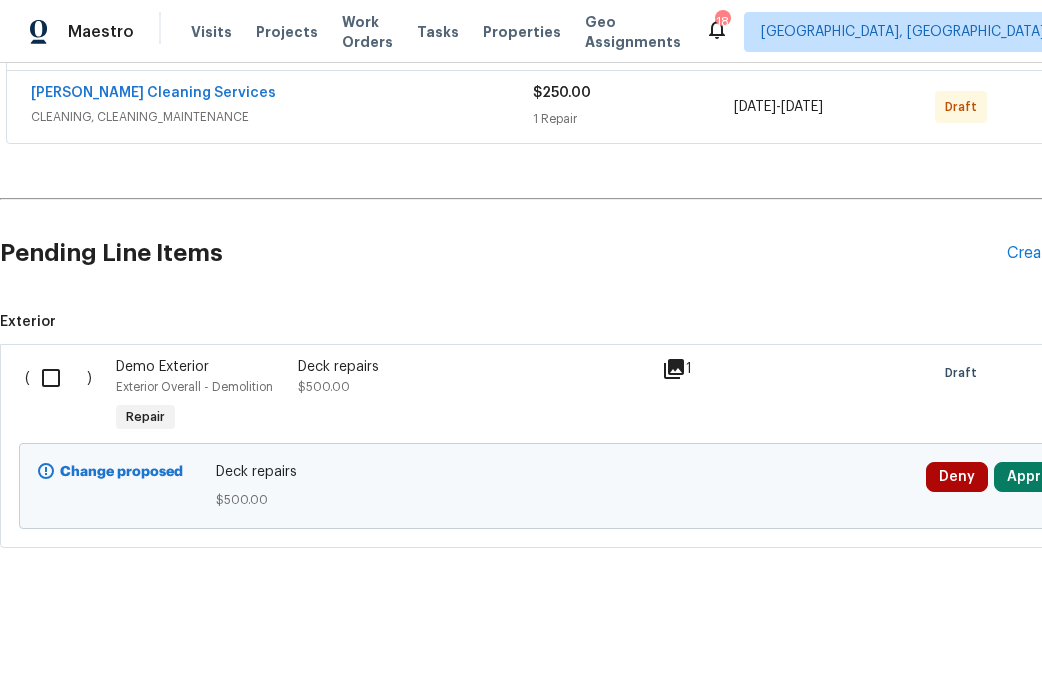 scroll, scrollTop: 449, scrollLeft: 88, axis: both 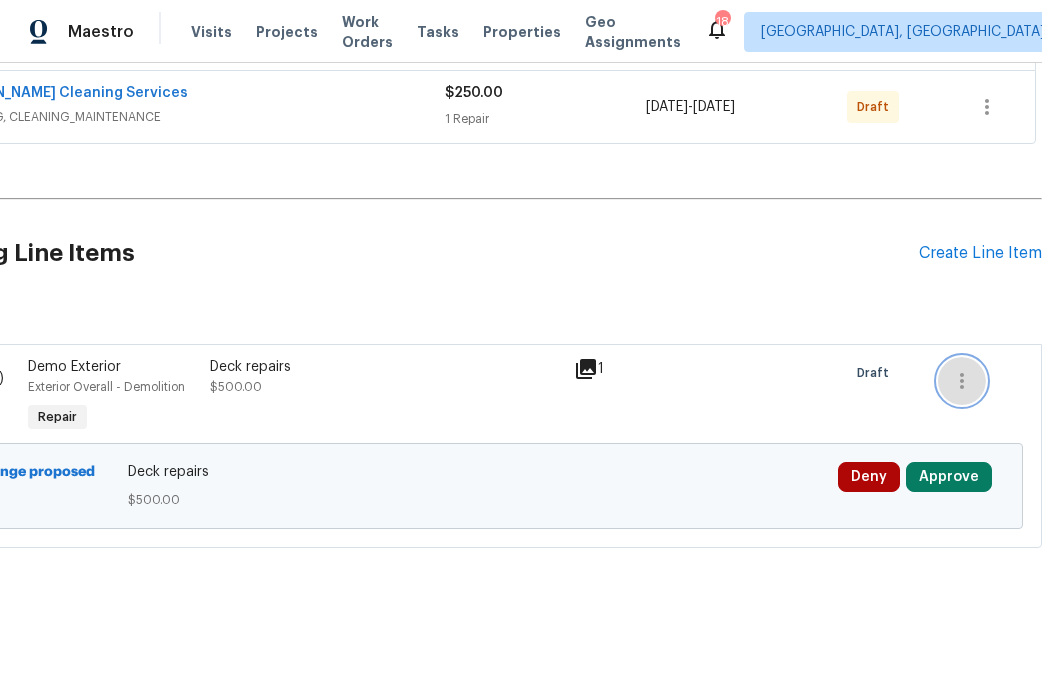 click 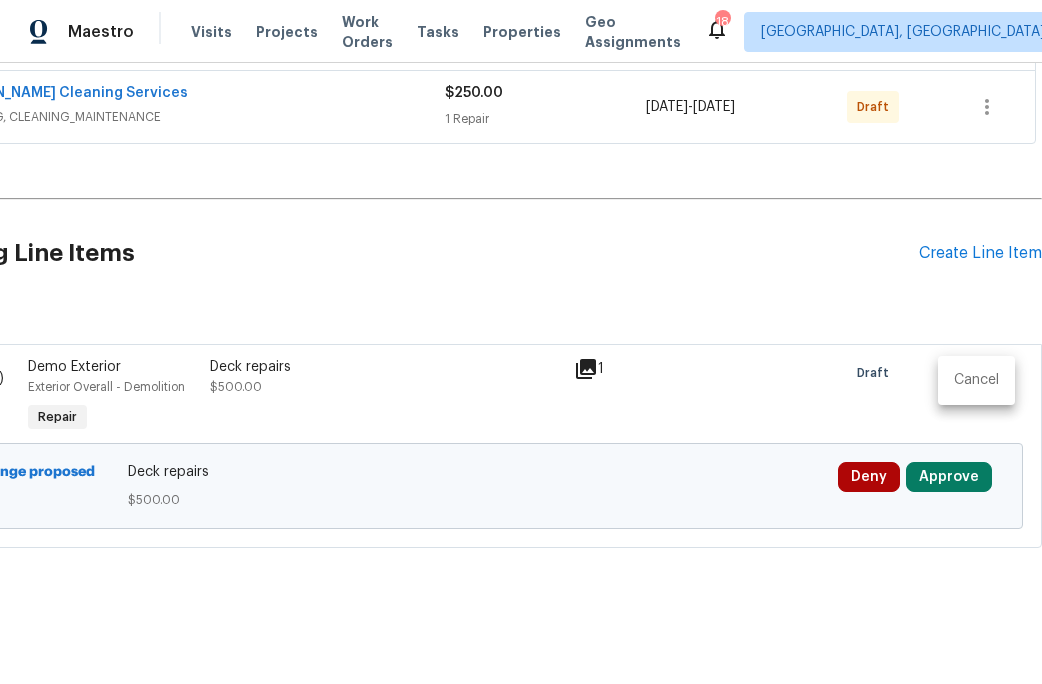 click on "Cancel" at bounding box center [976, 380] 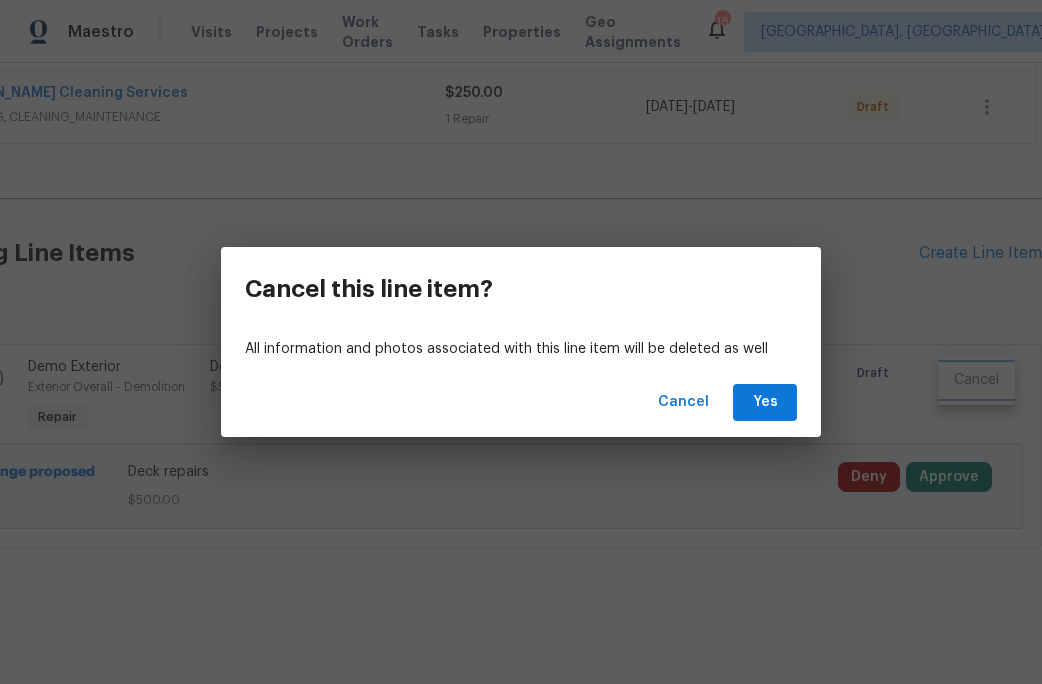 click on "Cancel this line item? All information and photos associated with this line item will be deleted as well Cancel Yes" at bounding box center [521, 342] 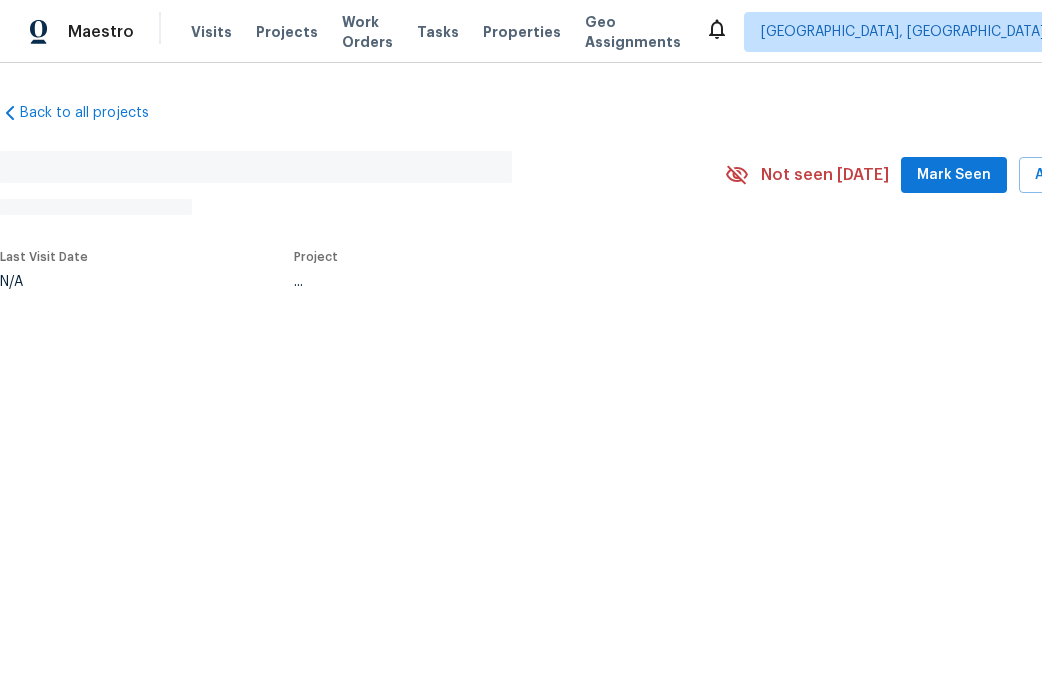 scroll, scrollTop: 0, scrollLeft: 0, axis: both 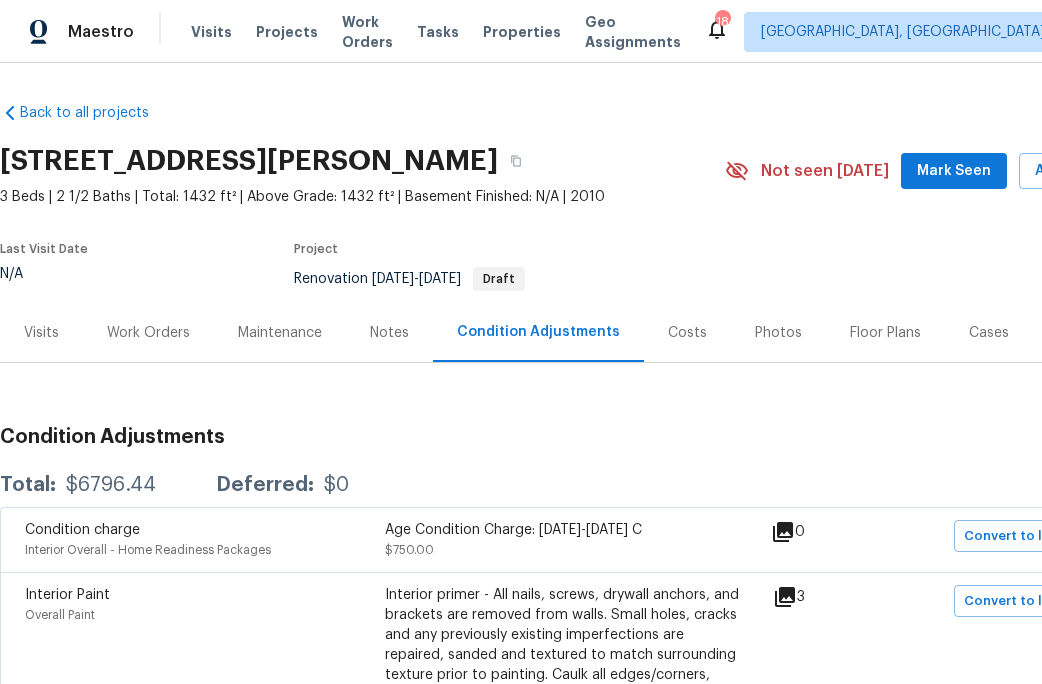 click on "Work Orders" at bounding box center (148, 333) 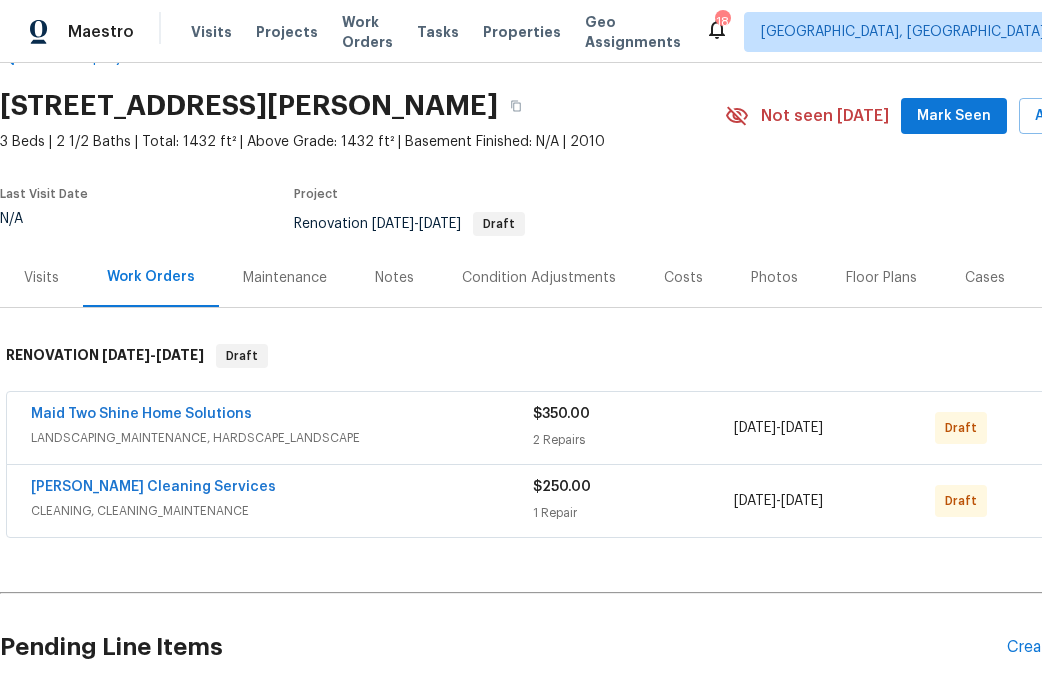 scroll, scrollTop: 0, scrollLeft: 0, axis: both 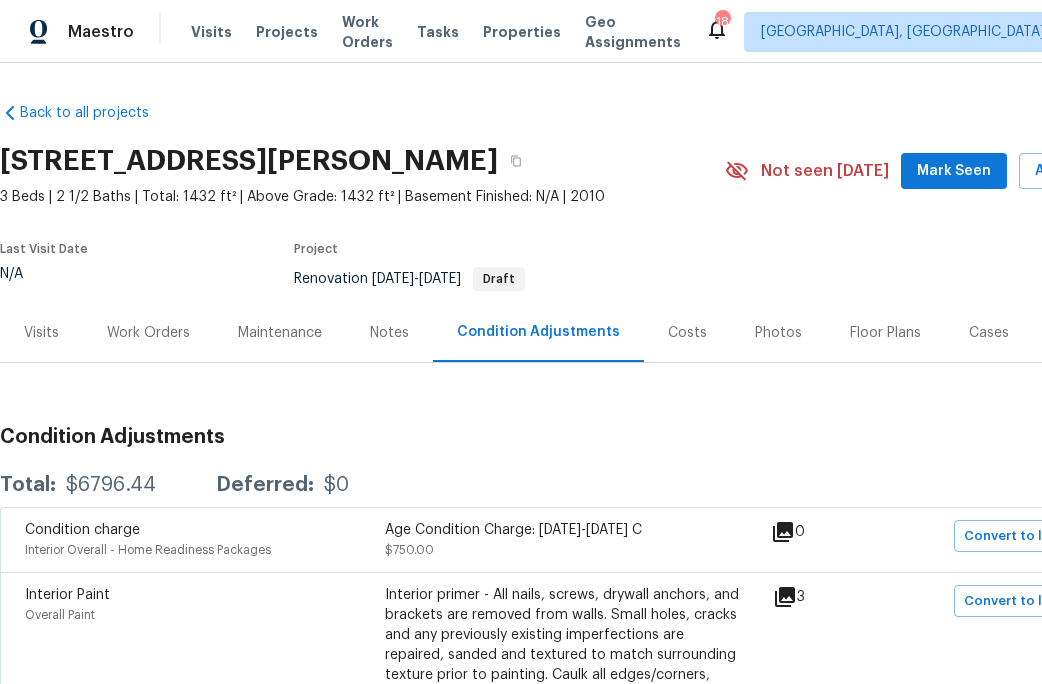 click on "Work Orders" at bounding box center (148, 333) 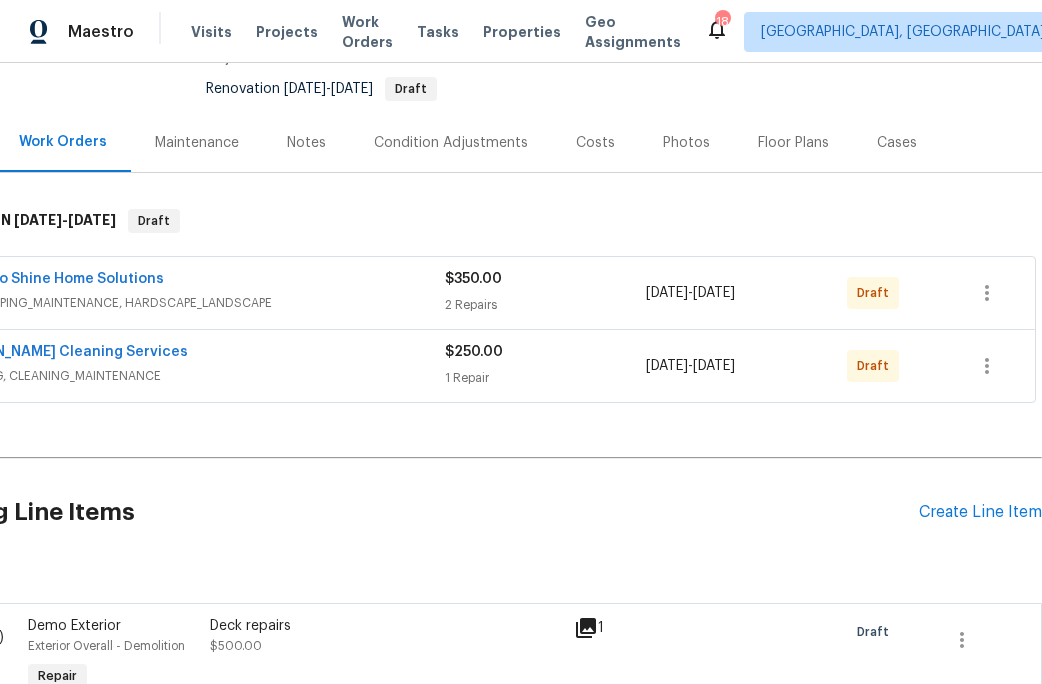 scroll, scrollTop: 404, scrollLeft: 88, axis: both 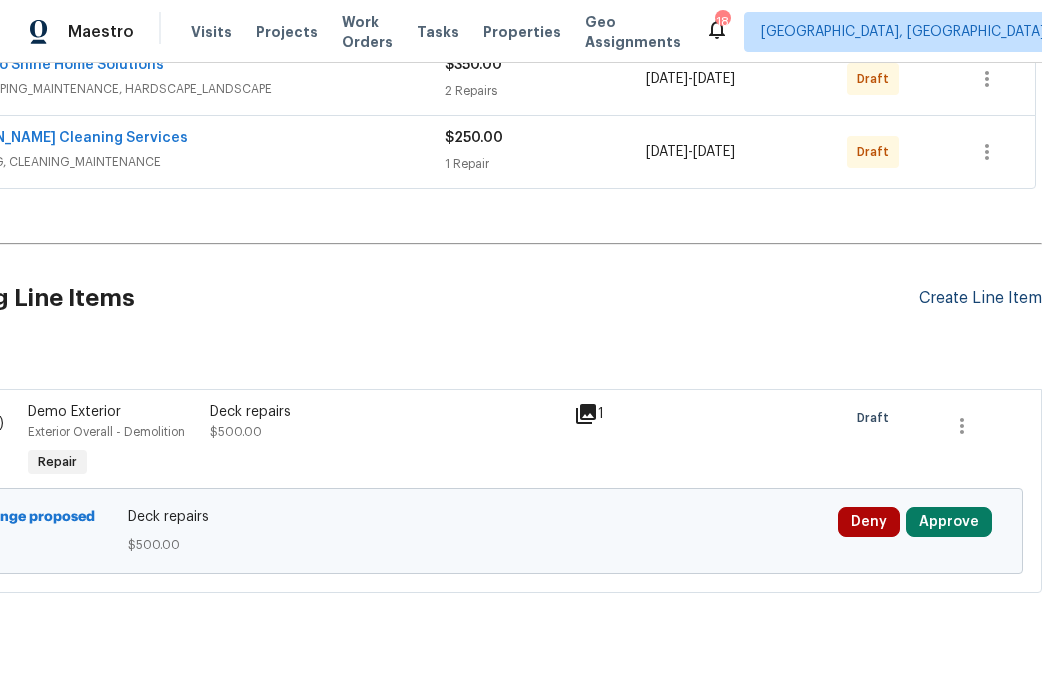 click on "Create Line Item" at bounding box center [980, 298] 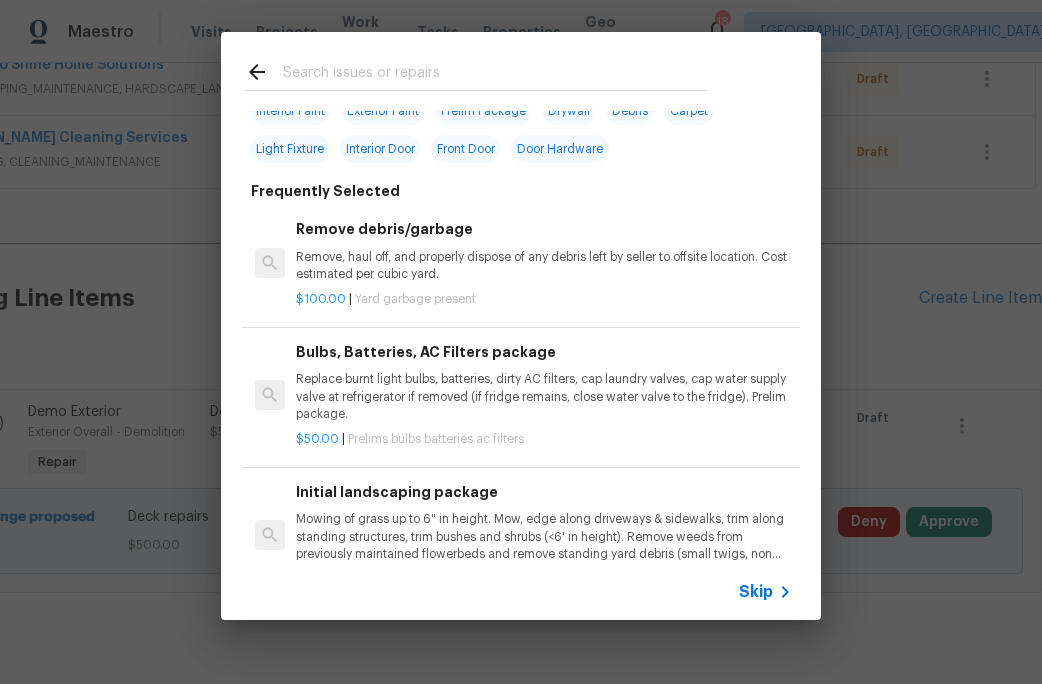 scroll, scrollTop: 0, scrollLeft: 0, axis: both 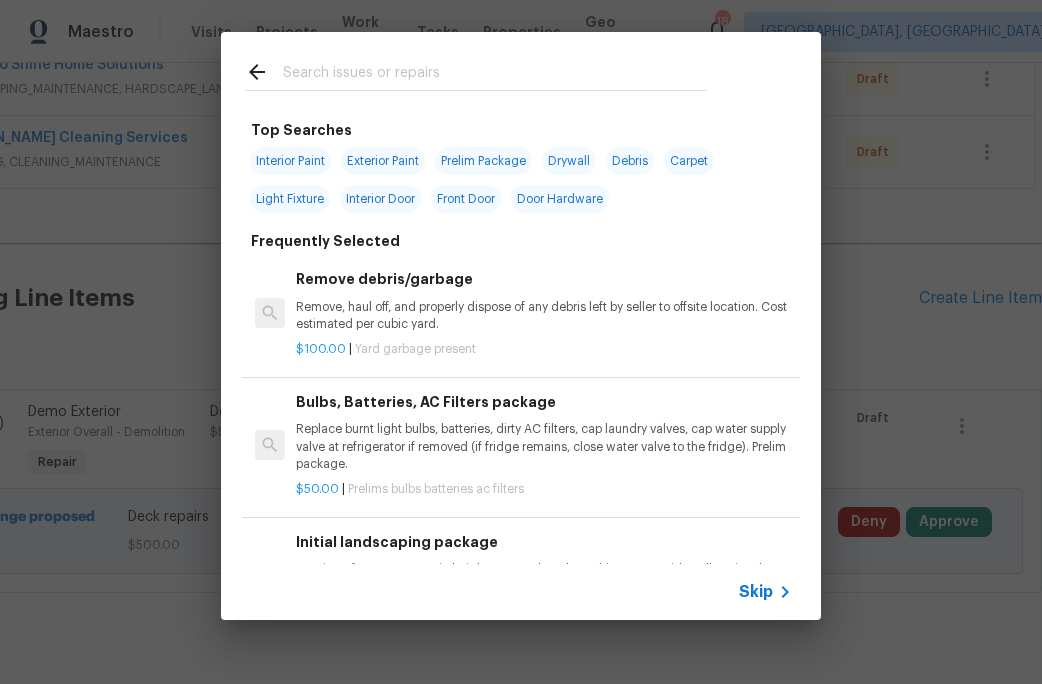 click at bounding box center (476, 71) 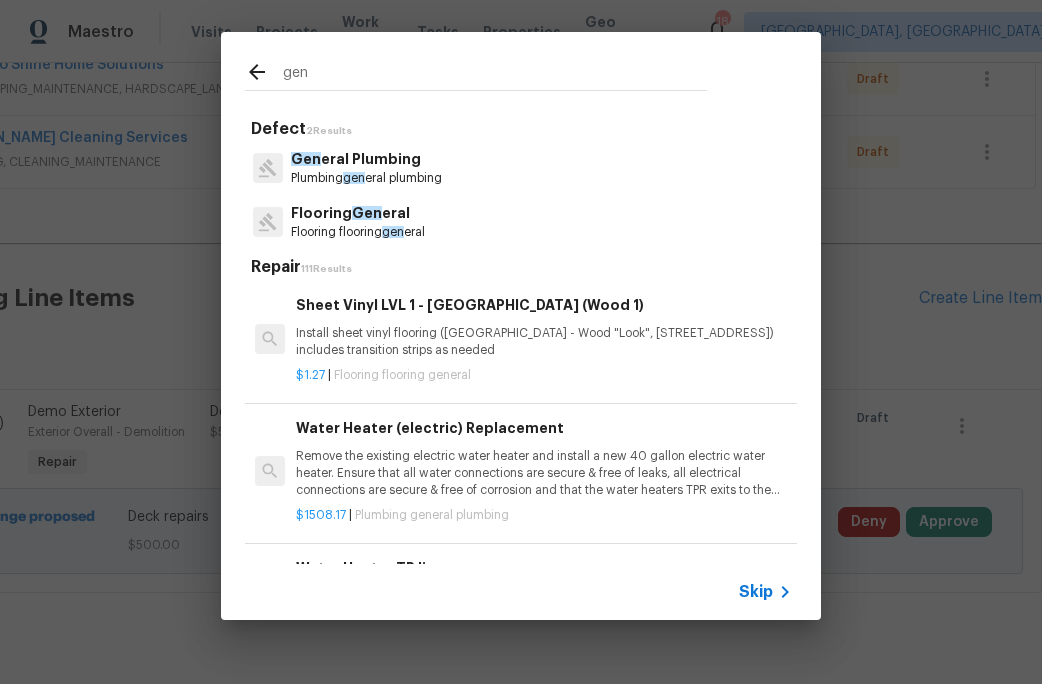 type on "gen" 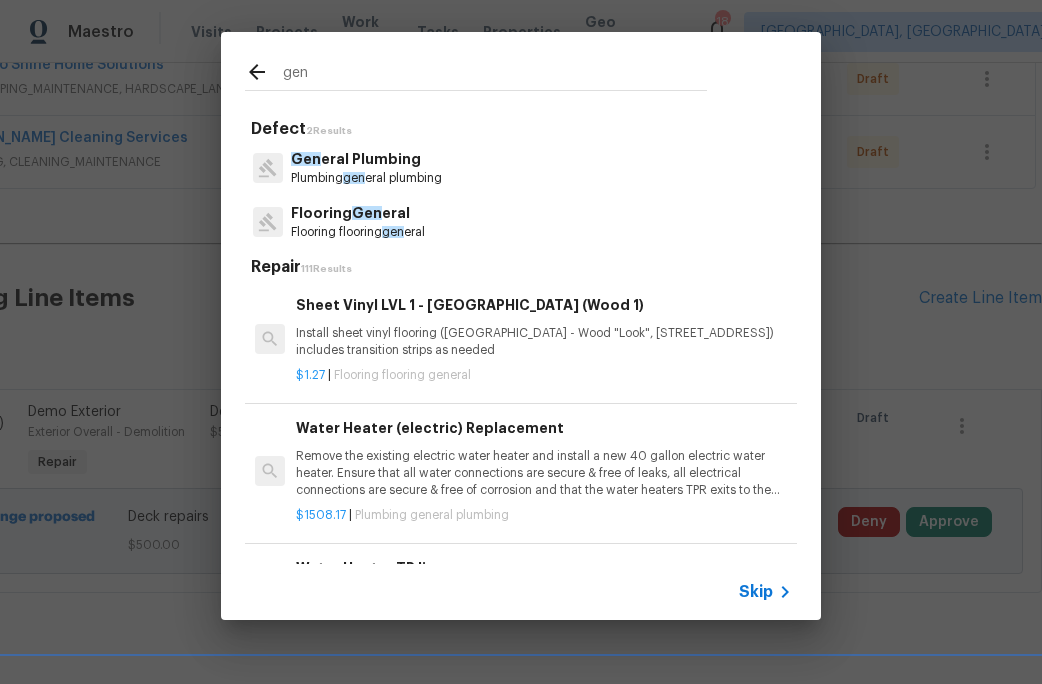 click on "Flooring flooring  gen eral" at bounding box center (358, 232) 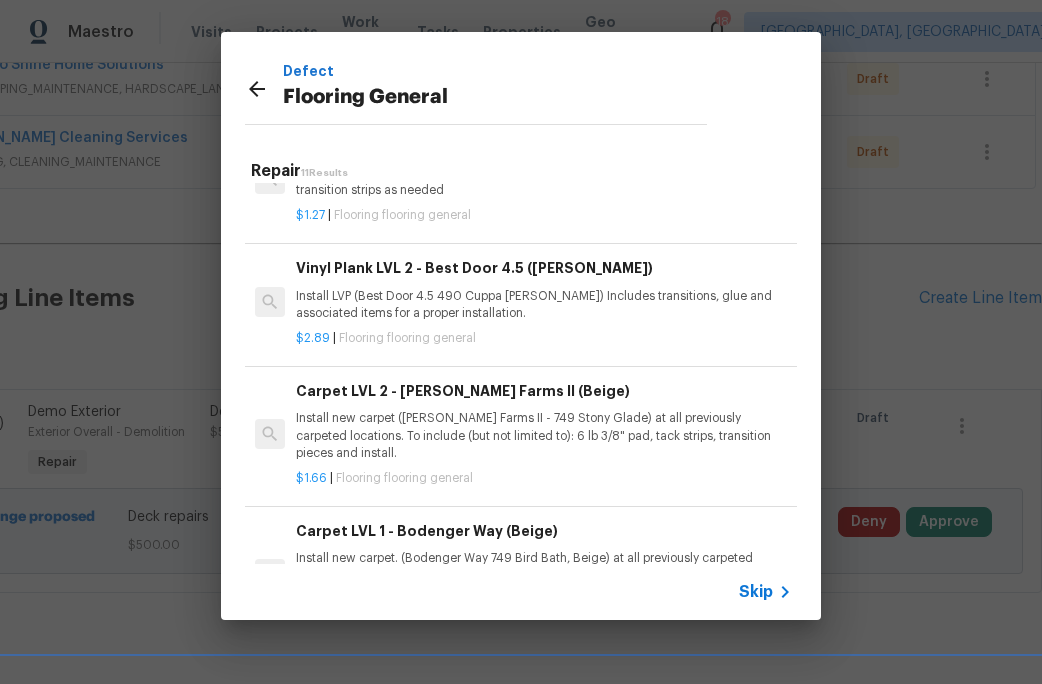 scroll, scrollTop: 522, scrollLeft: 0, axis: vertical 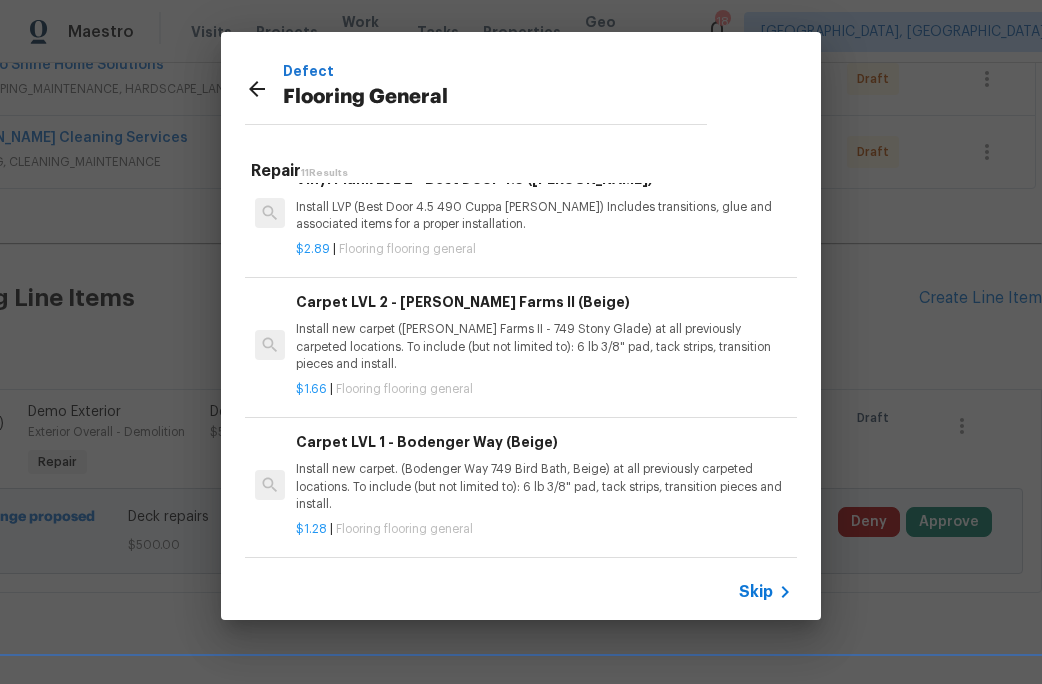 click on "Install new carpet. (Bodenger Way 749 Bird Bath, Beige) at all previously carpeted locations. To include (but not limited to): 6 lb 3/8" pad, tack strips, transition pieces and install." at bounding box center (544, 486) 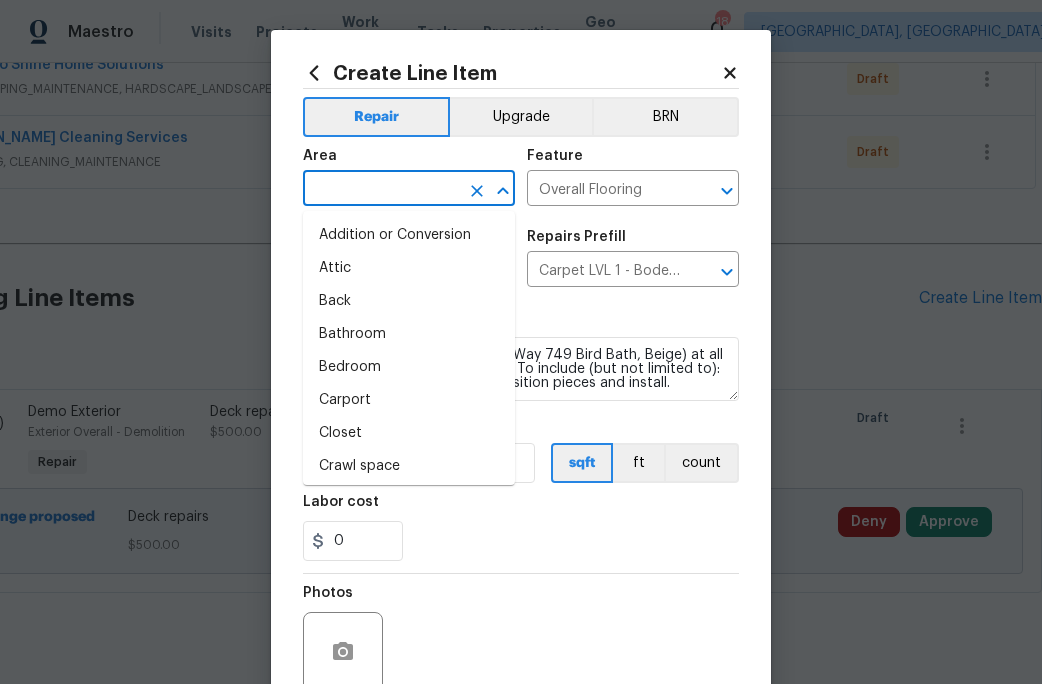 click at bounding box center [381, 190] 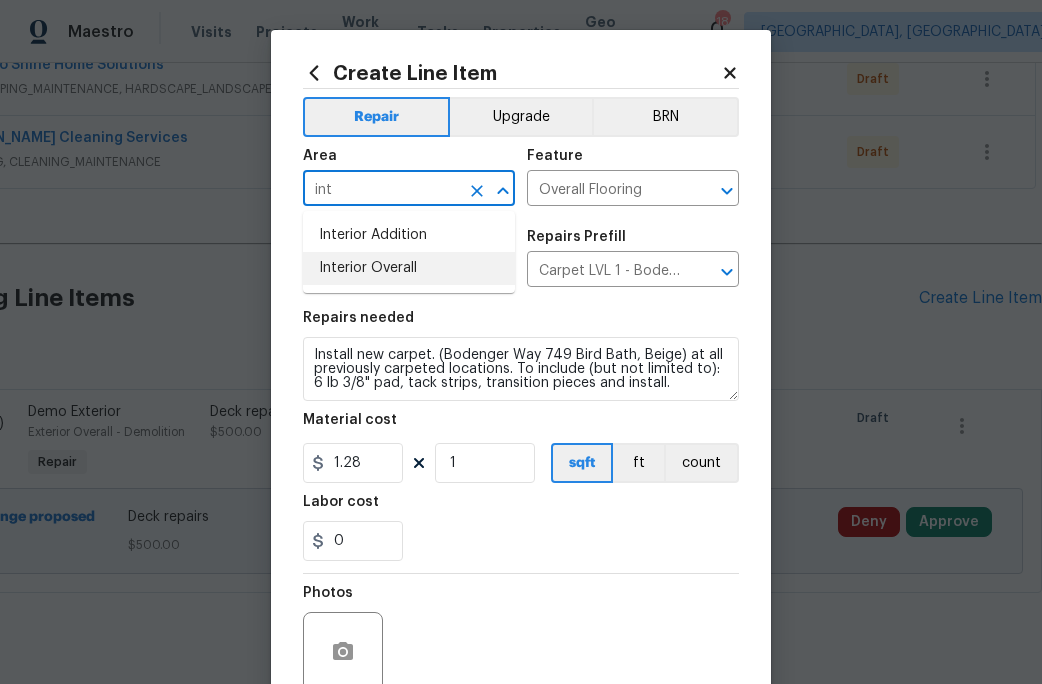 click on "Interior Overall" at bounding box center [409, 268] 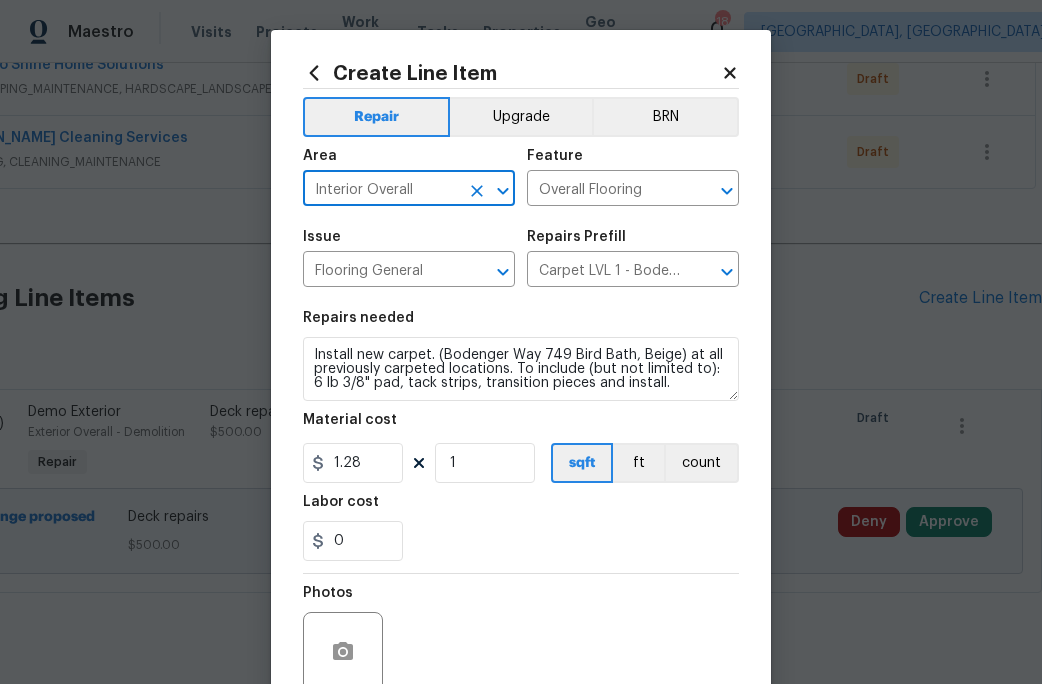 type on "Interior Overall" 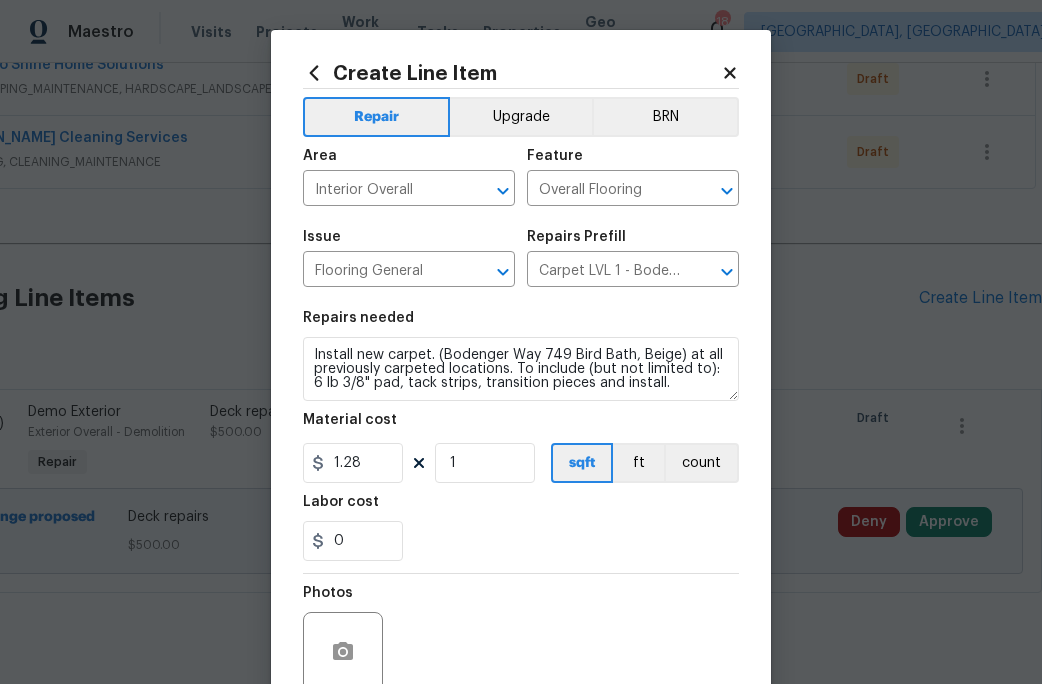 click on "0" at bounding box center (521, 541) 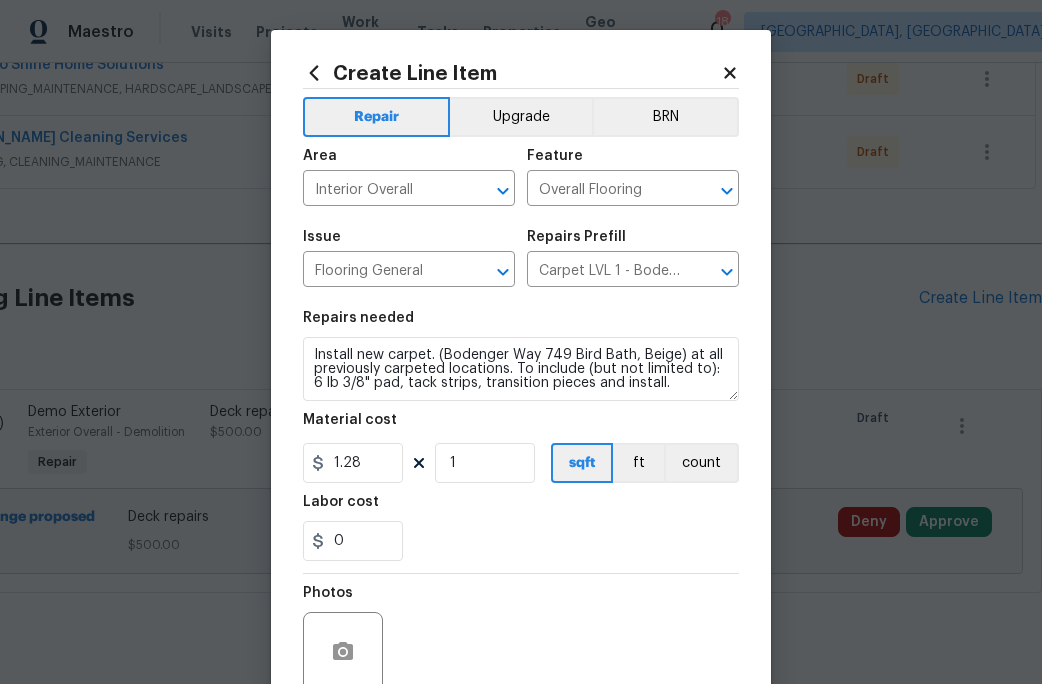 scroll, scrollTop: 178, scrollLeft: 0, axis: vertical 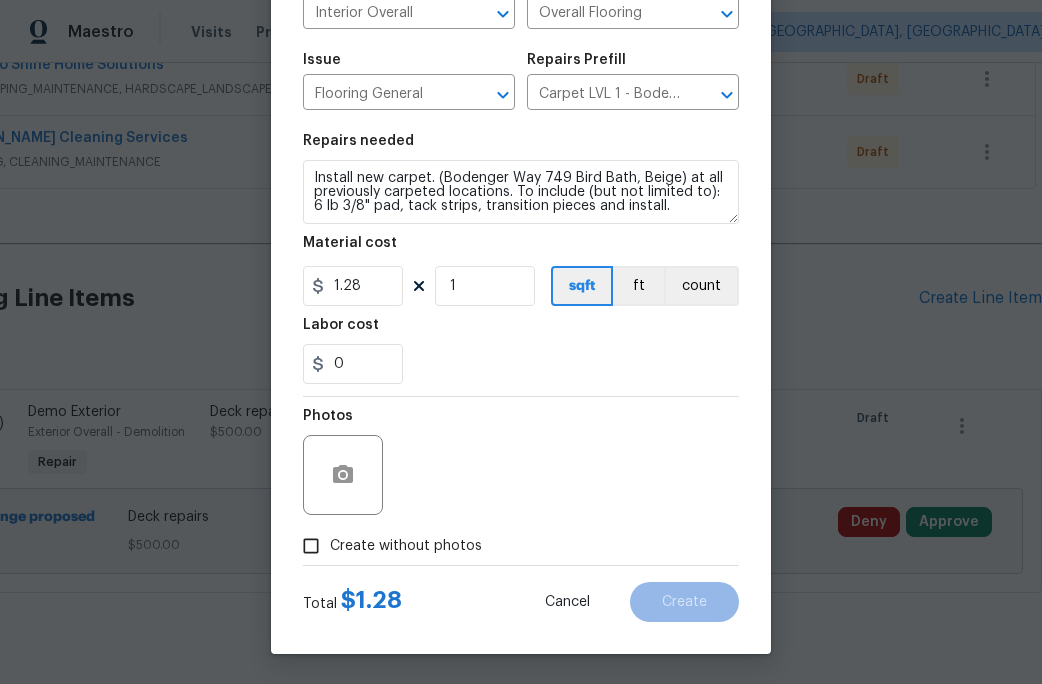 click on "Create without photos" at bounding box center (311, 546) 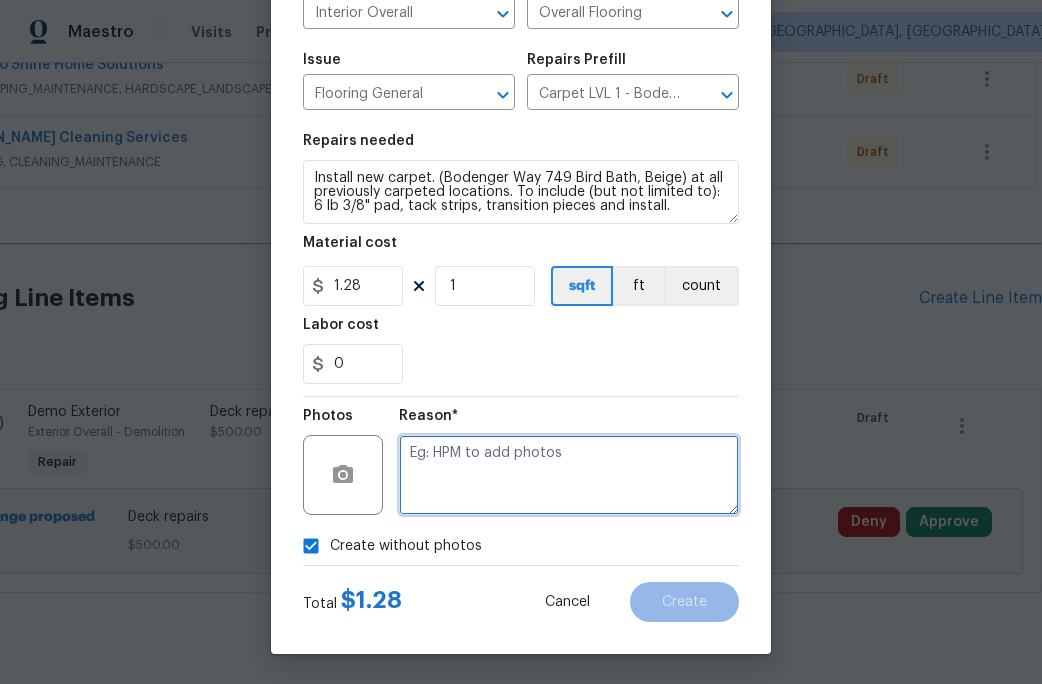 click at bounding box center (569, 475) 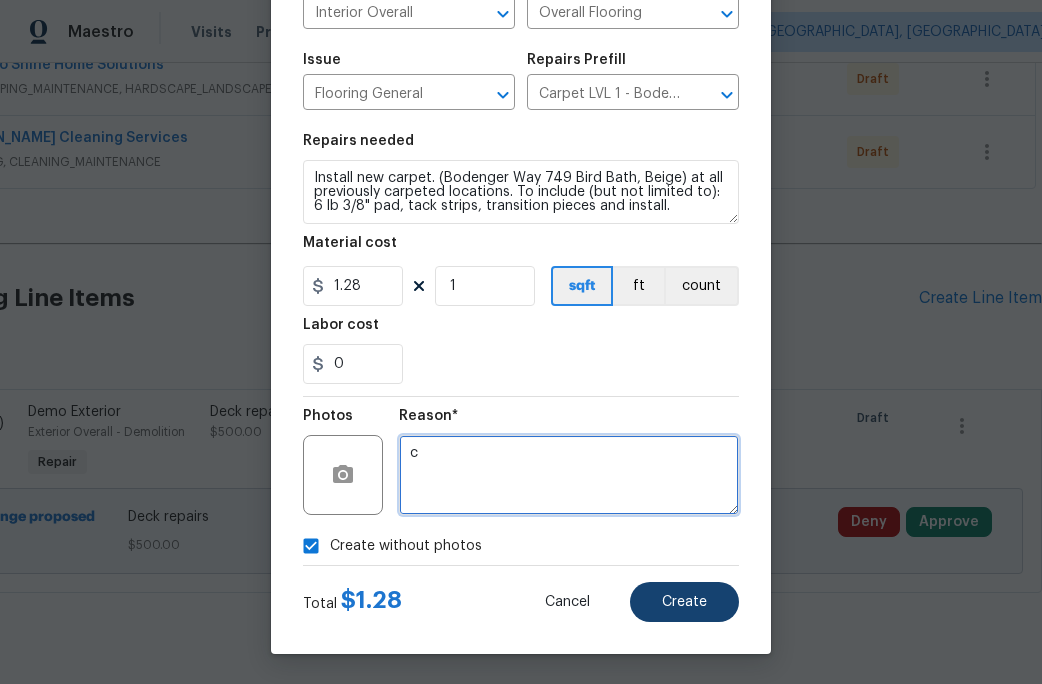 type on "c" 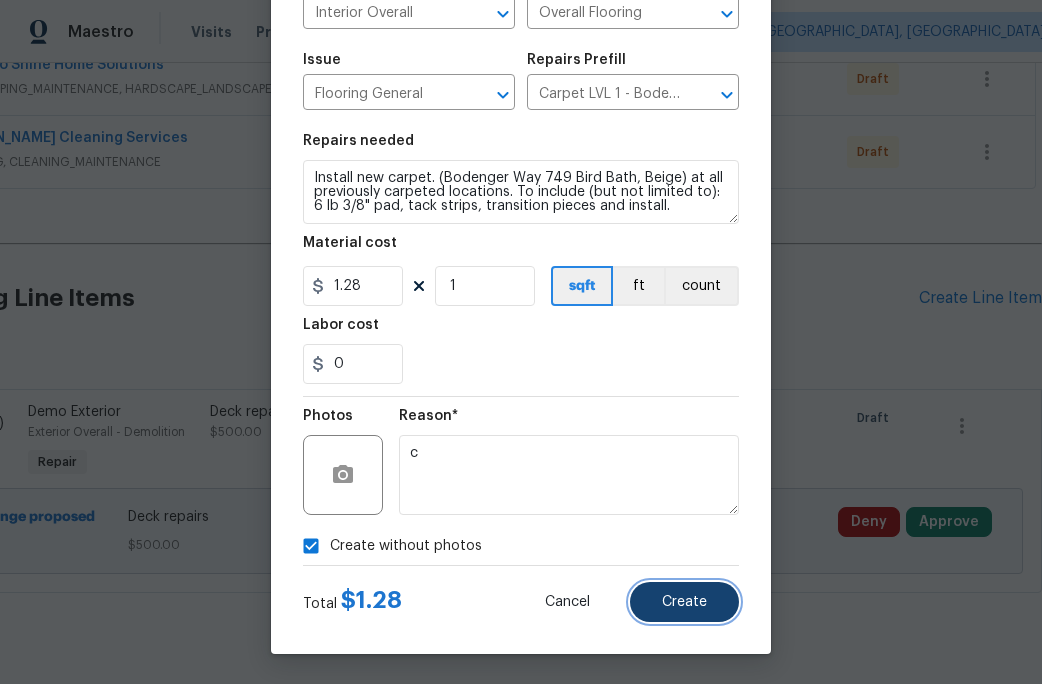 click on "Create" at bounding box center [684, 602] 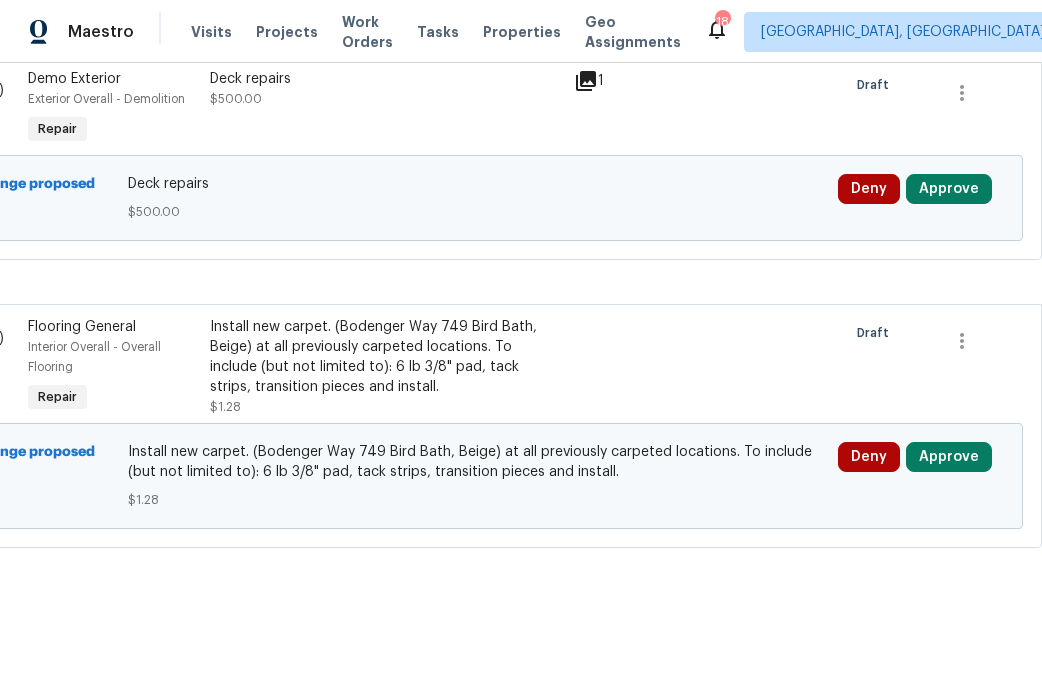scroll, scrollTop: 738, scrollLeft: 0, axis: vertical 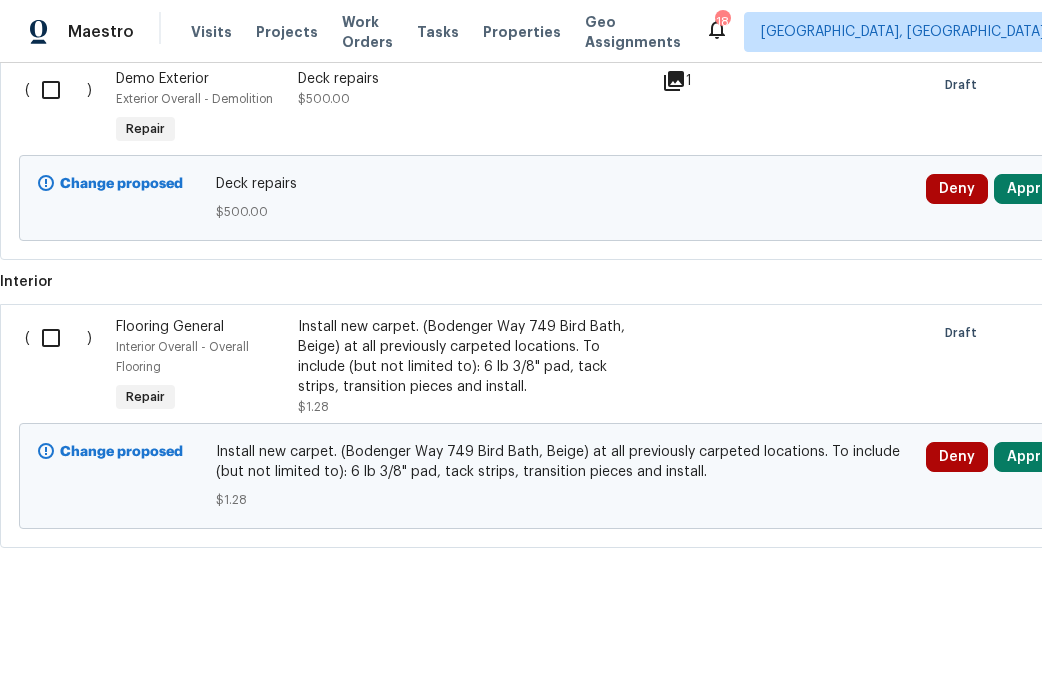 click at bounding box center (58, 338) 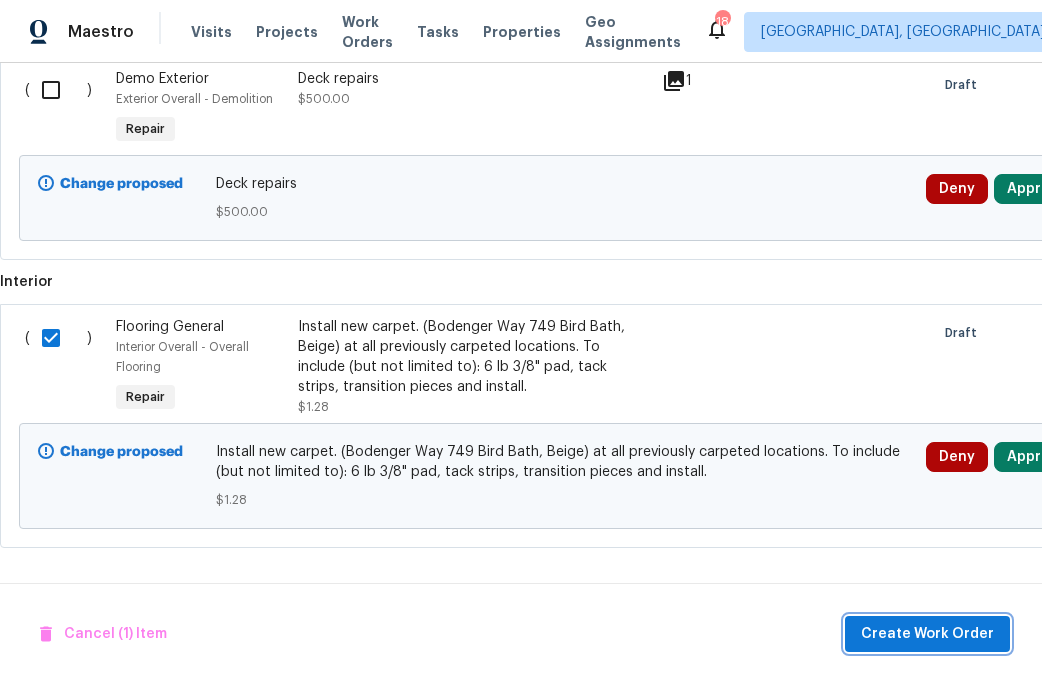 click on "Create Work Order" at bounding box center [927, 634] 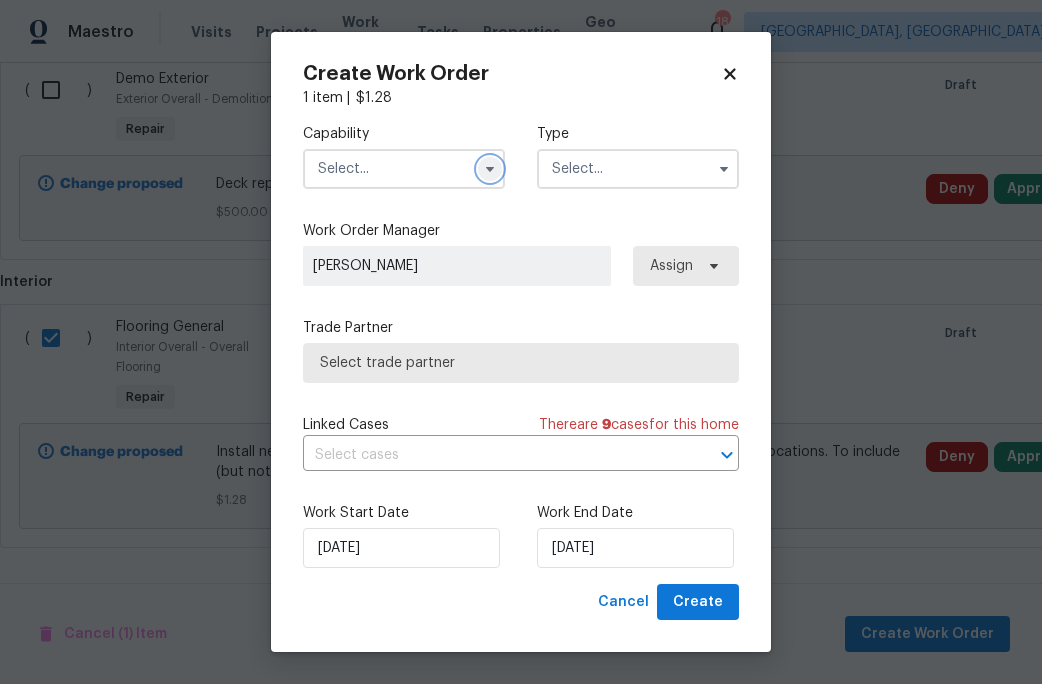 click 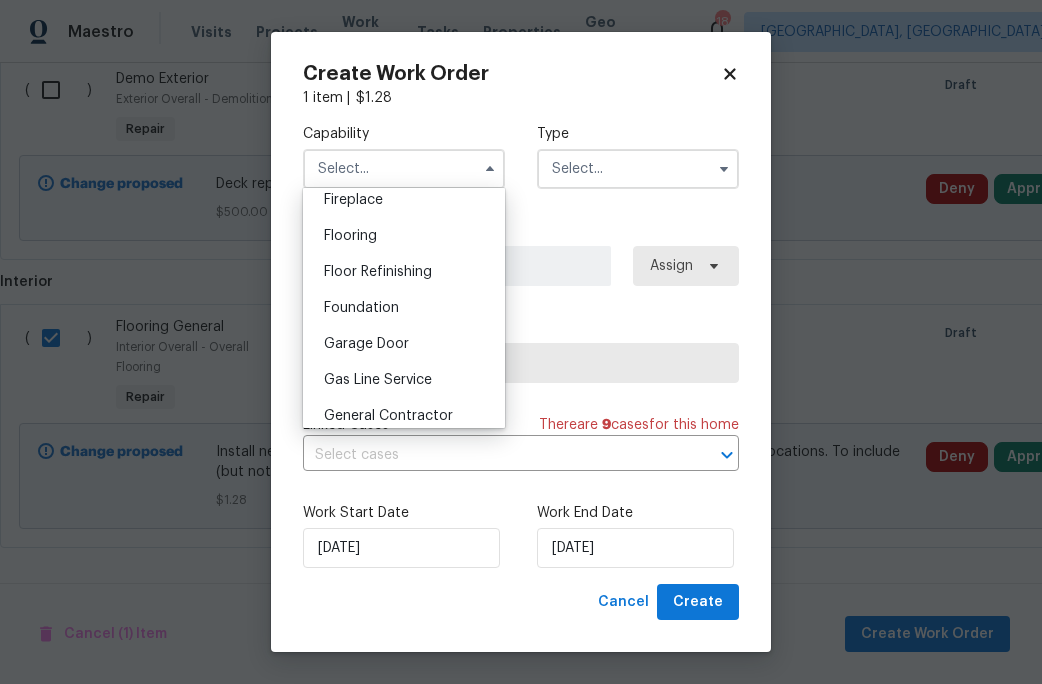 scroll, scrollTop: 724, scrollLeft: 0, axis: vertical 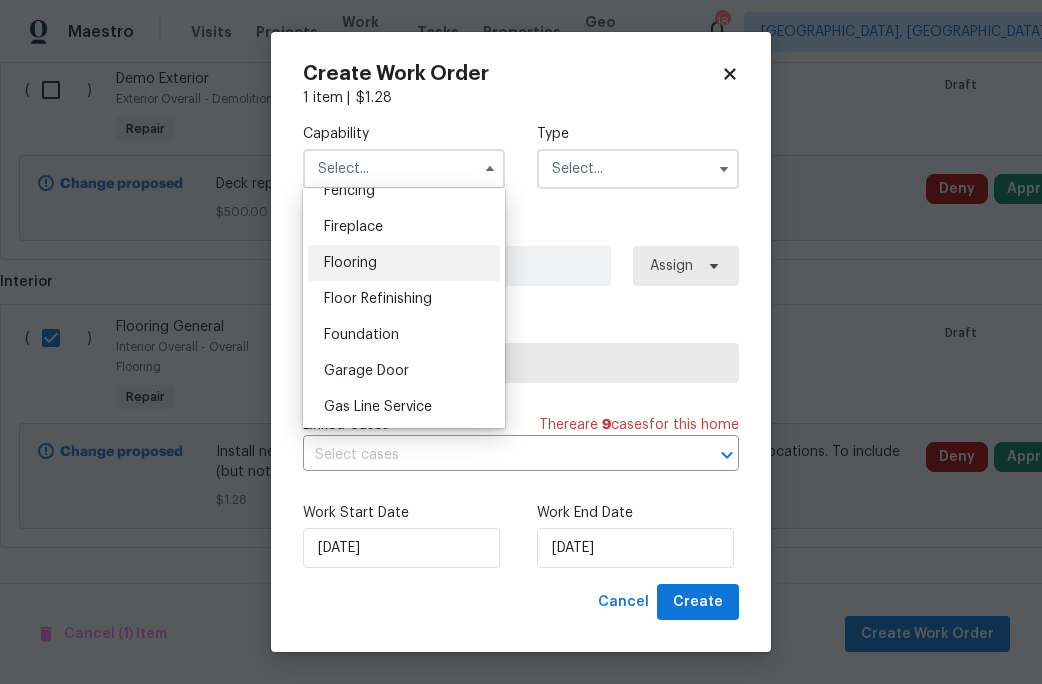 click on "Flooring" at bounding box center [404, 263] 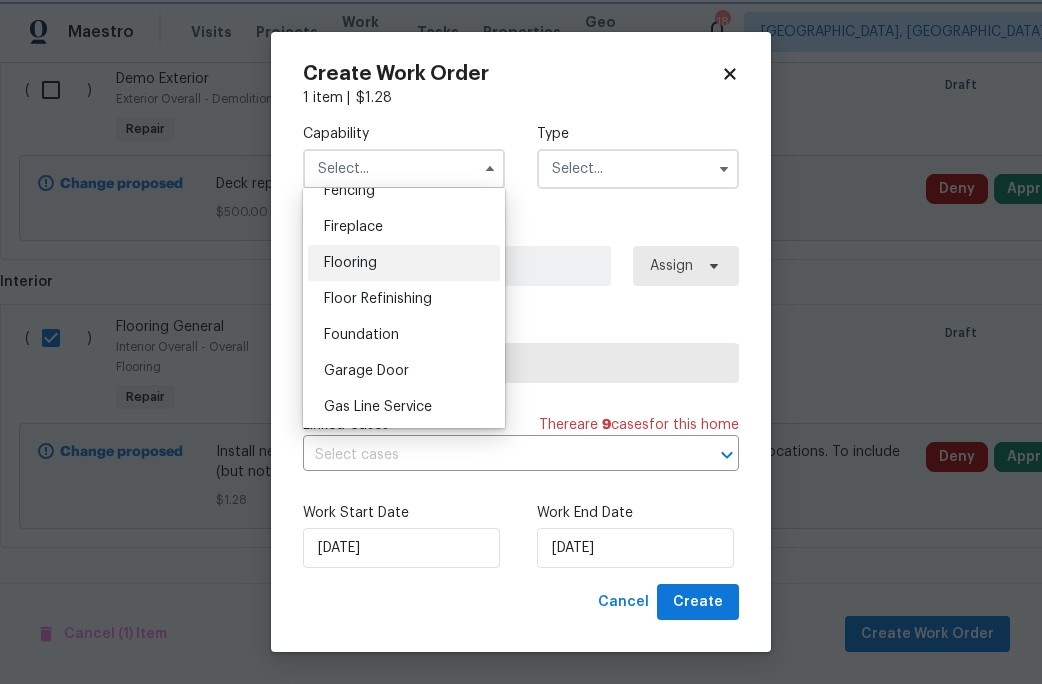 type on "Flooring" 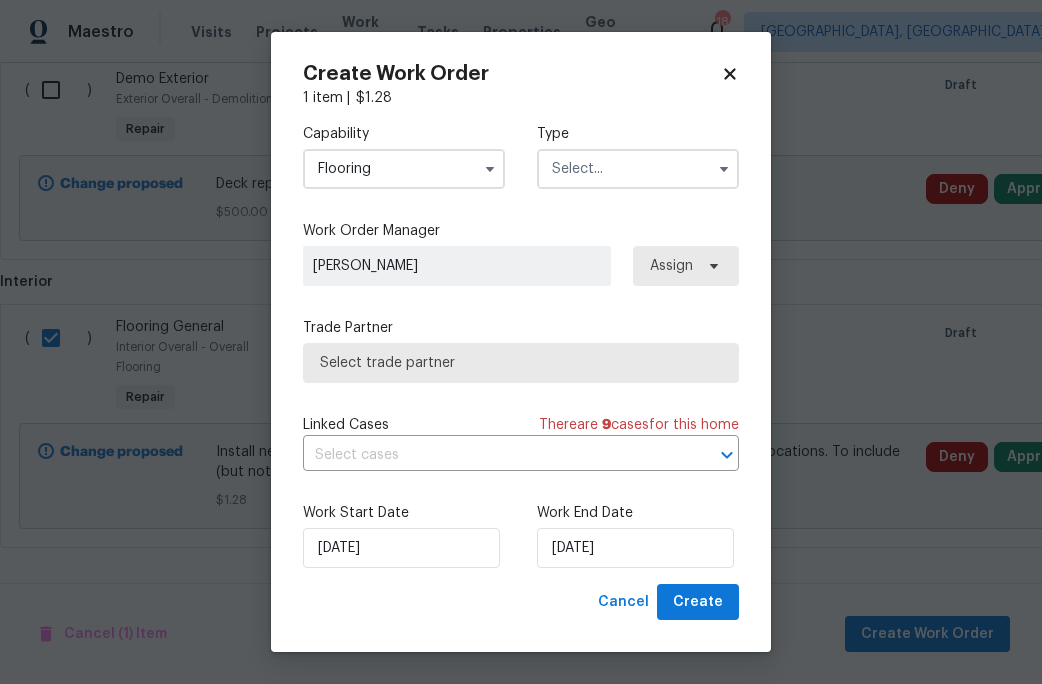 click at bounding box center (638, 169) 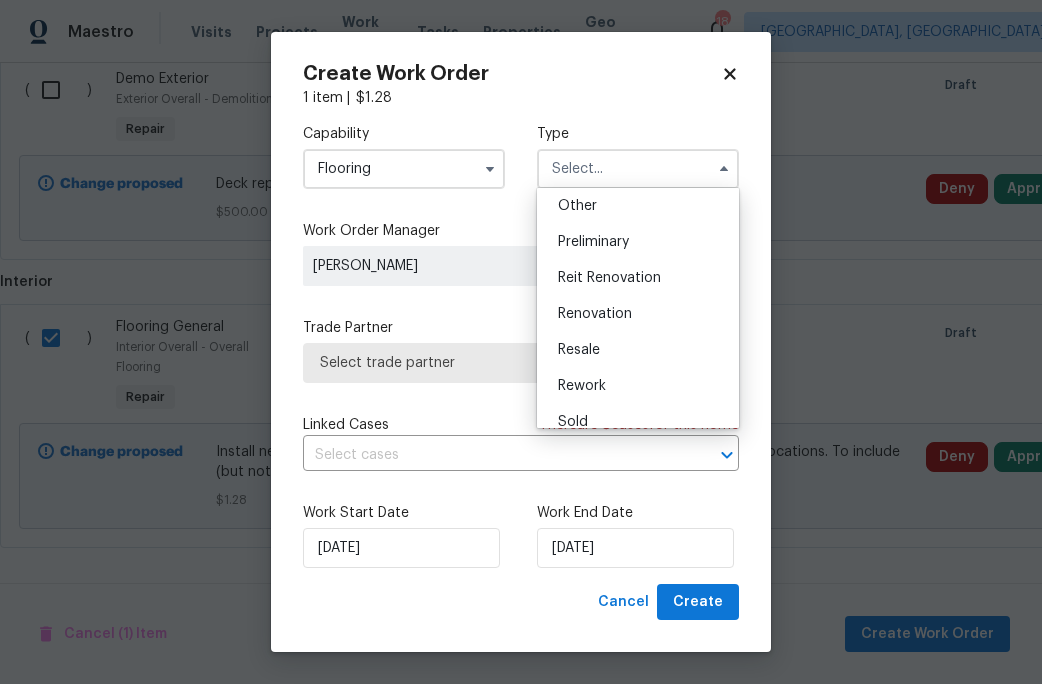scroll, scrollTop: 405, scrollLeft: 0, axis: vertical 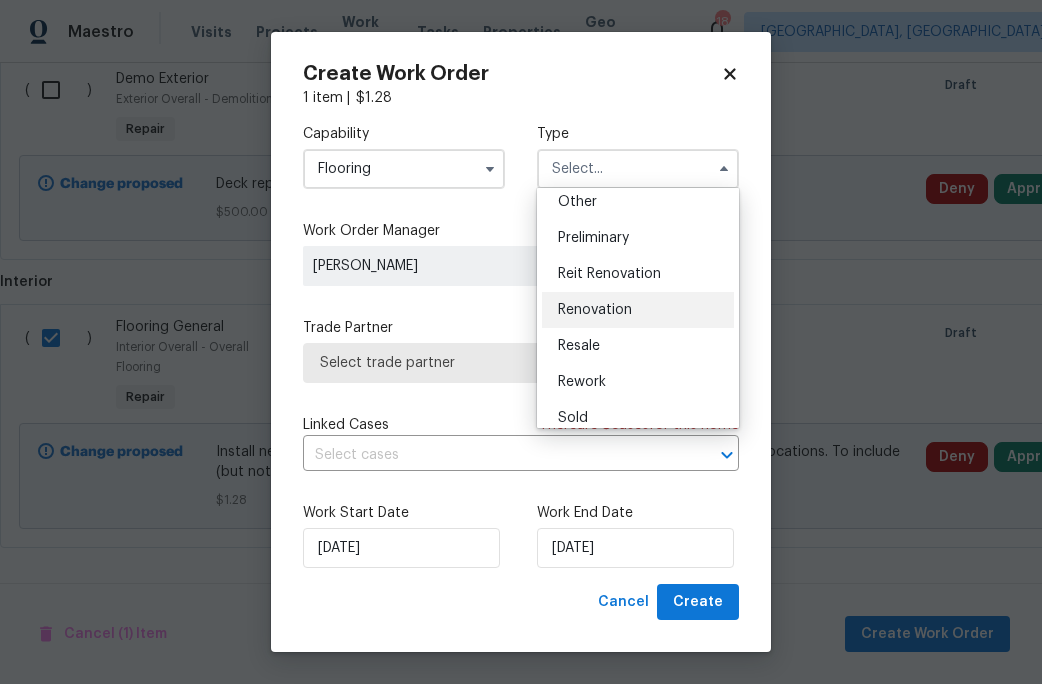 click on "Renovation" at bounding box center [595, 310] 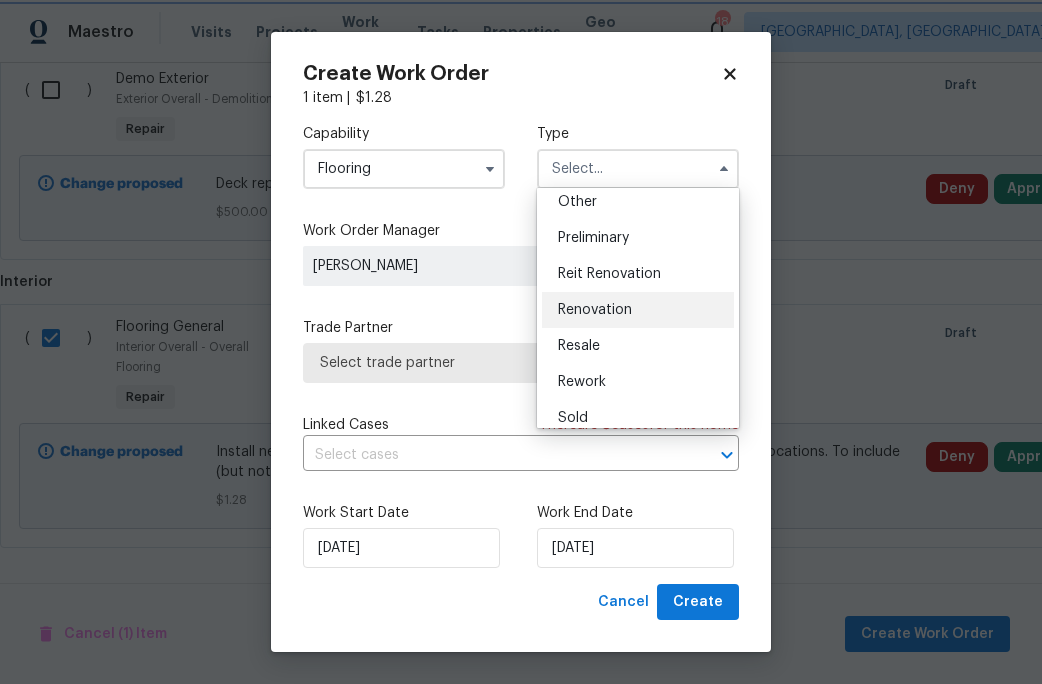 type on "Renovation" 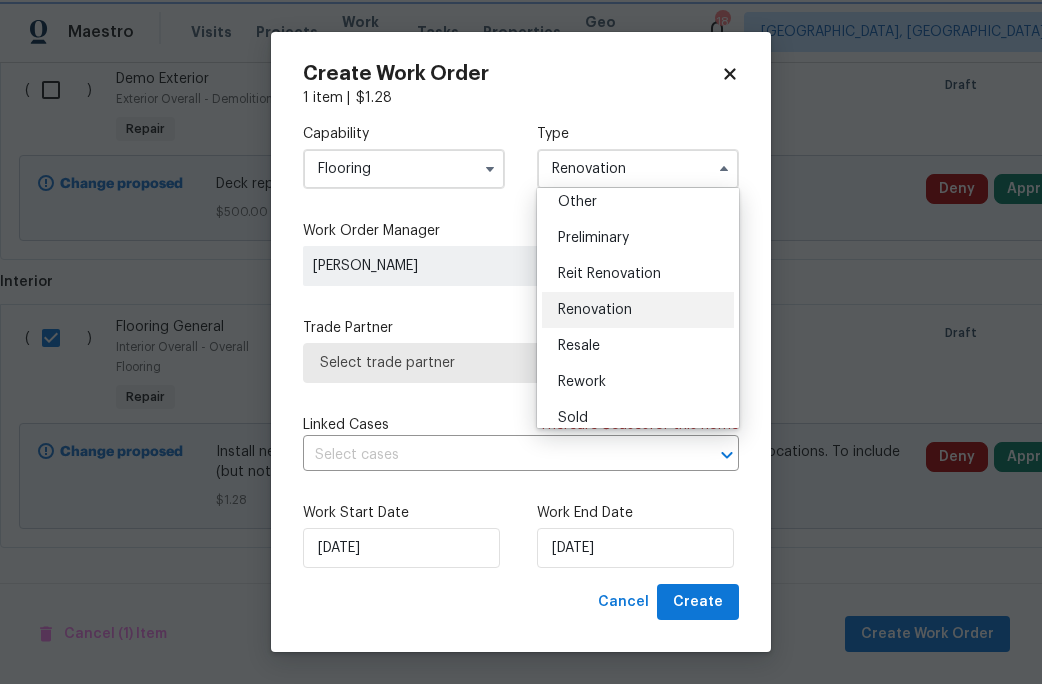 scroll, scrollTop: 0, scrollLeft: 0, axis: both 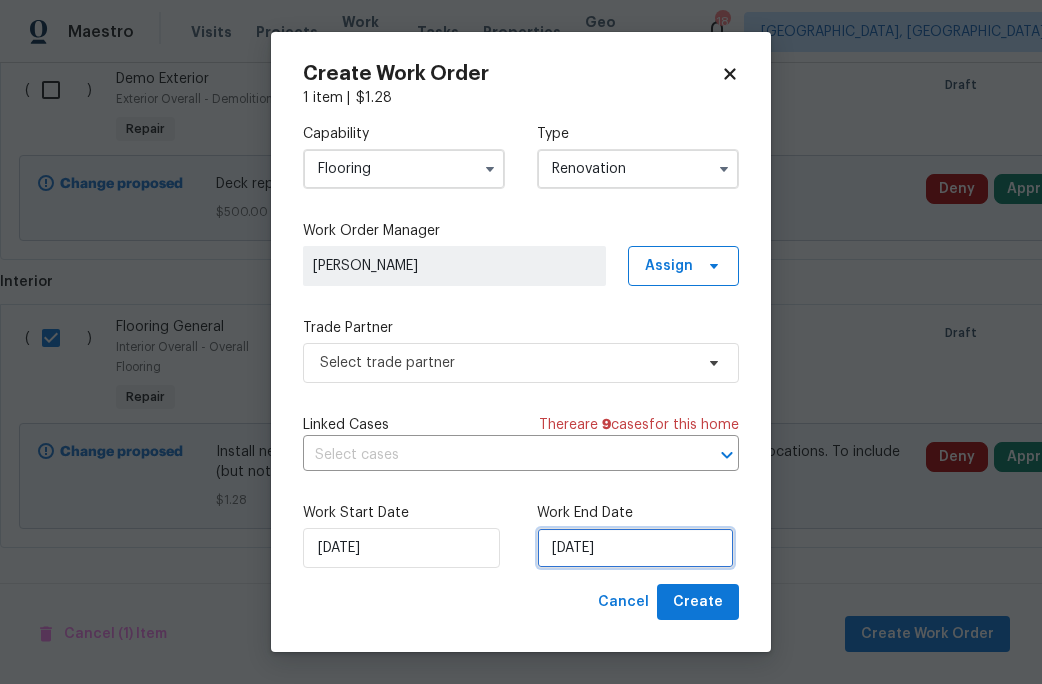 click on "7/21/2025" at bounding box center [635, 548] 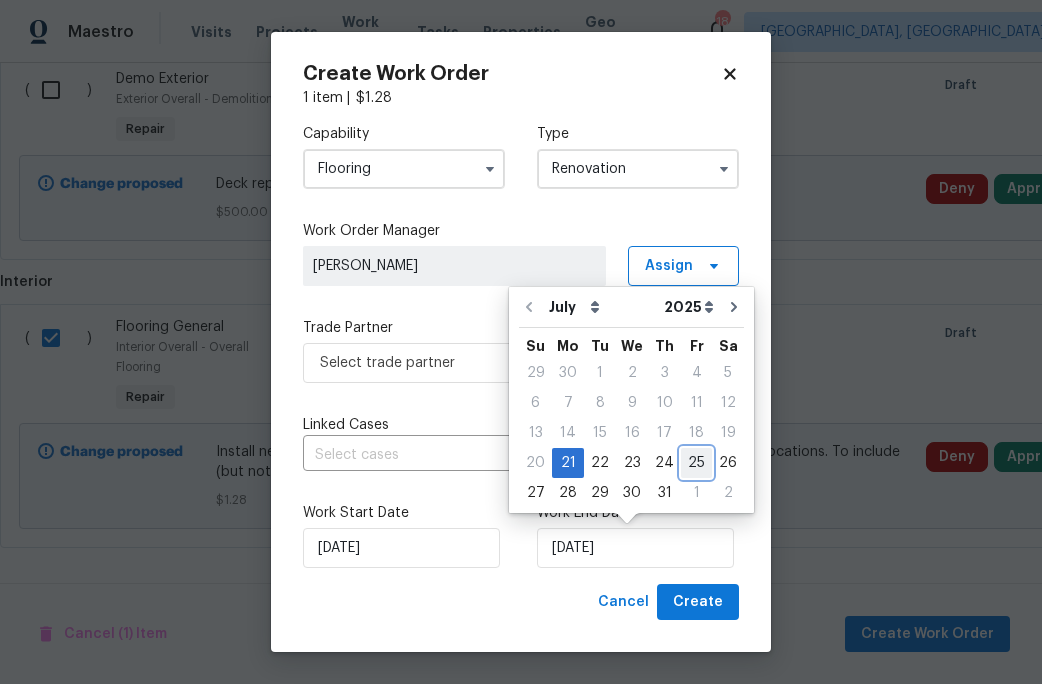 click on "25" at bounding box center (696, 463) 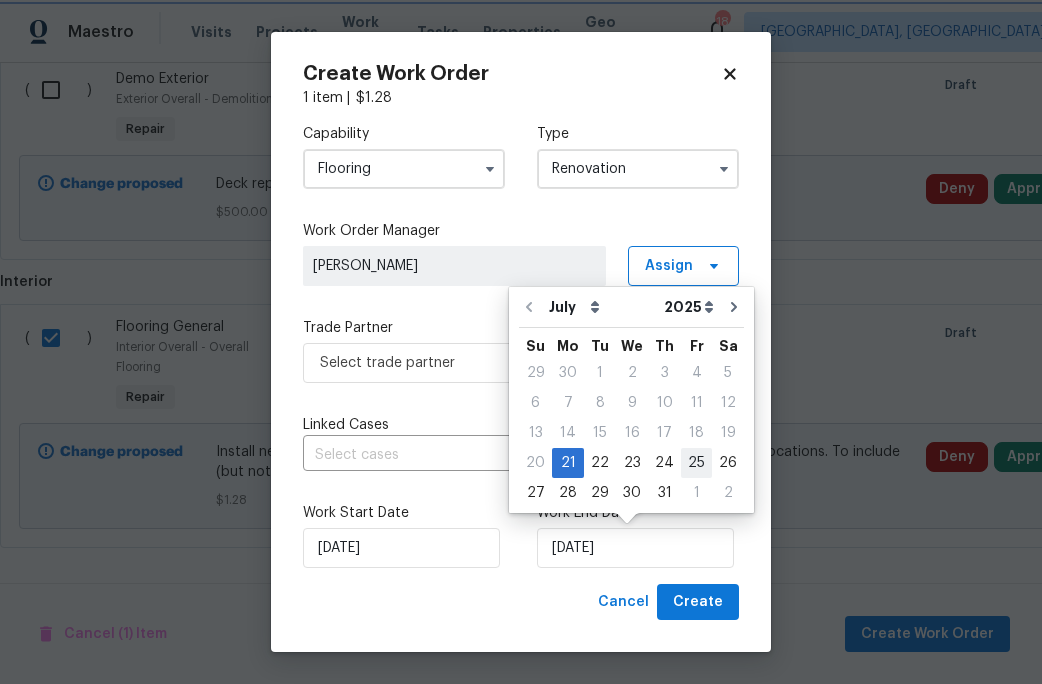 type on "7/25/2025" 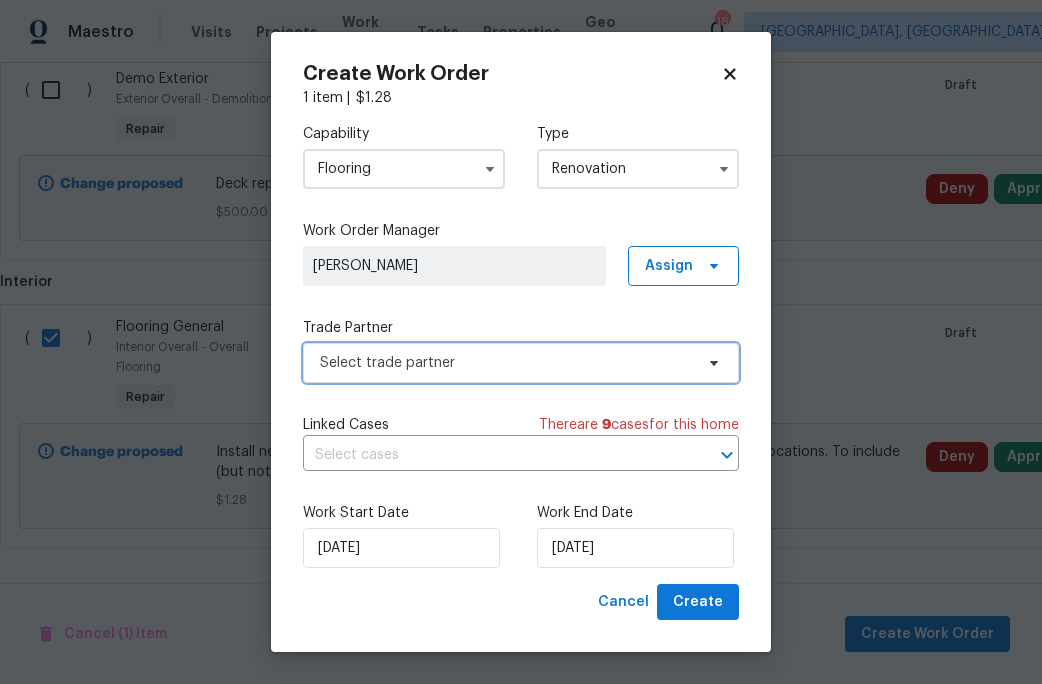 click 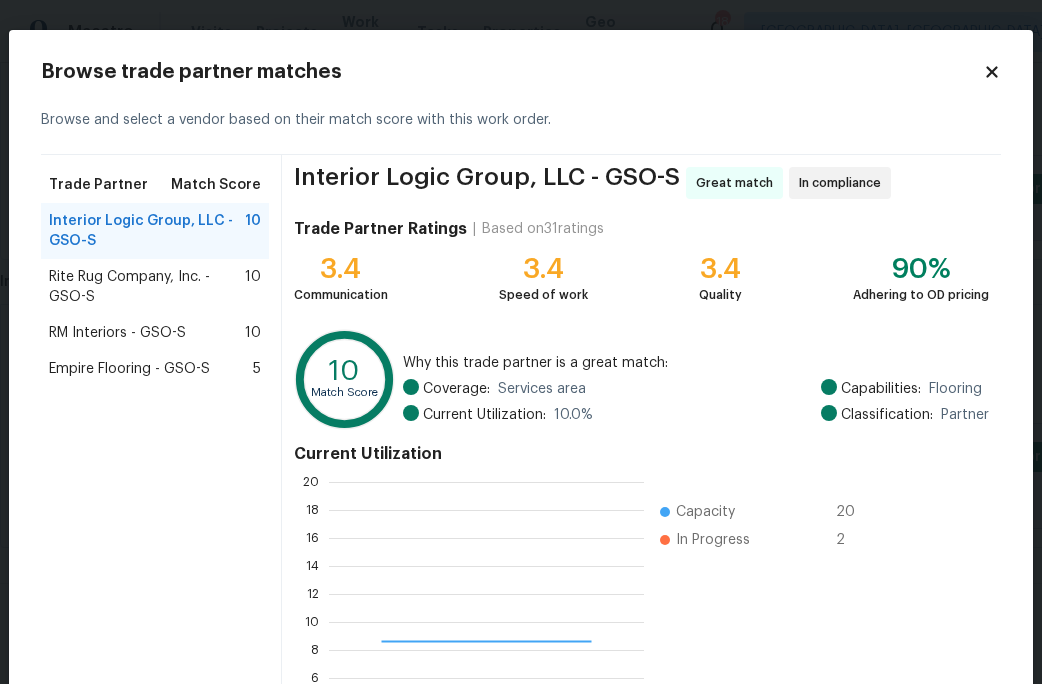 scroll, scrollTop: 2, scrollLeft: 2, axis: both 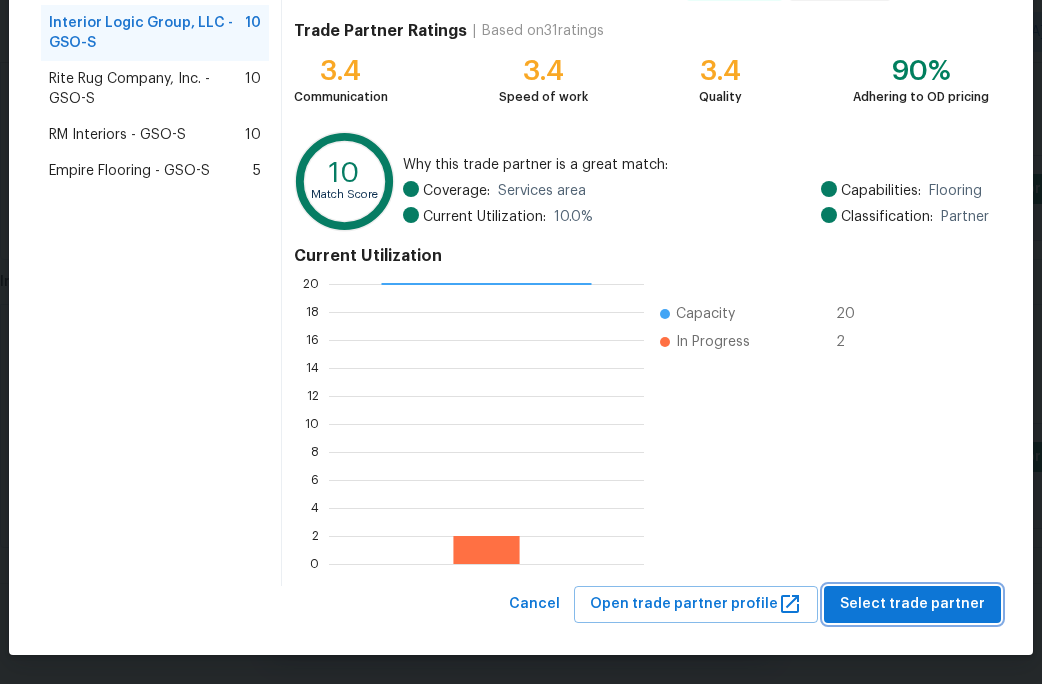 click on "Select trade partner" at bounding box center [912, 604] 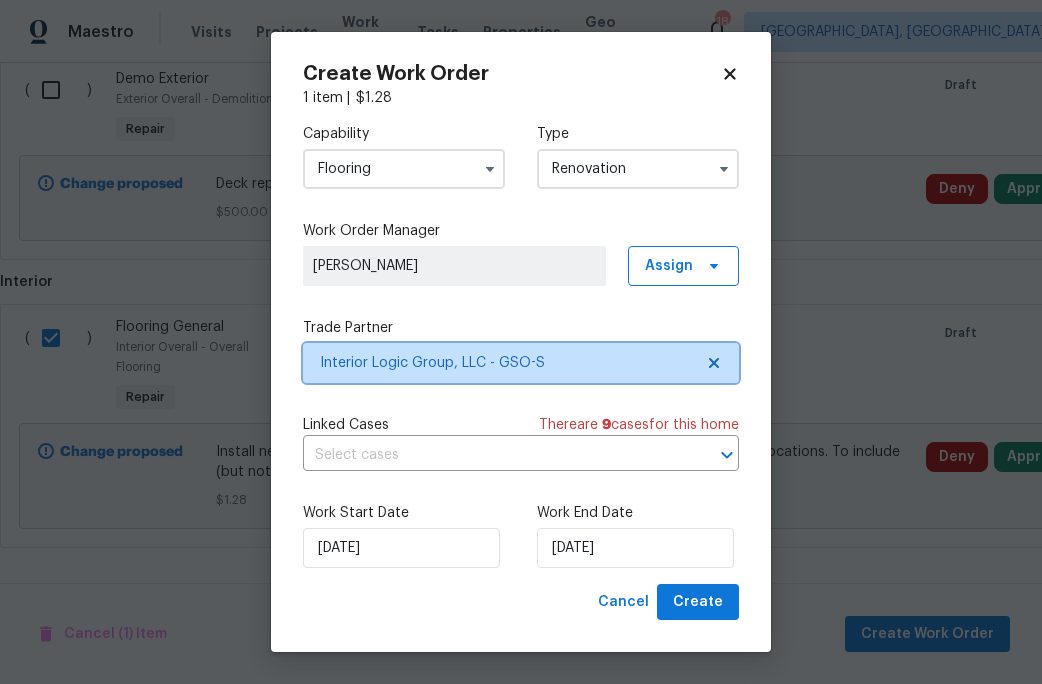 scroll, scrollTop: 0, scrollLeft: 0, axis: both 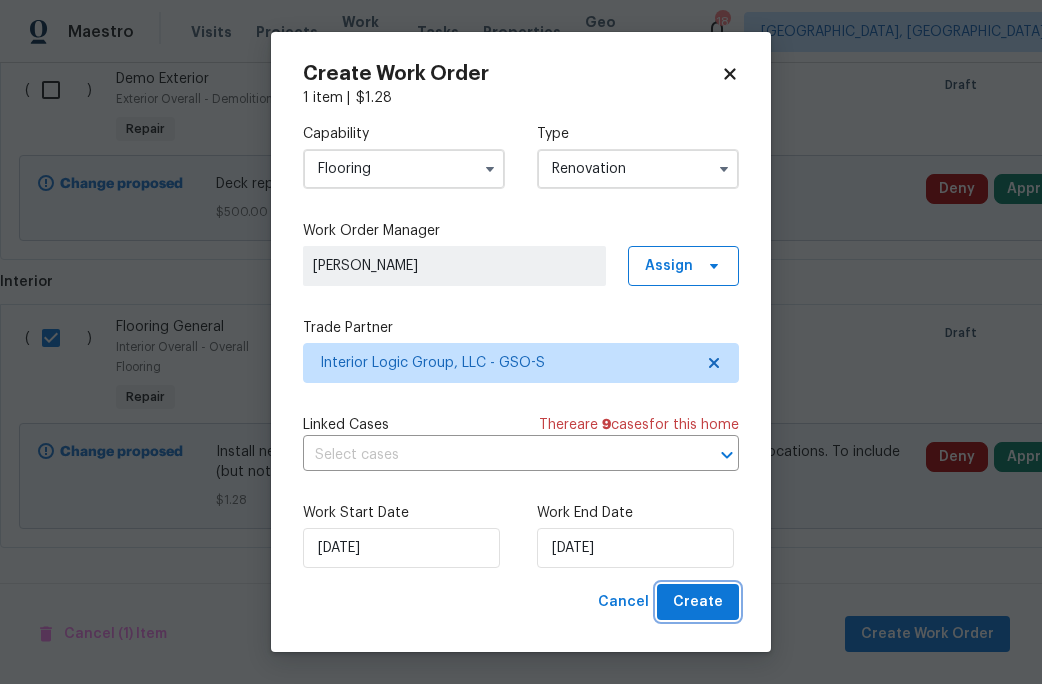 click on "Create" at bounding box center [698, 602] 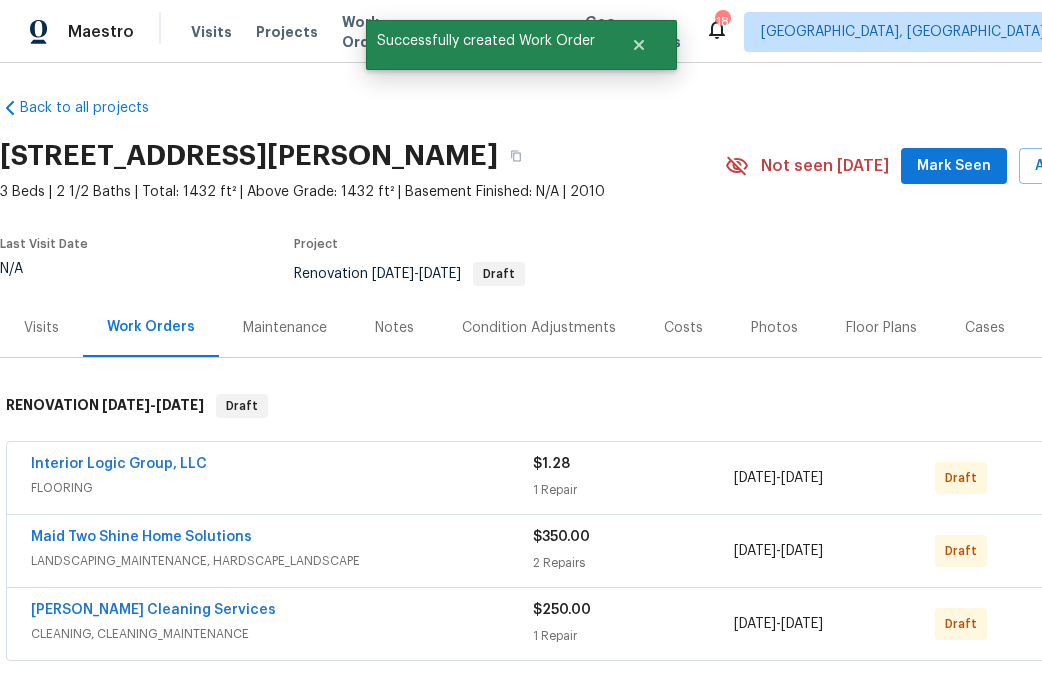 scroll, scrollTop: 0, scrollLeft: 0, axis: both 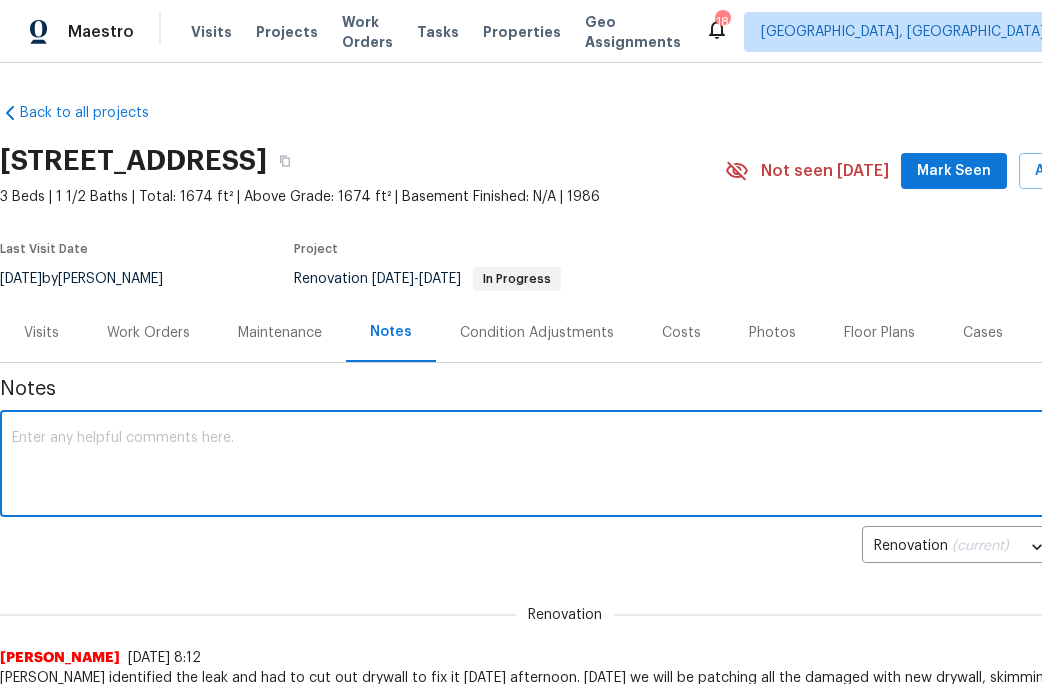 click at bounding box center (565, 466) 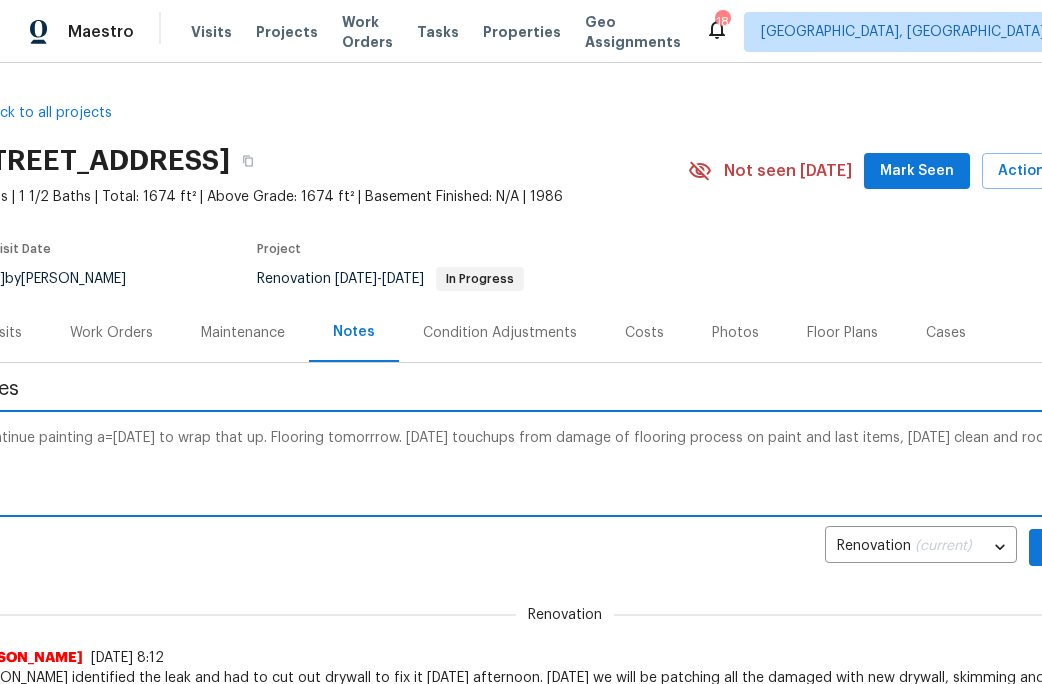 scroll, scrollTop: 0, scrollLeft: 42, axis: horizontal 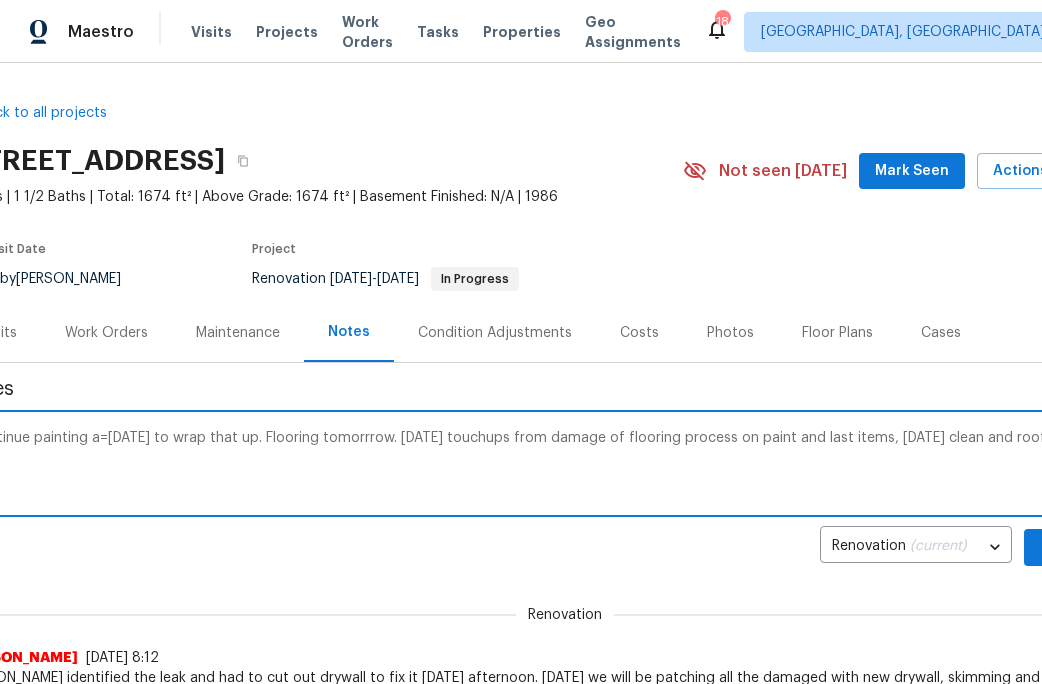 type on "Continue painting a=today to wrap that up. Flooring tomorrrow. Saturday touchups from damage of flooring process on paint and last items, Monday clean and roof" 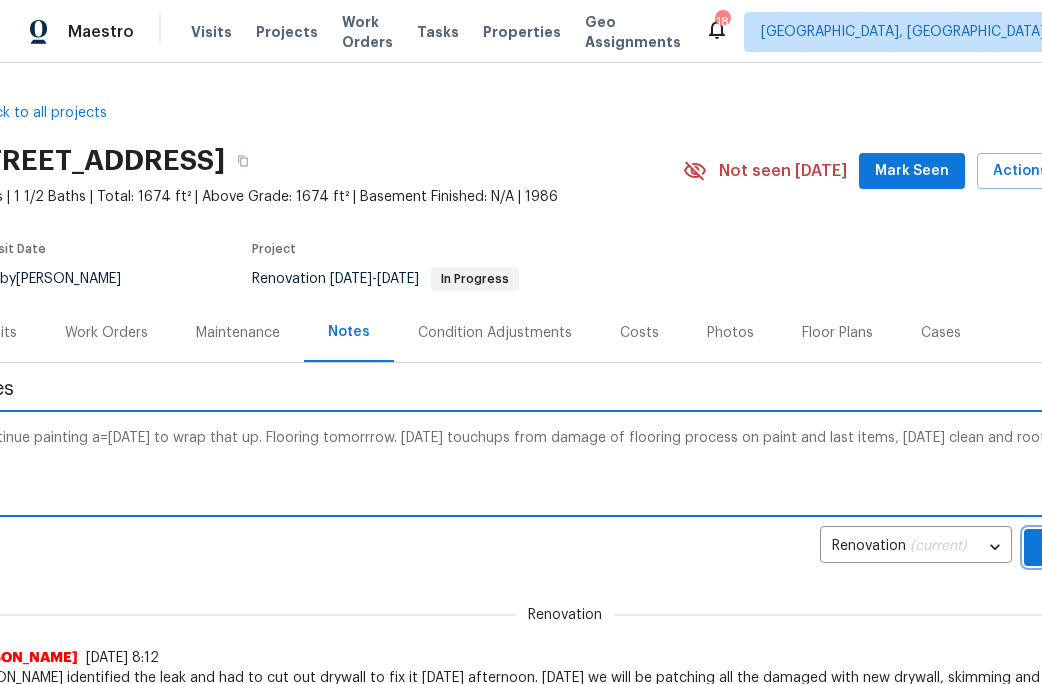 click on "Add" at bounding box center [1056, 547] 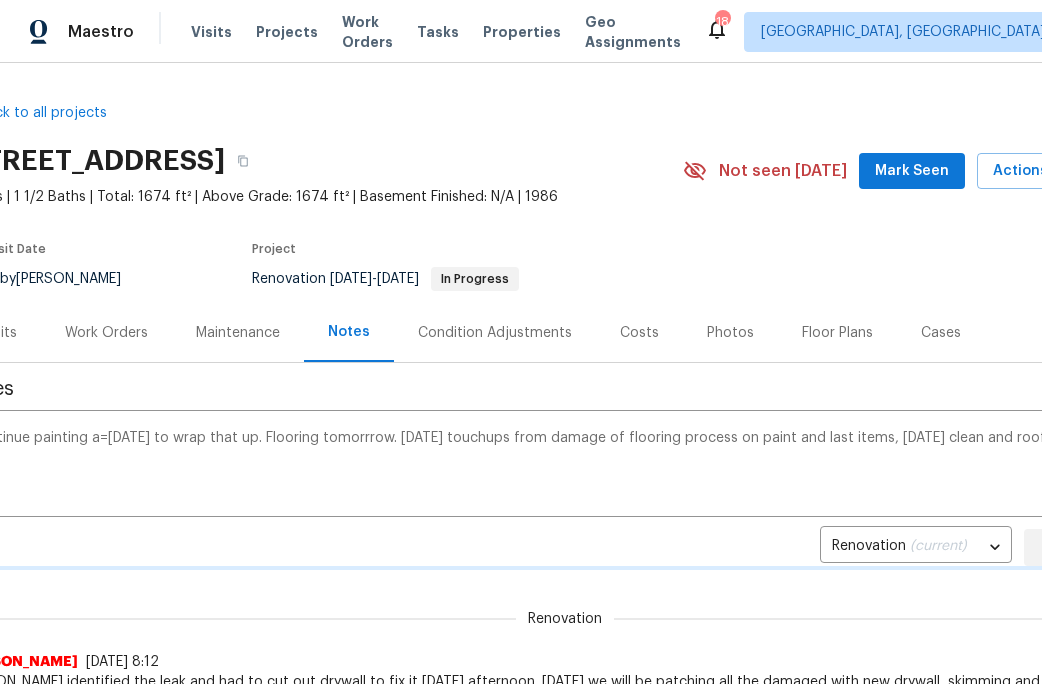 type 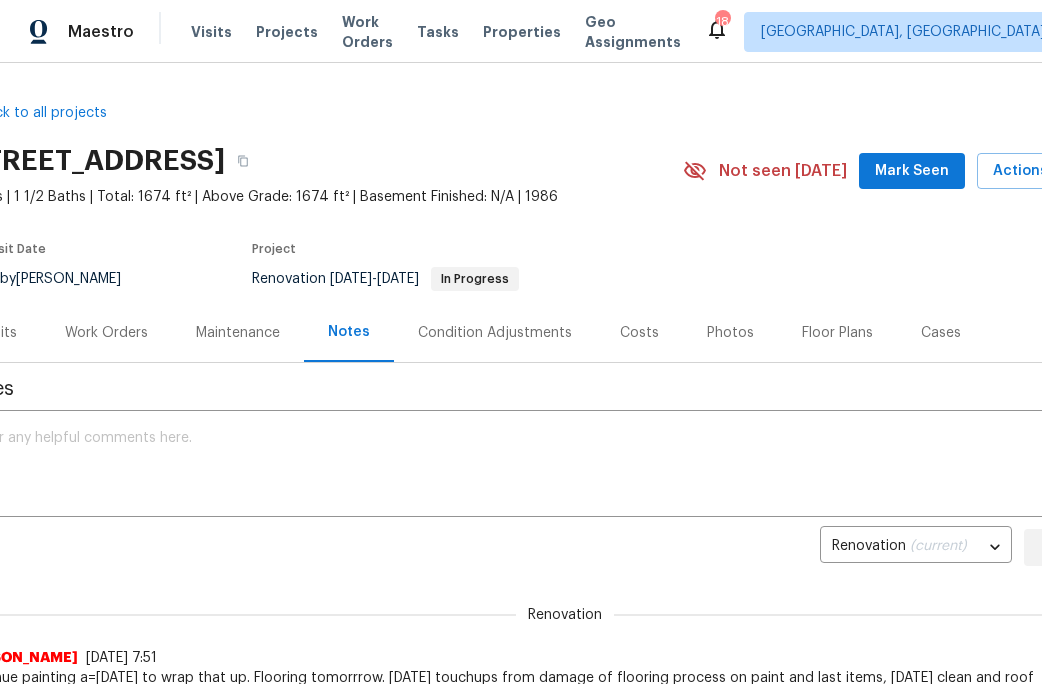 scroll, scrollTop: 0, scrollLeft: 0, axis: both 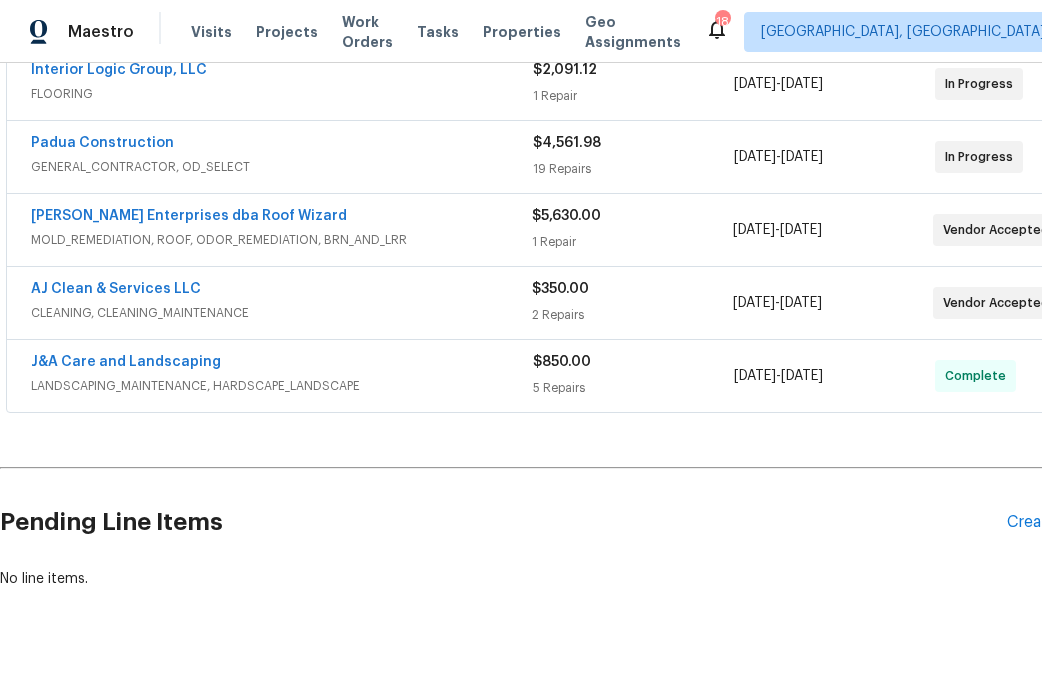 click on "AJ Clean & Services LLC" at bounding box center [116, 289] 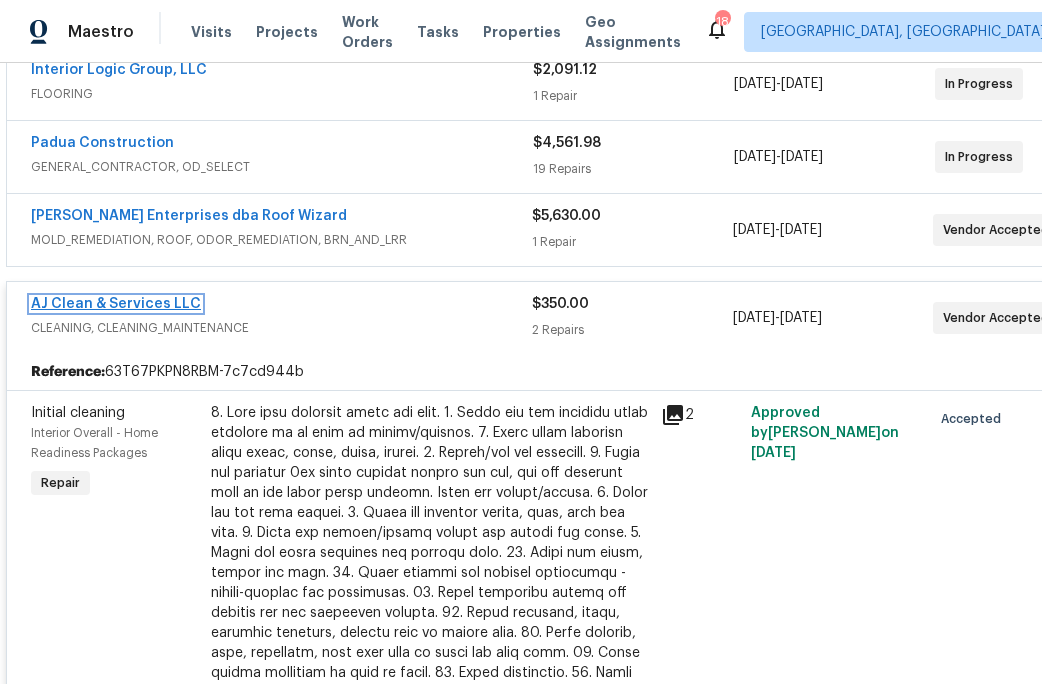 click on "AJ Clean & Services LLC" at bounding box center [116, 304] 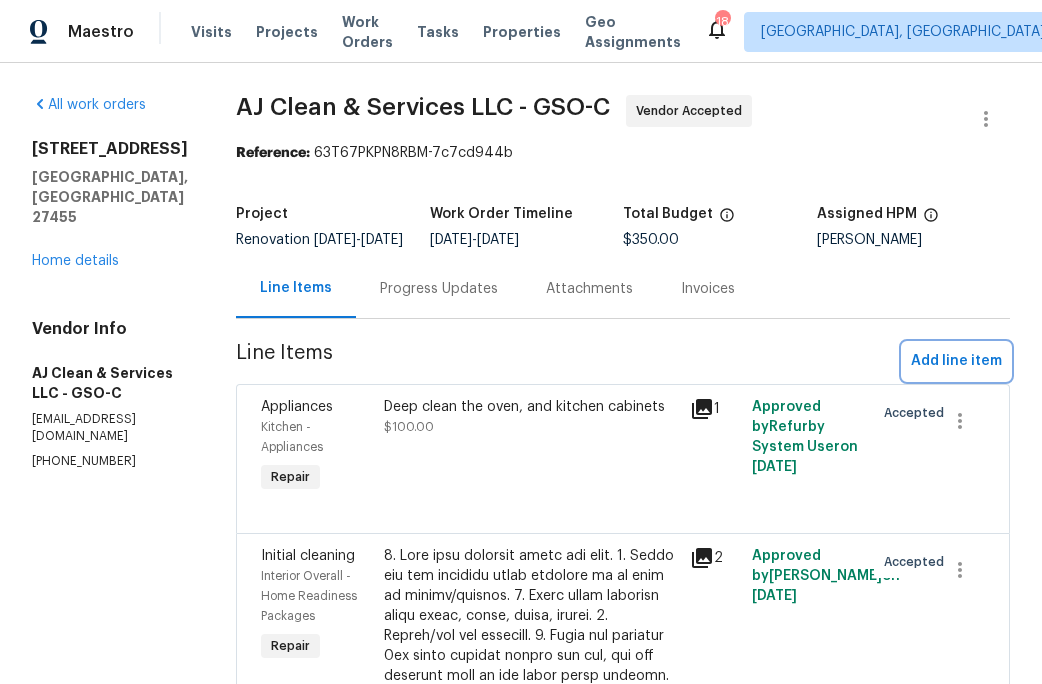 click on "Add line item" at bounding box center [956, 361] 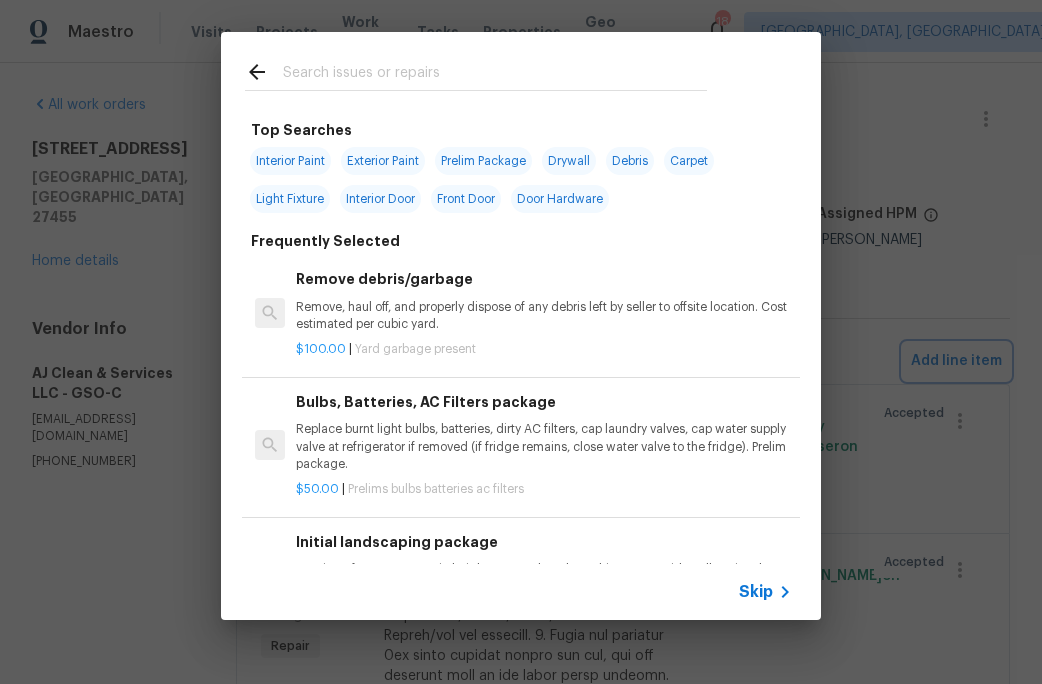 click on "Top Searches Interior Paint Exterior Paint Prelim Package Drywall Debris Carpet Light Fixture Interior Door Front Door Door Hardware Frequently Selected Remove debris/garbage Remove, haul off, and properly dispose of any debris left by seller to offsite location. Cost estimated per cubic yard. $100.00   |   Yard garbage present Bulbs, Batteries, AC Filters package Replace burnt light bulbs, batteries, dirty AC filters, cap laundry valves, cap water supply valve at refrigerator if removed (if fridge remains, close water valve to the fridge). Prelim package. $50.00   |   Prelims bulbs batteries ac filters Initial landscaping package Mowing of grass up to 6" in height. Mow, edge along driveways & sidewalks, trim along standing structures, trim bushes and shrubs (<6' in height). Remove weeds from previously maintained flowerbeds and remove standing yard debris (small twigs, non seasonal falling leaves).  Use leaf blower to remove clippings from hard surfaces." $75.00   |   Prelims landscaping $8.00   |   $75.00" at bounding box center (521, 326) 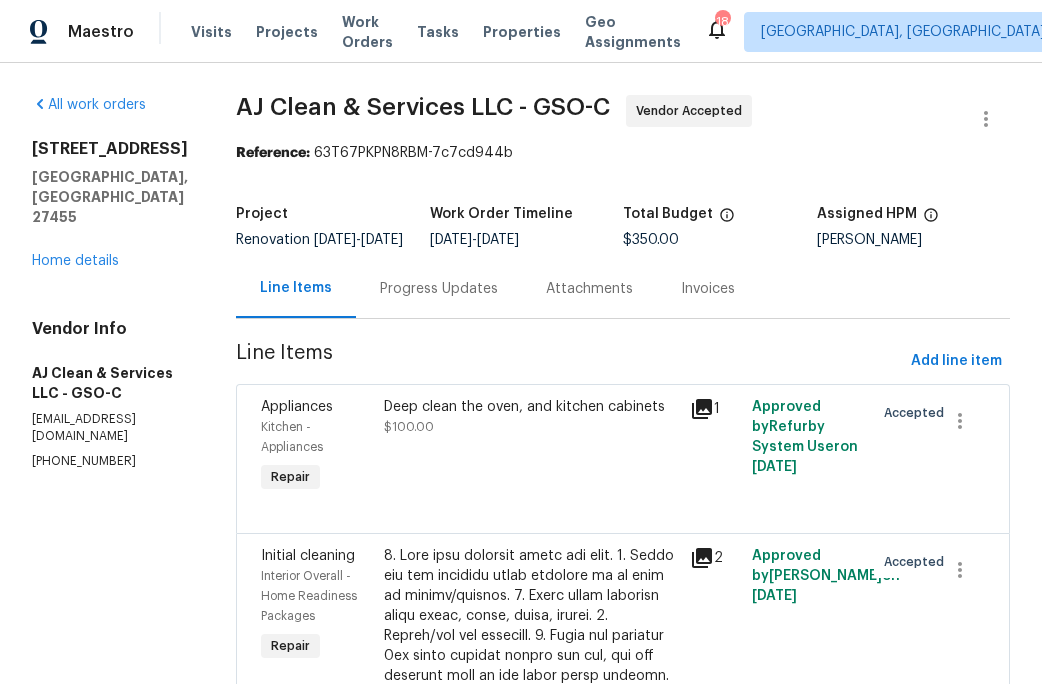 click on "Progress Updates" at bounding box center (439, 289) 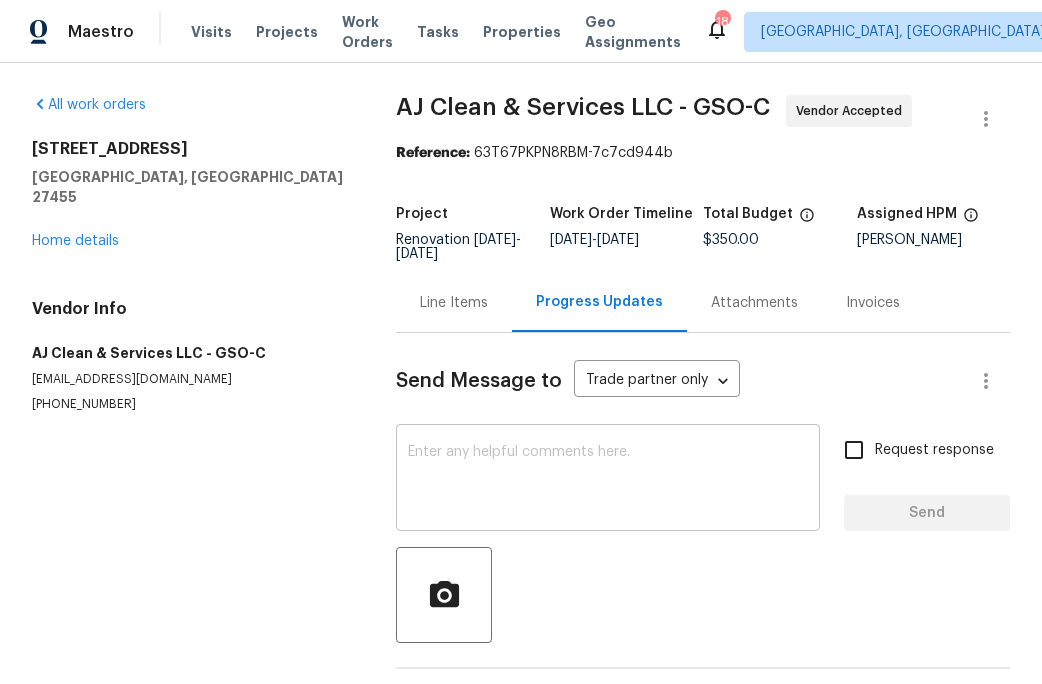 click at bounding box center (608, 480) 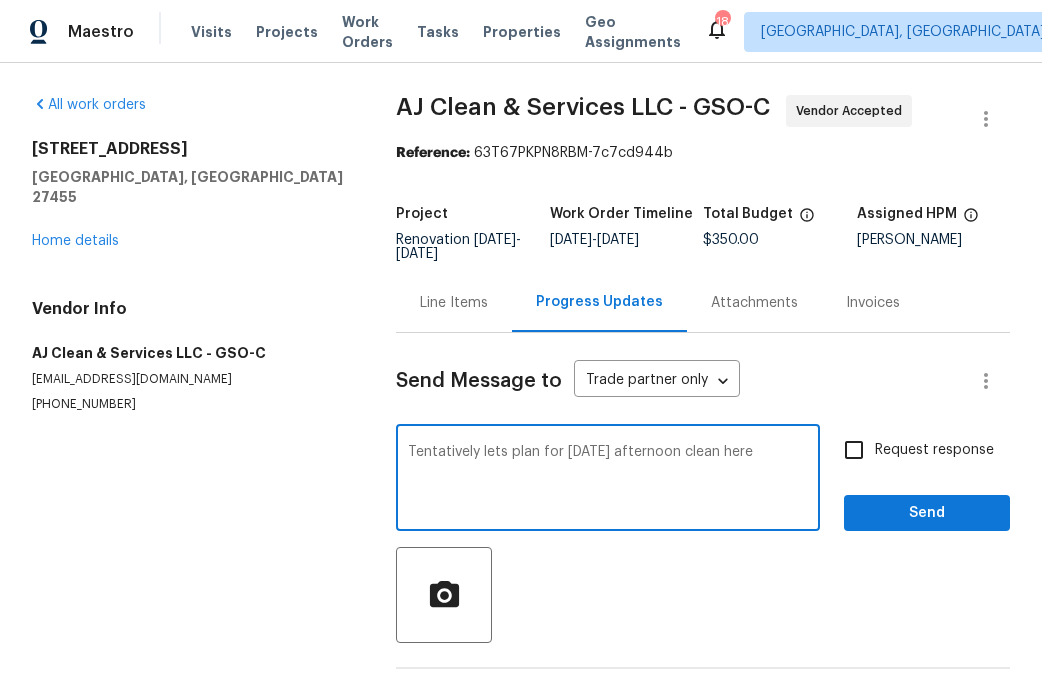 type on "Tentatively lets plan for [DATE] afternoon clean here" 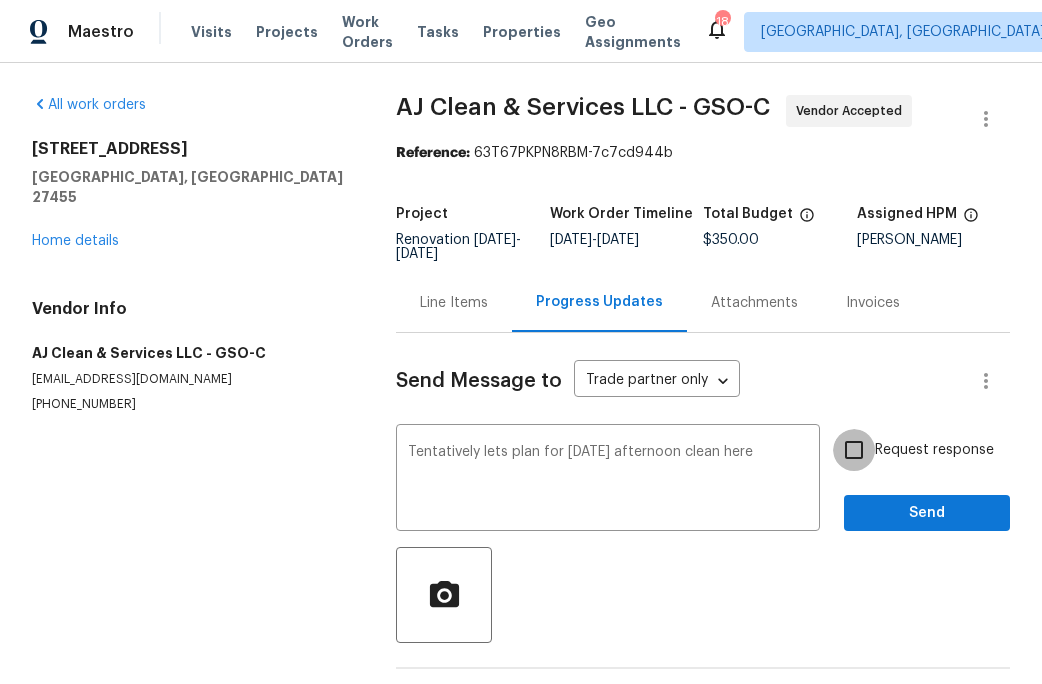 click on "Request response" at bounding box center [854, 450] 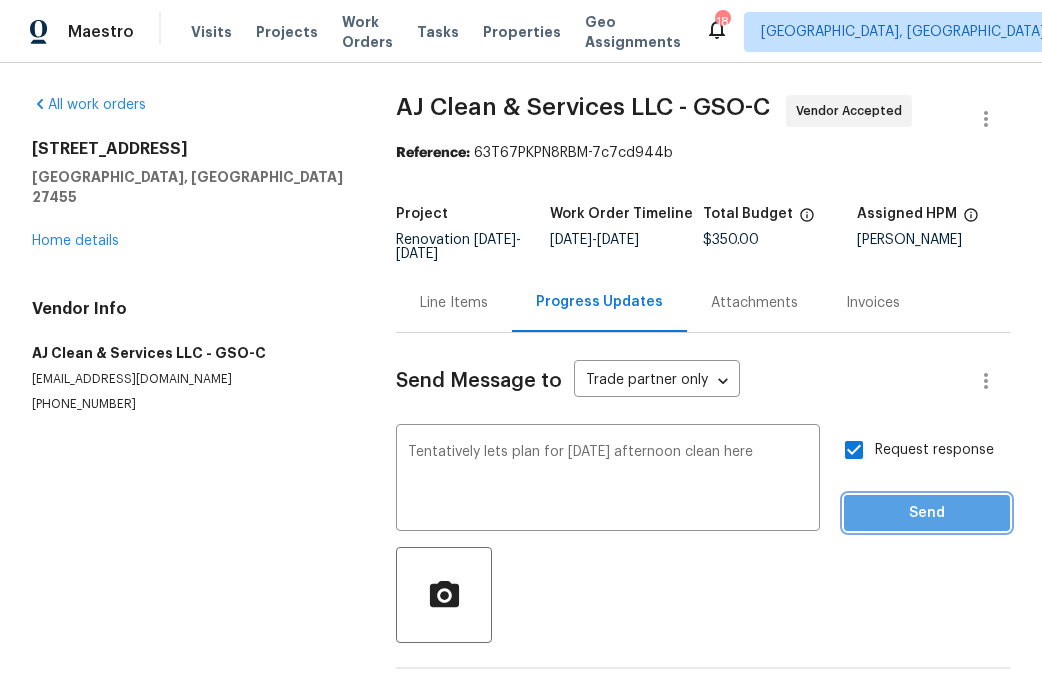 click on "Send" at bounding box center [927, 513] 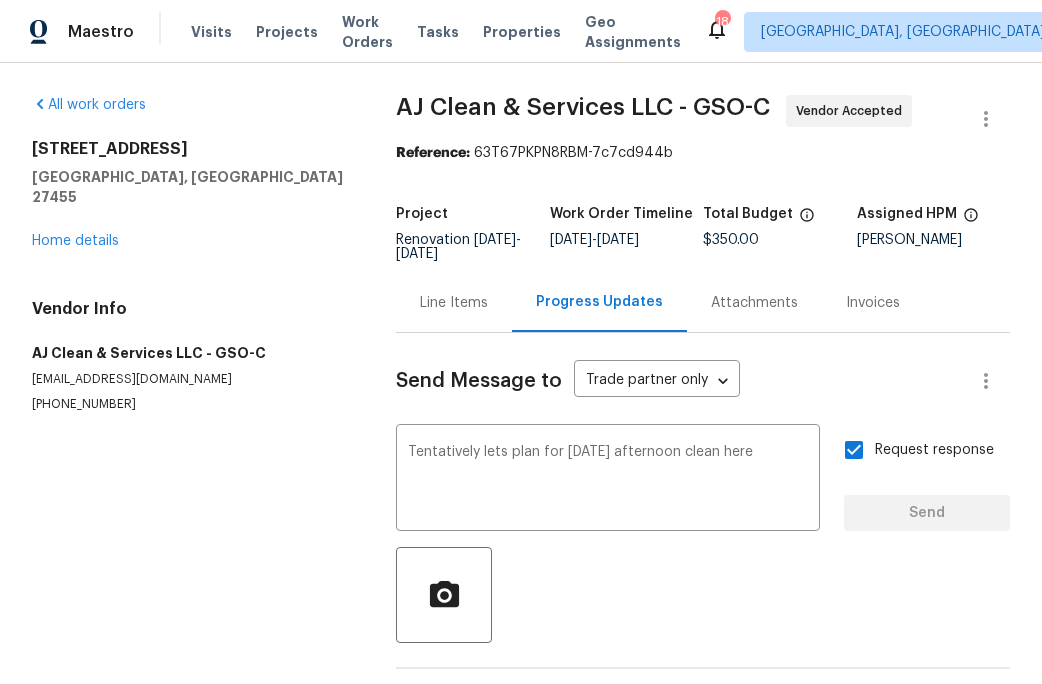 type 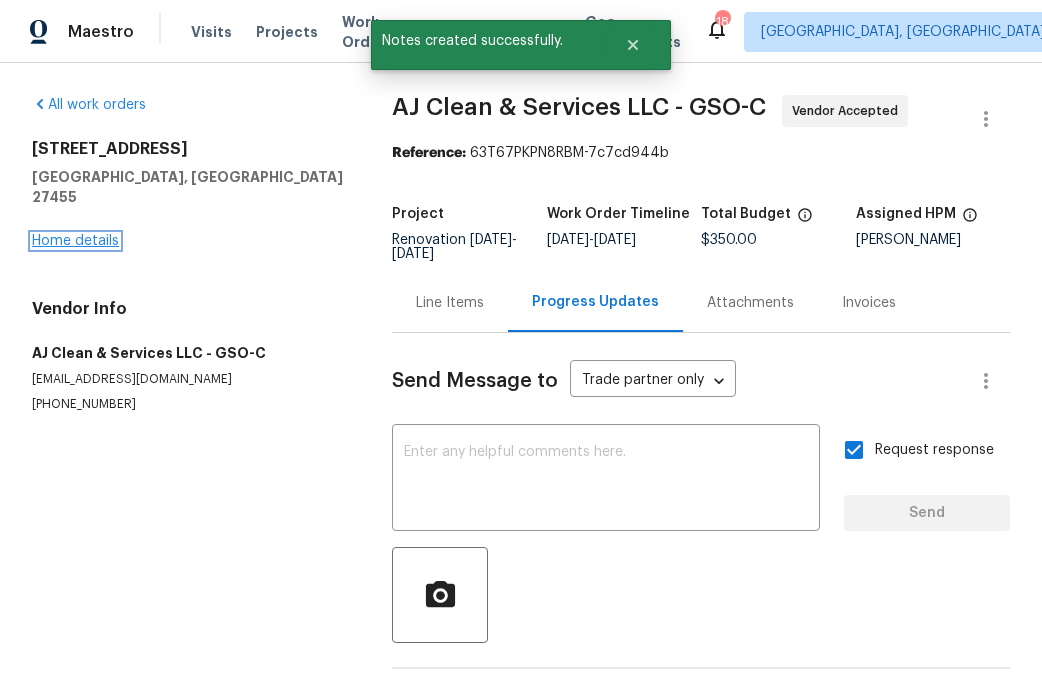 click on "Home details" at bounding box center [75, 241] 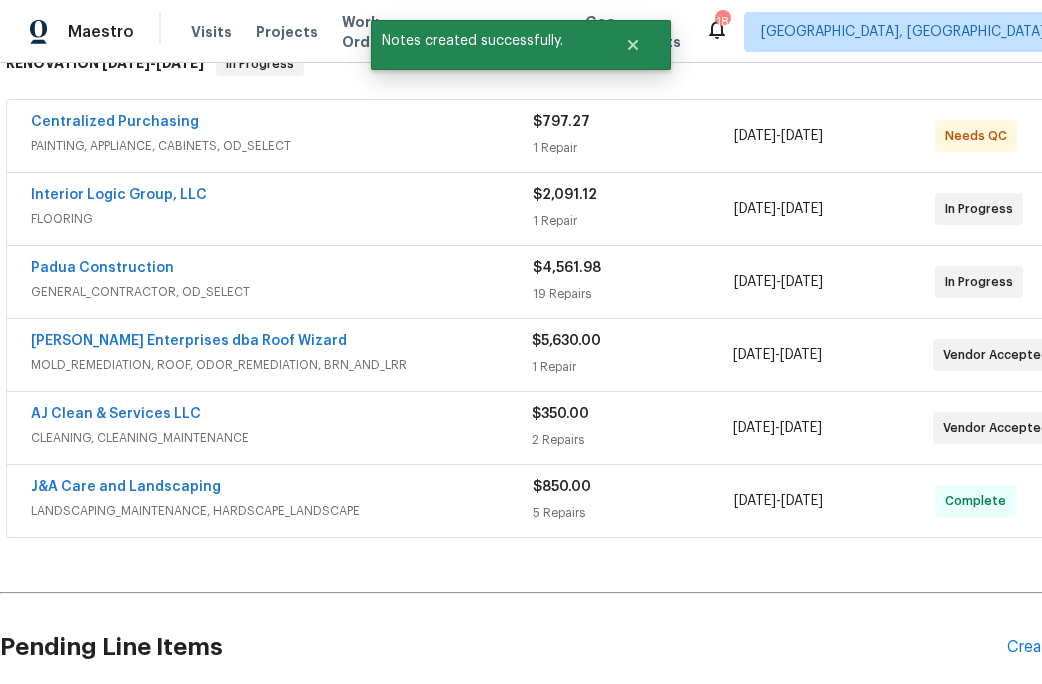 scroll, scrollTop: 343, scrollLeft: 0, axis: vertical 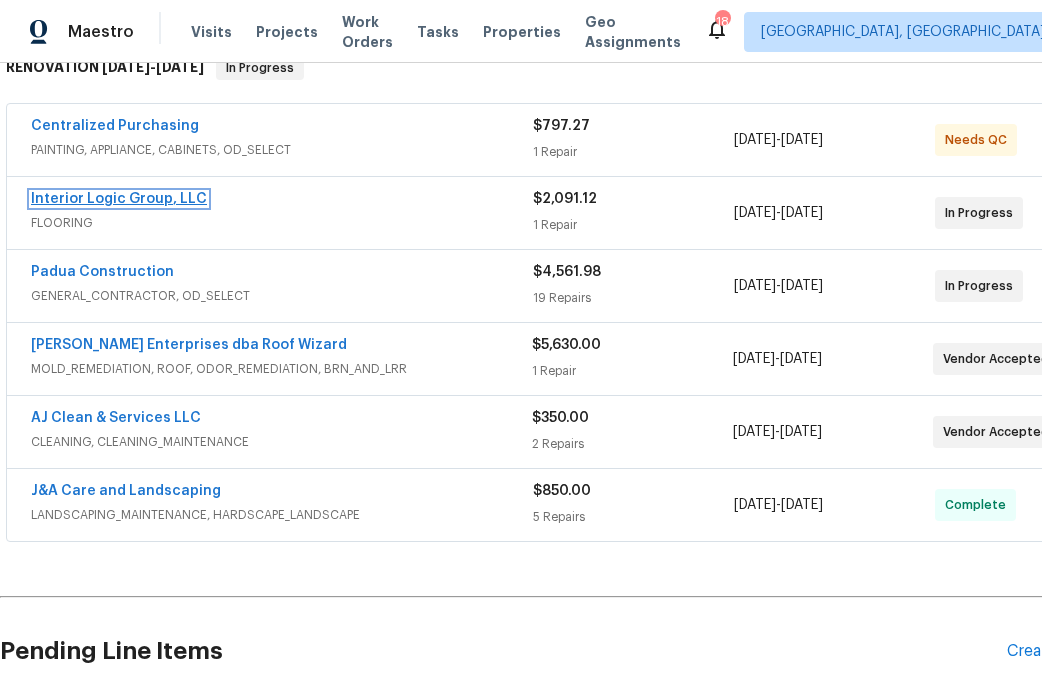 click on "Interior Logic Group, LLC" at bounding box center (119, 199) 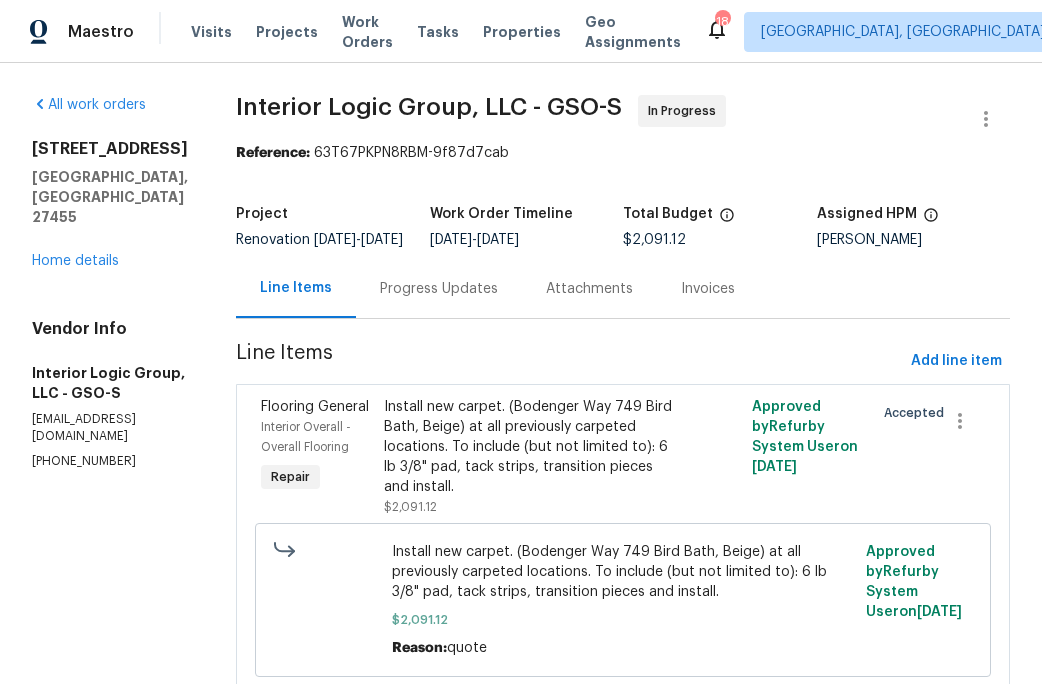click on "Progress Updates" at bounding box center (439, 289) 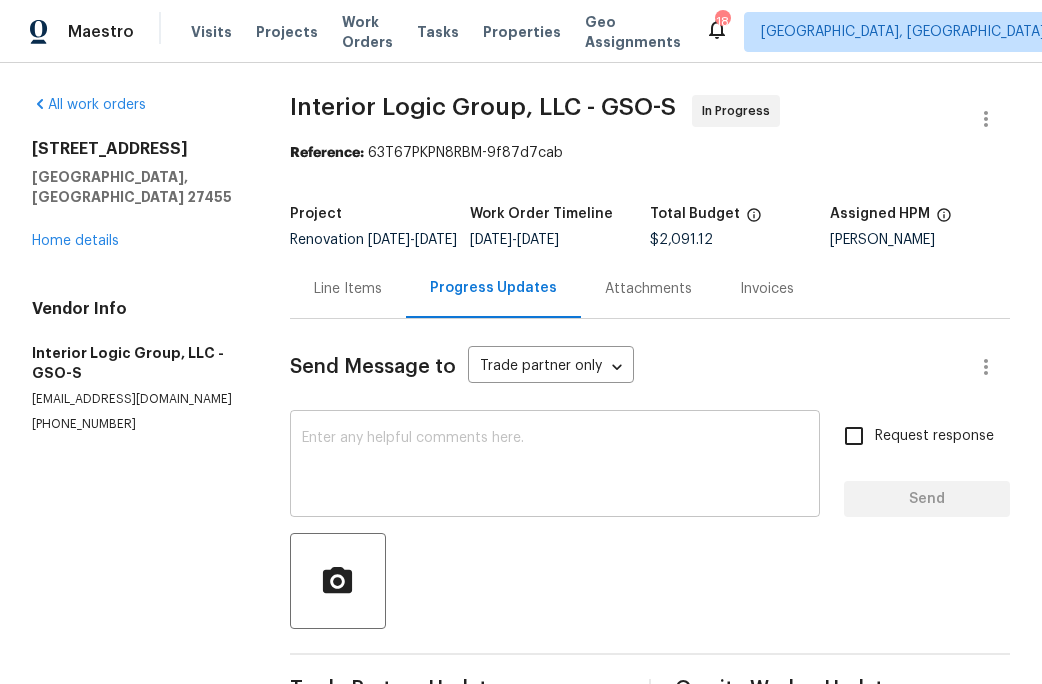 click at bounding box center [555, 466] 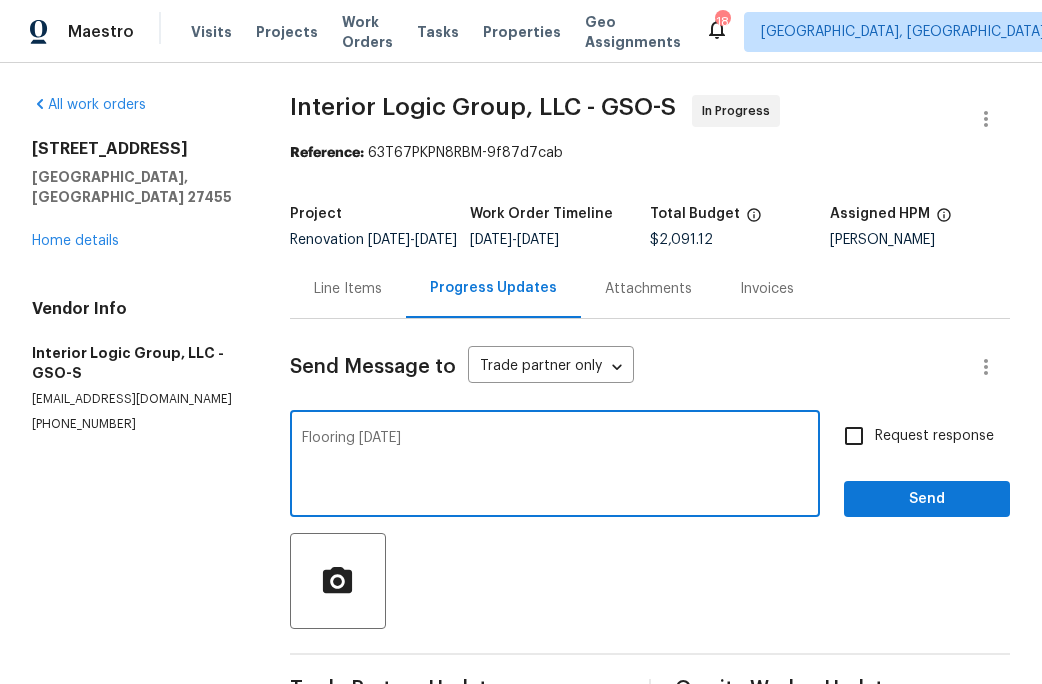 type on "Flooring [DATE]" 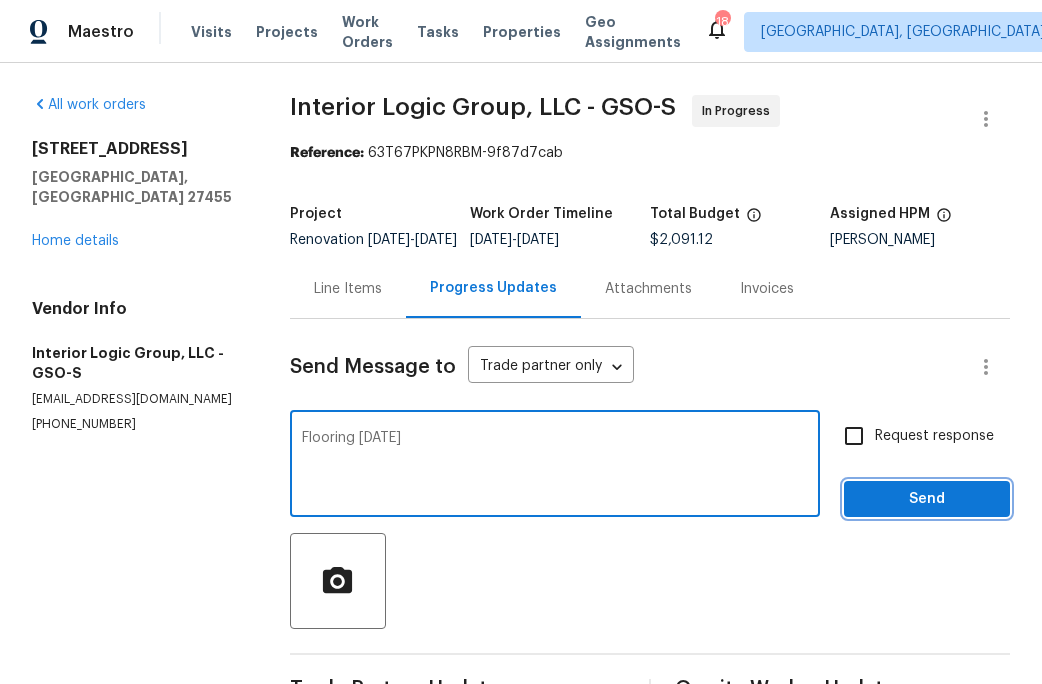 click on "Send" at bounding box center [927, 499] 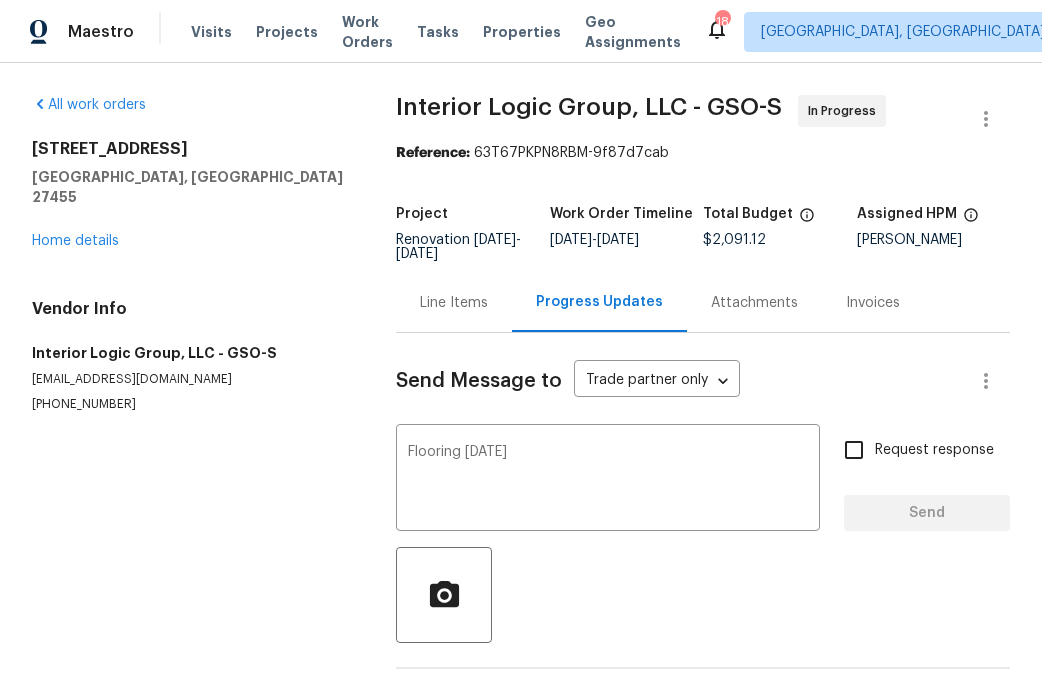 type 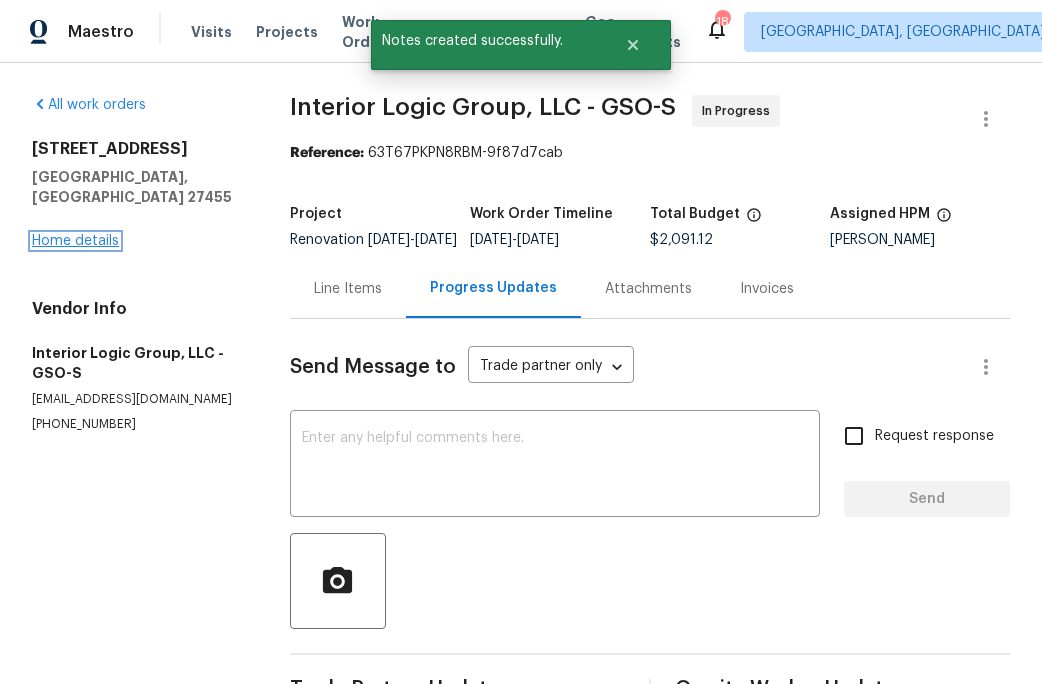 click on "Home details" at bounding box center [75, 241] 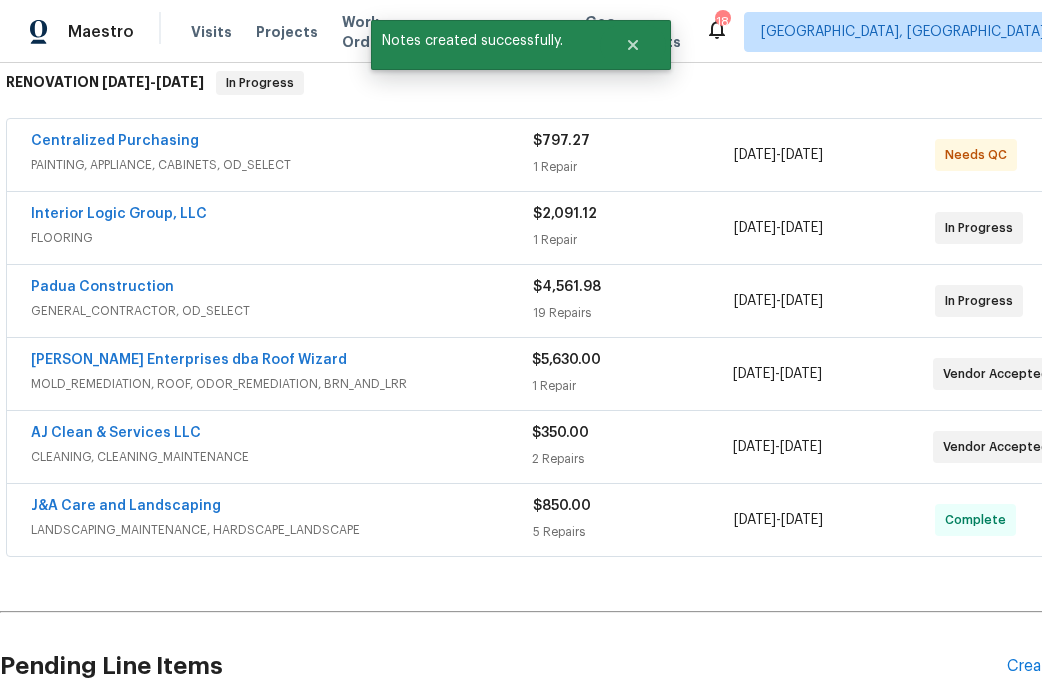 scroll, scrollTop: 513, scrollLeft: 0, axis: vertical 